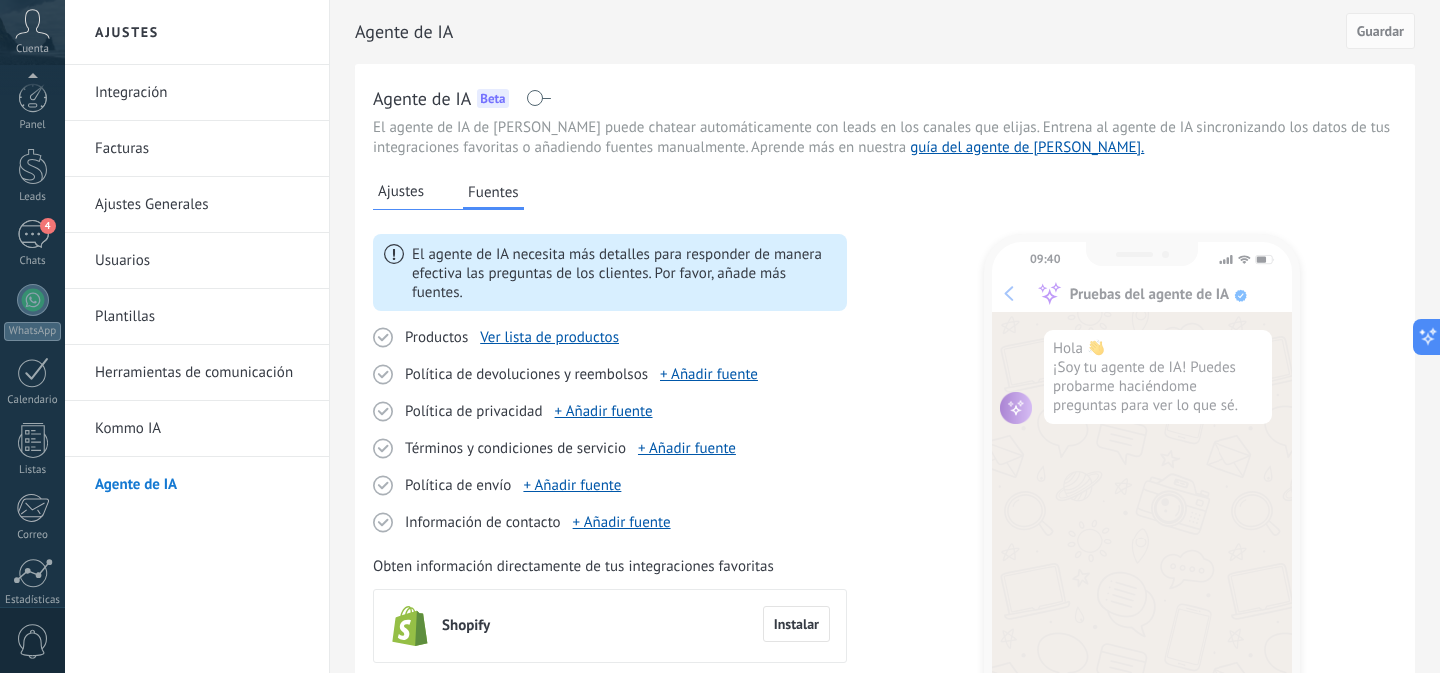 scroll, scrollTop: 0, scrollLeft: 0, axis: both 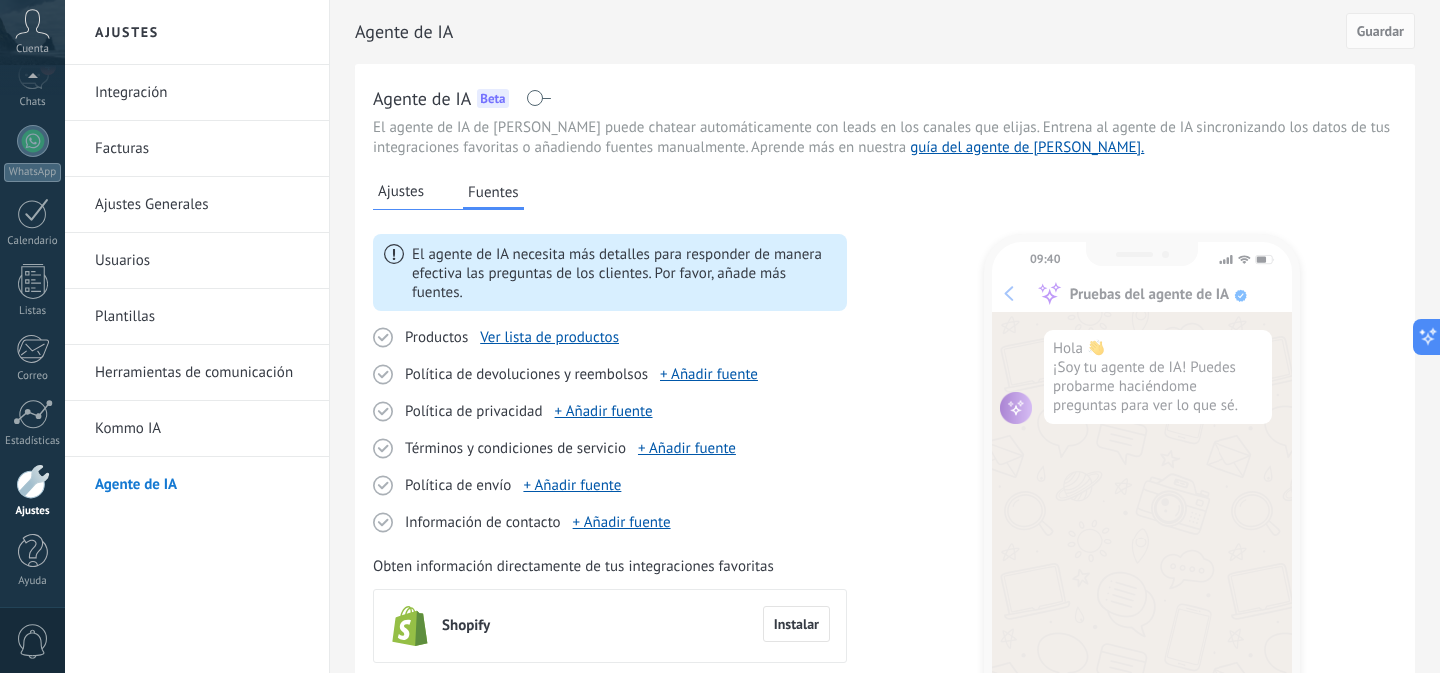 click 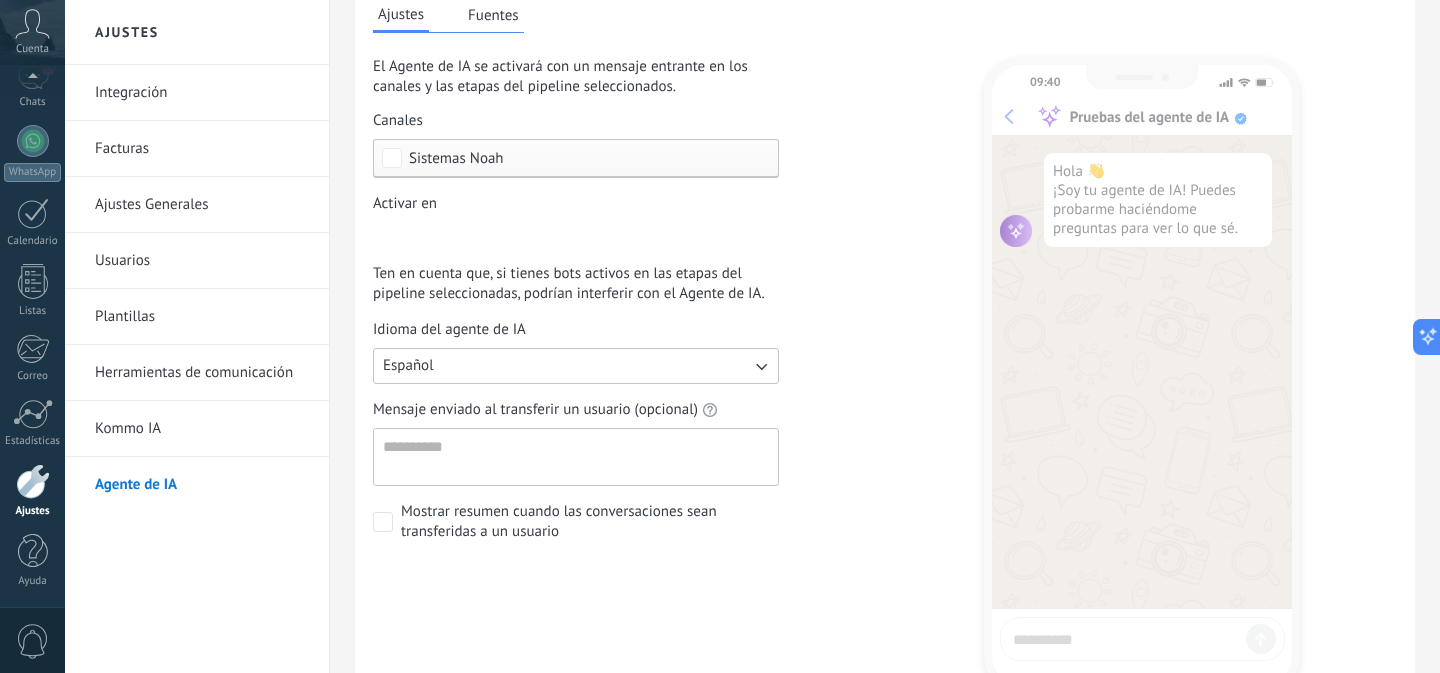 scroll, scrollTop: 0, scrollLeft: 0, axis: both 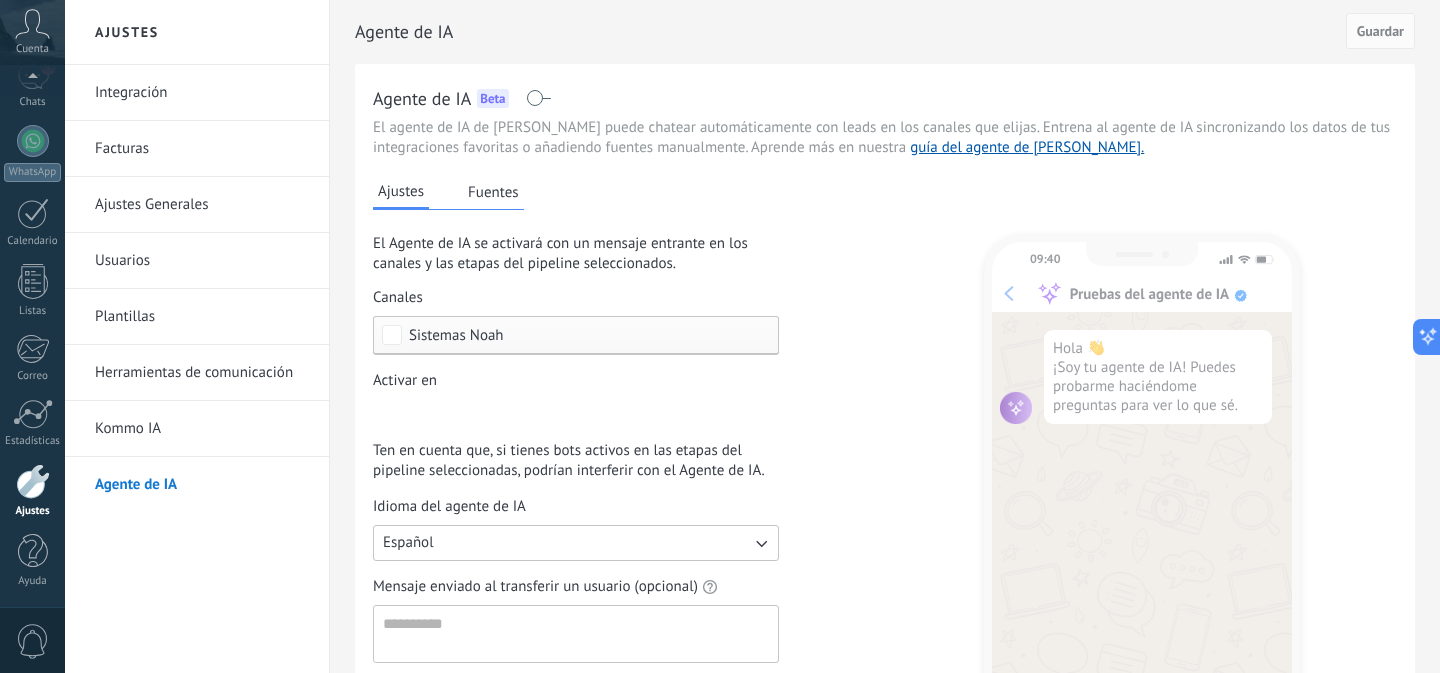 click on "Integración" at bounding box center (202, 93) 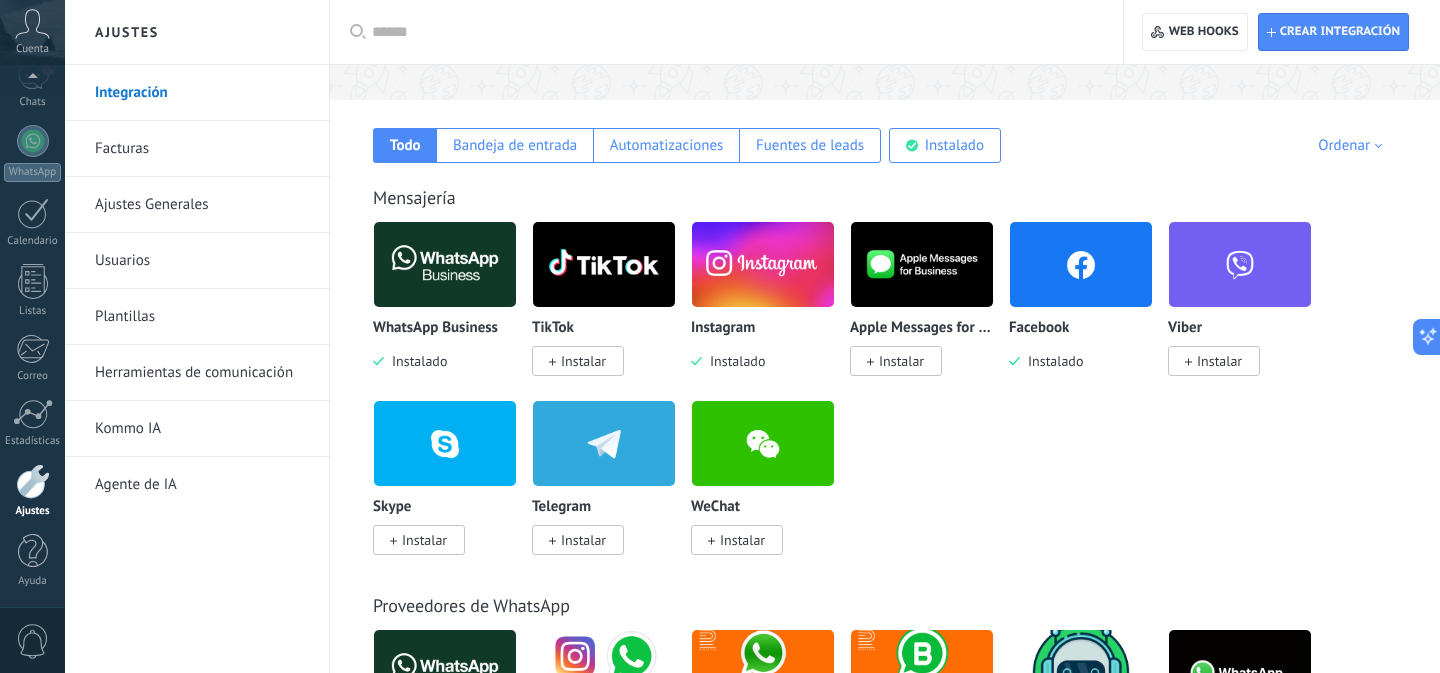 scroll, scrollTop: 292, scrollLeft: 0, axis: vertical 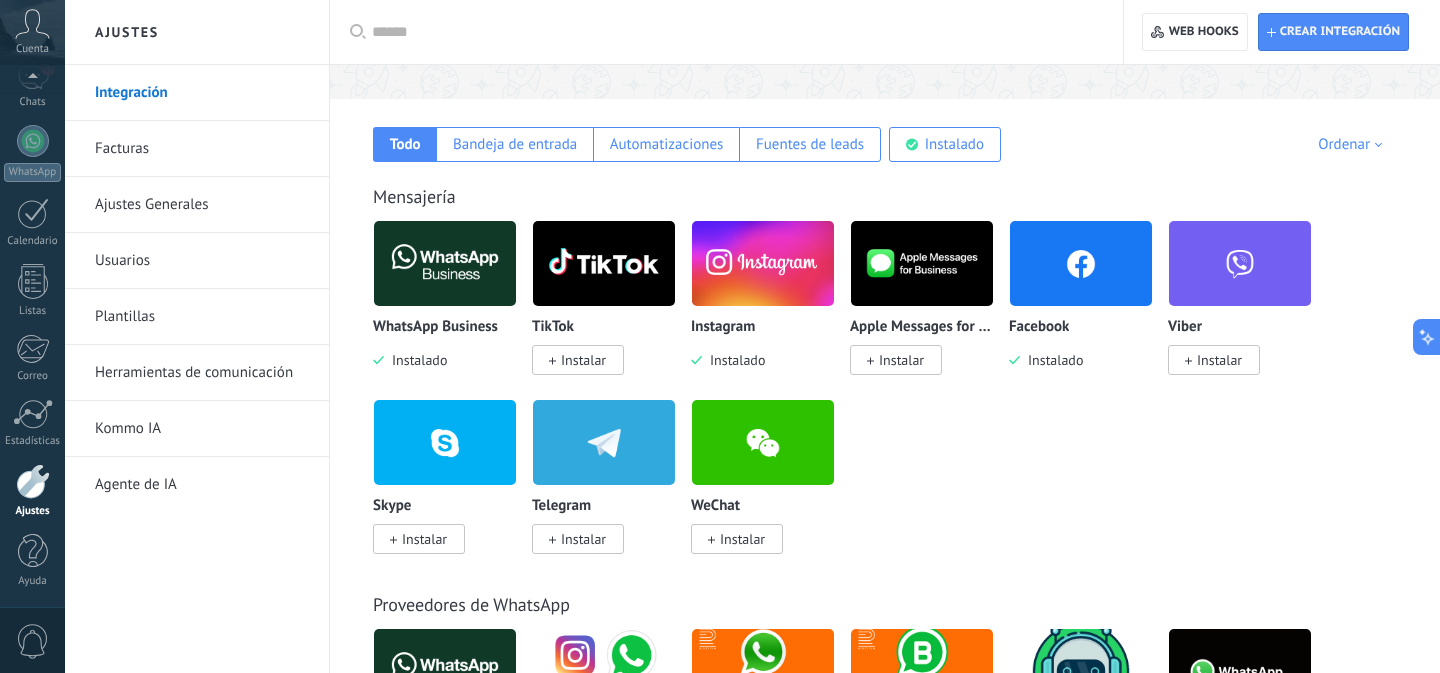 click at bounding box center [763, 263] 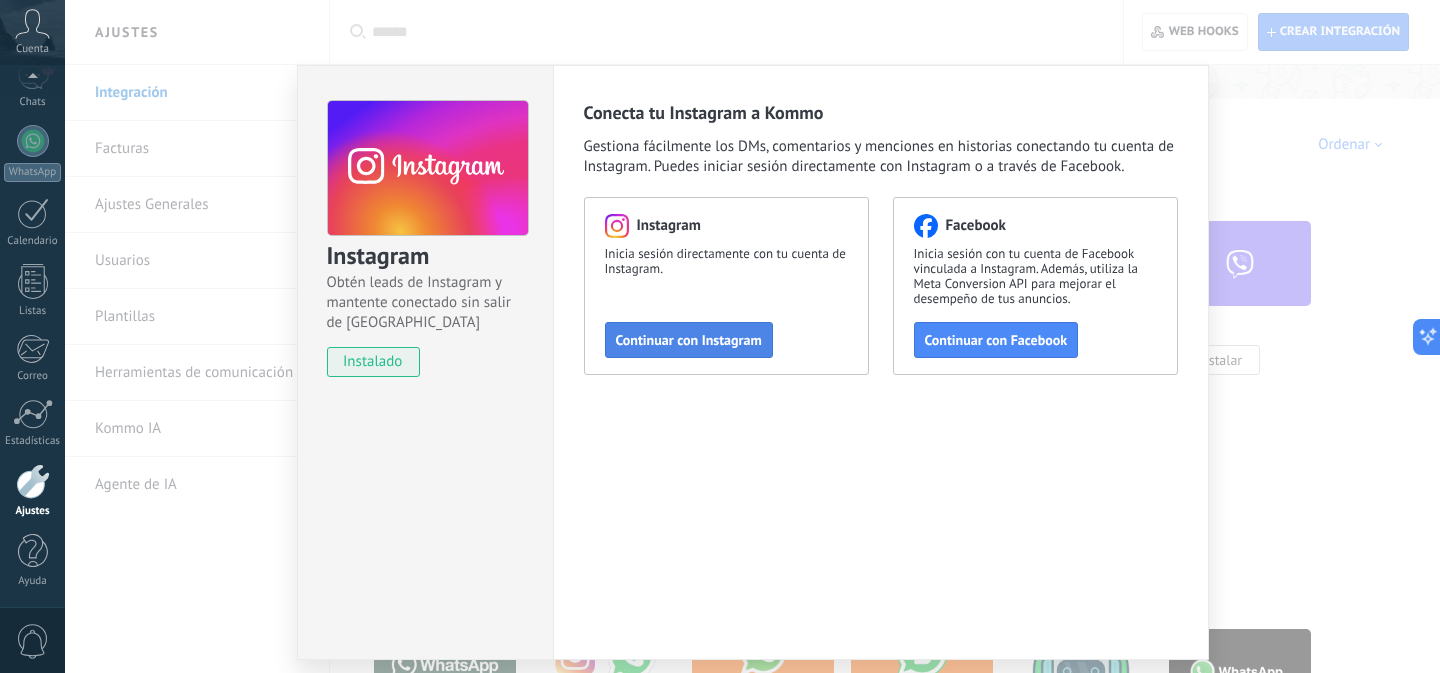 click on "Continuar con Instagram" at bounding box center (689, 340) 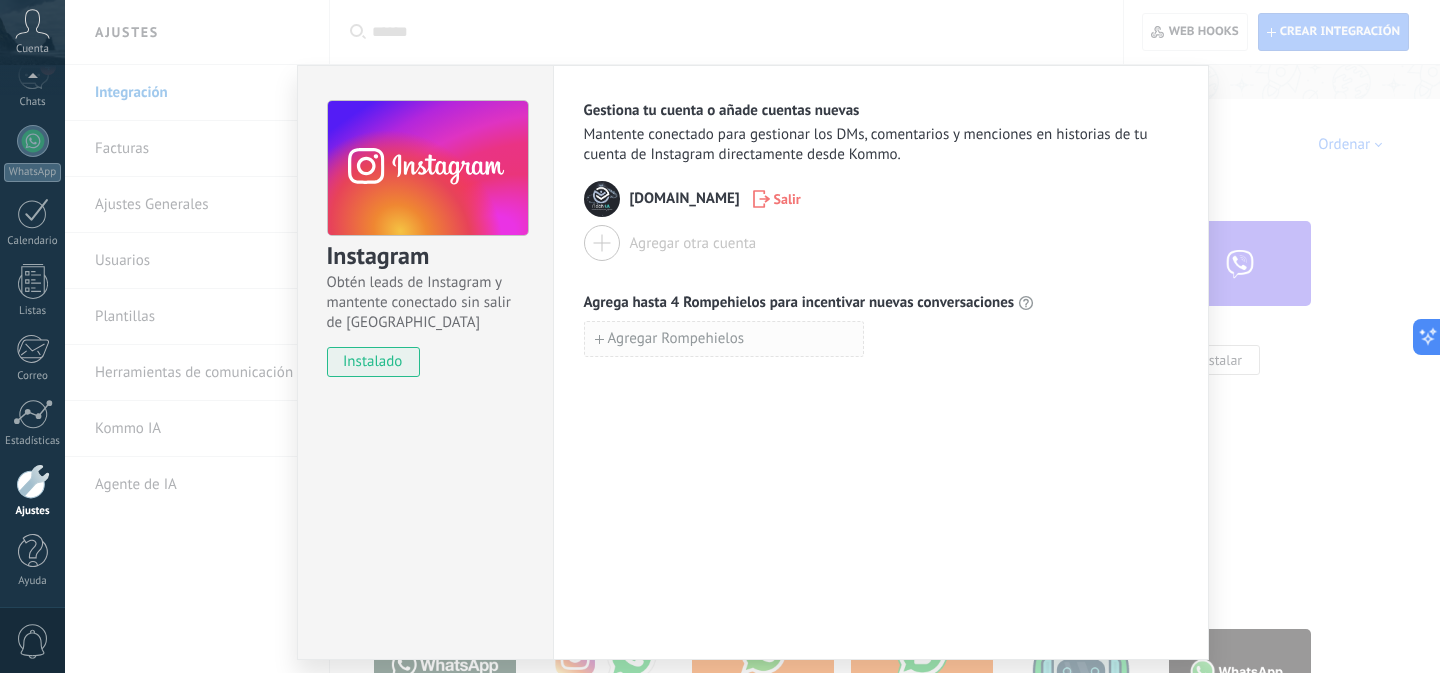 click on "Agregar Rompehielos" at bounding box center (676, 339) 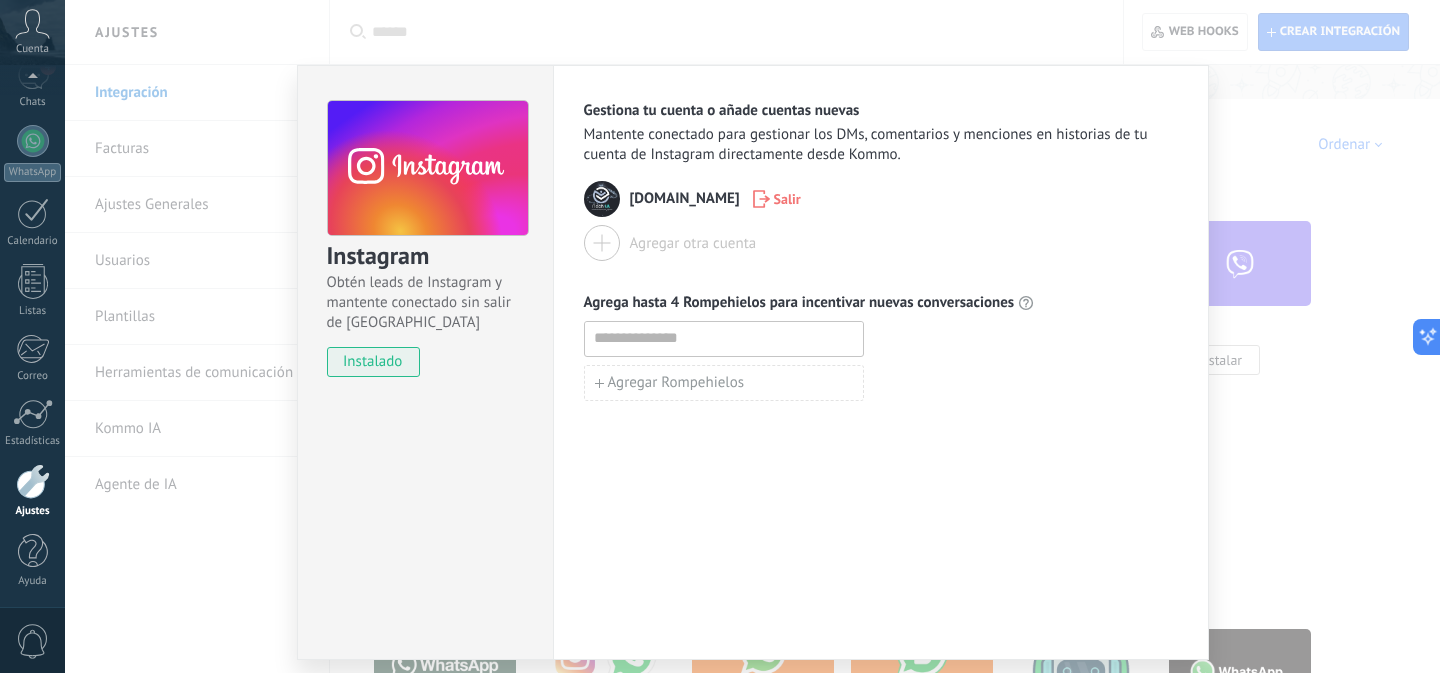 scroll, scrollTop: 62, scrollLeft: 0, axis: vertical 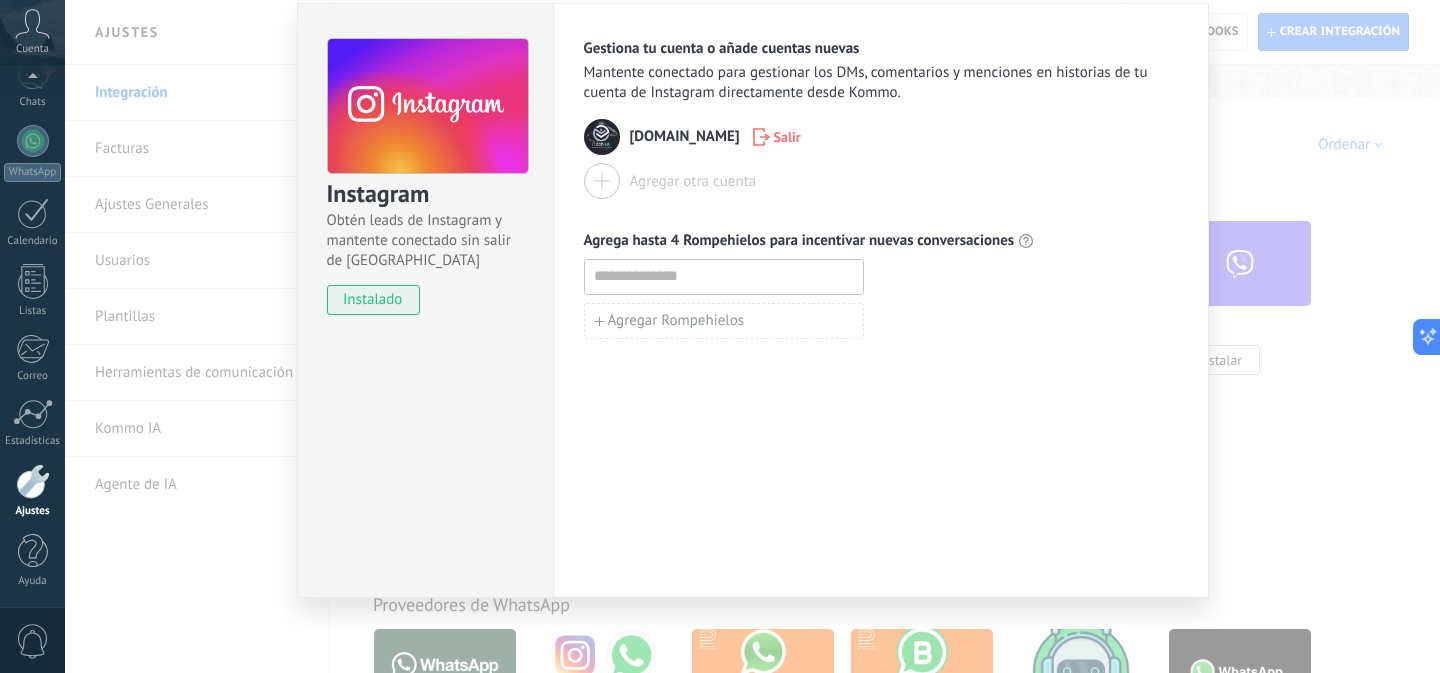 click on "Instagram Obtén leads de Instagram y mantente conectado sin salir de Kommo instalado Gestiona tu cuenta o añade cuentas nuevas Mantente conectado para gestionar los DMs, comentarios y menciones en historias de tu cuenta de Instagram directamente desde Kommo. [PERSON_NAME][DOMAIN_NAME] Salir Agregar otra cuenta Agrega hasta 4 Rompehielos para incentivar nuevas conversaciones Agregar Rompehielos" at bounding box center [752, 336] 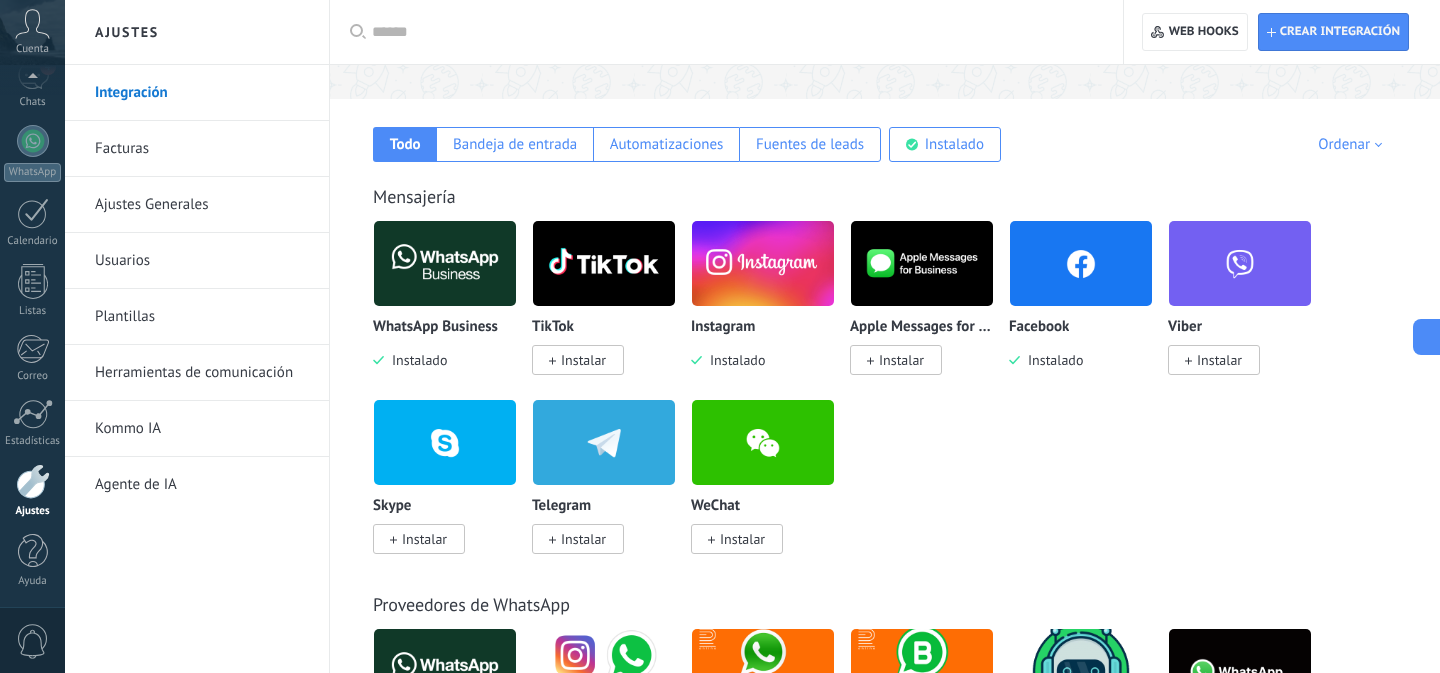 scroll, scrollTop: 0, scrollLeft: 0, axis: both 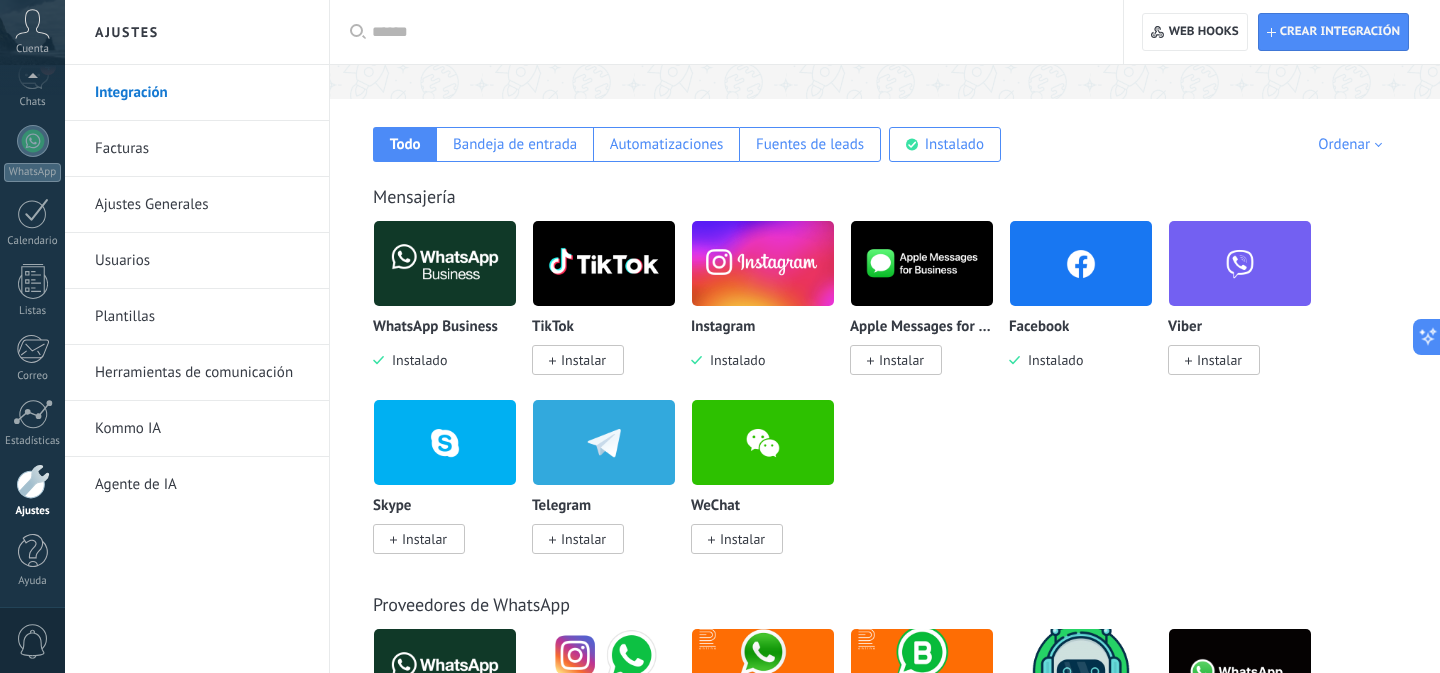 click at bounding box center [1081, 263] 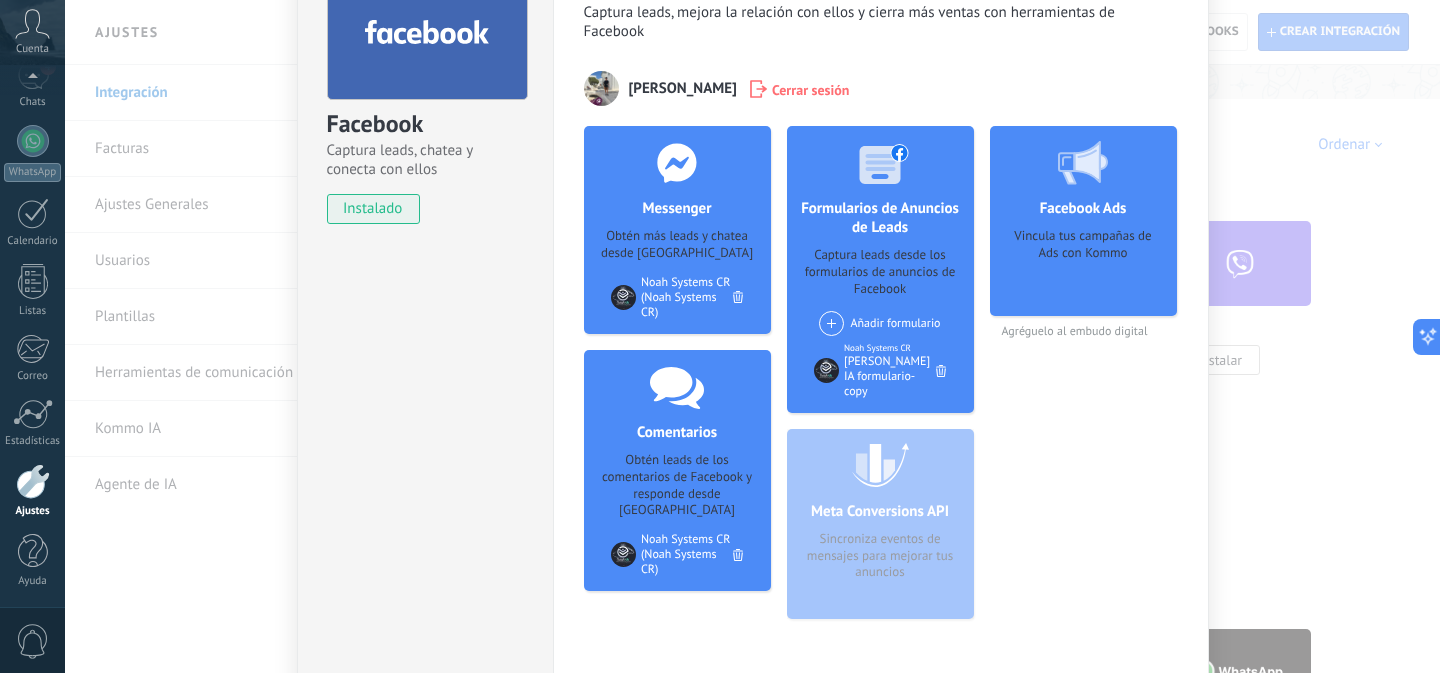 scroll, scrollTop: 0, scrollLeft: 0, axis: both 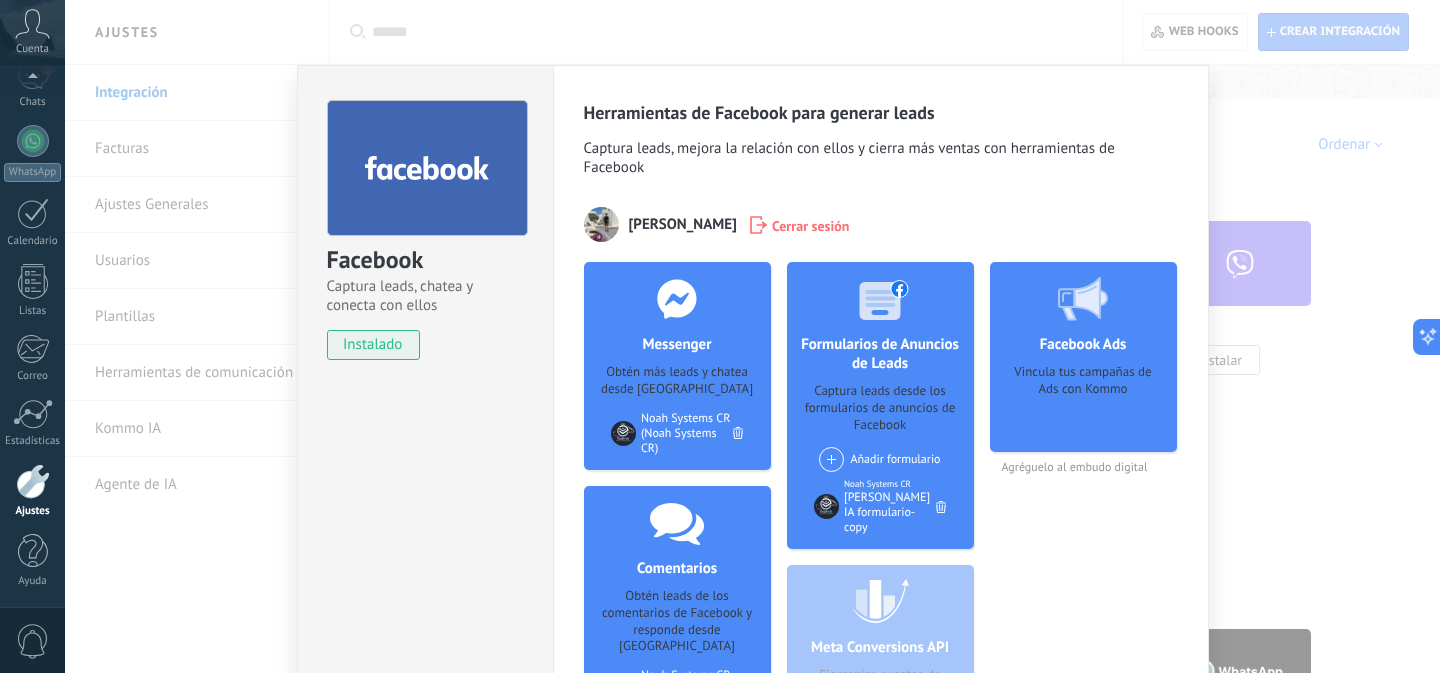 click on "Facebook Captura leads, chatea y conecta con ellos instalado Desinstalar Herramientas de Facebook para generar leads Captura leads, mejora la relación con ellos y cierra más ventas con herramientas de Facebook [PERSON_NAME] sesión Messenger Obtén más leads y chatea desde Kommo Agregar página Noah Systems CR (Noah Systems CR) Comentarios Obtén leads de los comentarios de Facebook y responde desde Kommo Agregar página Noah Systems CR (Noah Systems CR) Formularios de Anuncios de Leads Captura leads desde los formularios de anuncios de Facebook Añadir formulario Noah Systems CR Noah IA formulario-copy Meta Conversions API Sincroniza eventos de mensajes para mejorar tus anuncios Facebook Ads Vincula tus campañas de Ads con Kommo Agréguelo al embudo digital más" at bounding box center [752, 336] 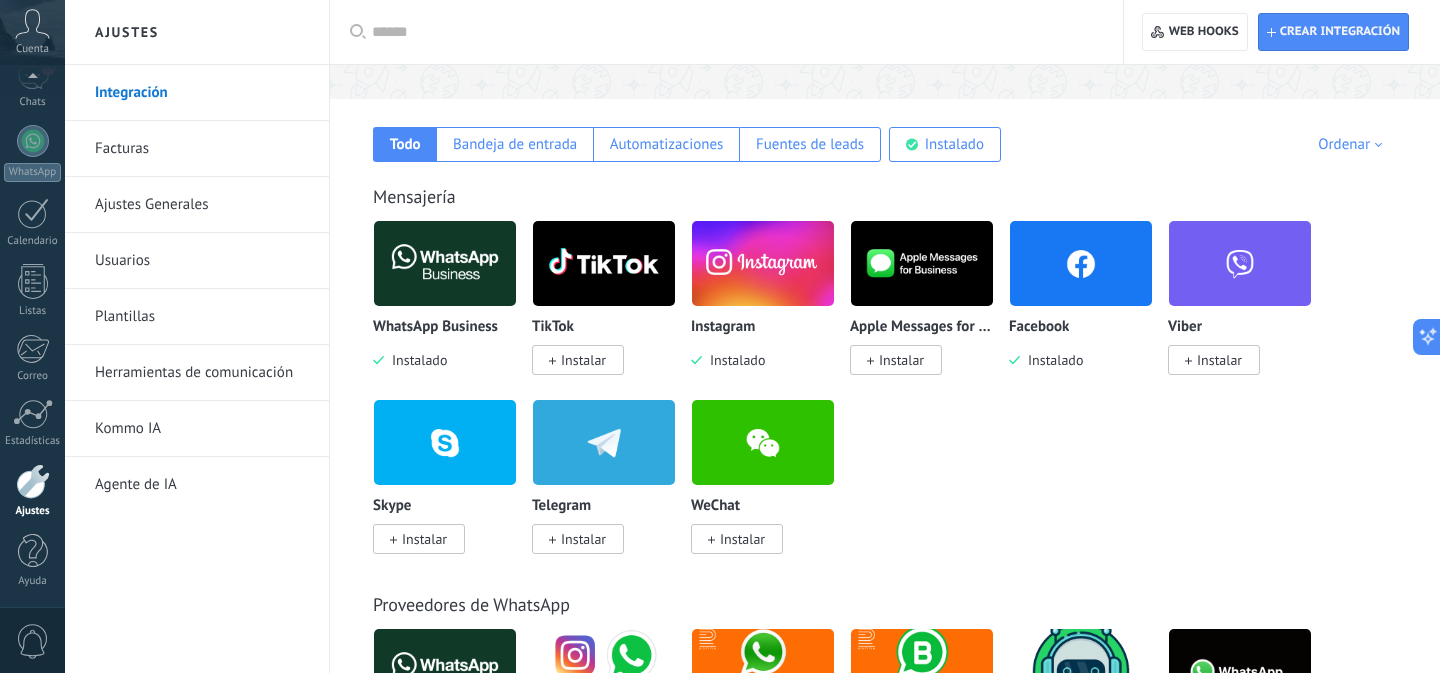 click on "Agente de IA" at bounding box center (202, 485) 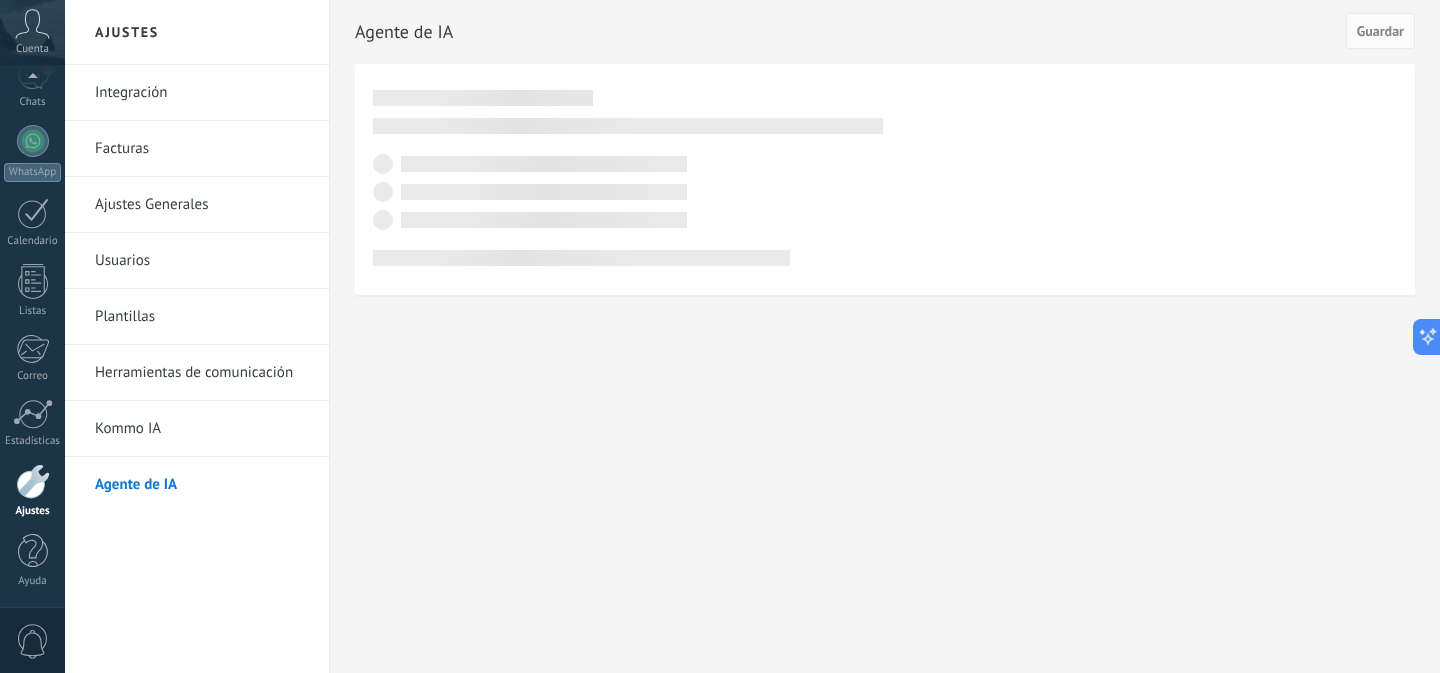 scroll, scrollTop: 0, scrollLeft: 0, axis: both 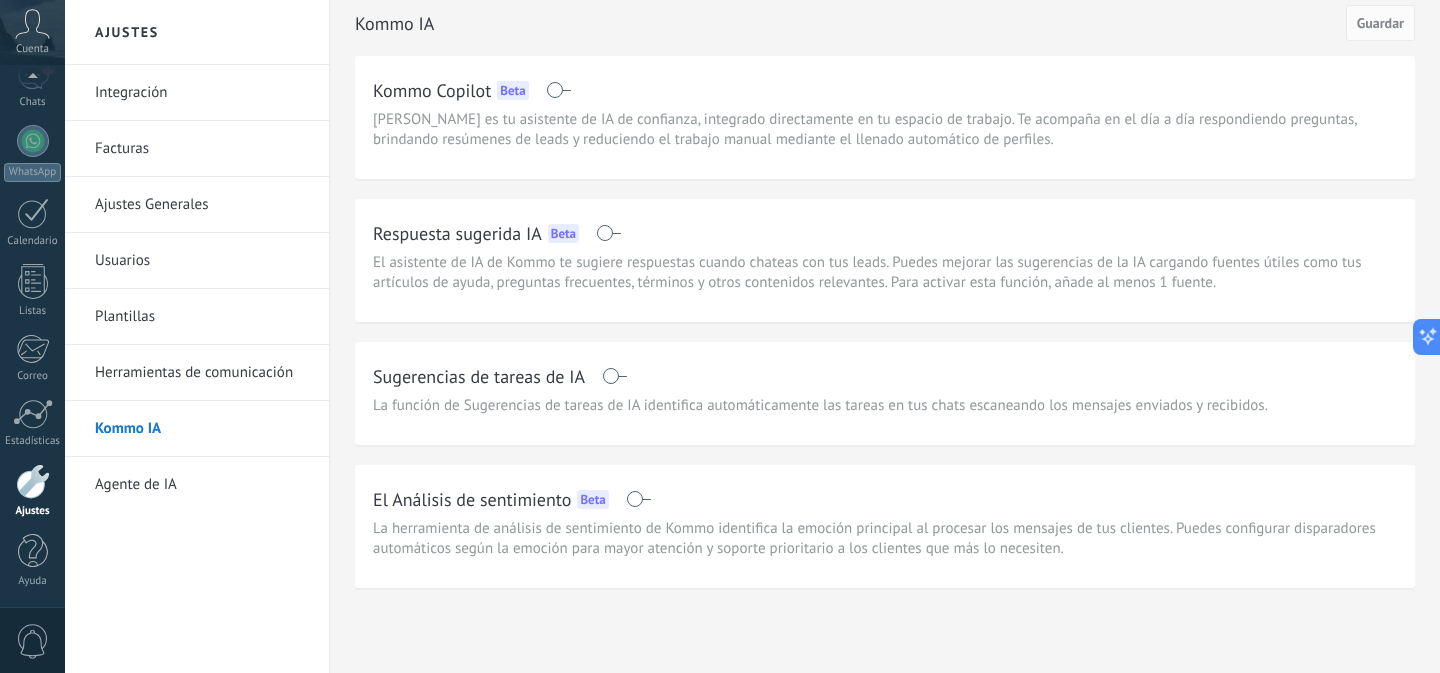 click on "Agente de IA" at bounding box center [202, 485] 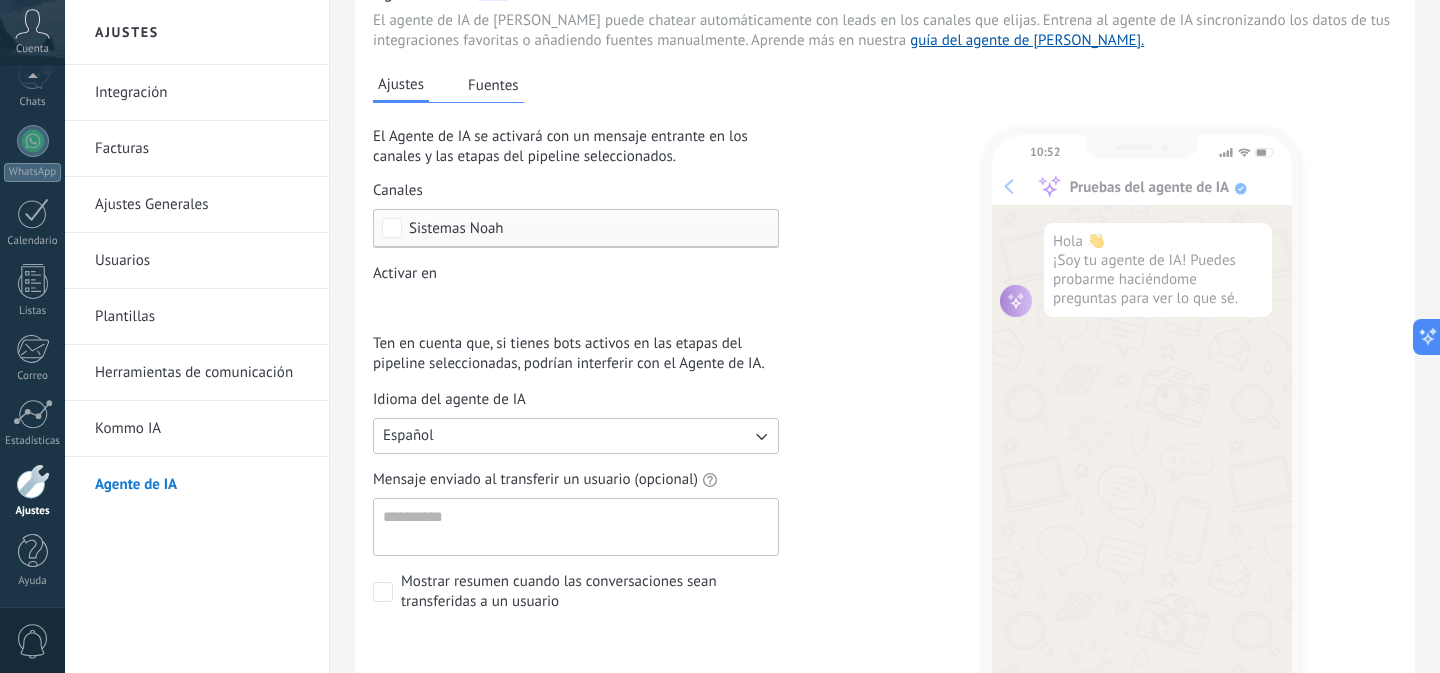 scroll, scrollTop: 20, scrollLeft: 0, axis: vertical 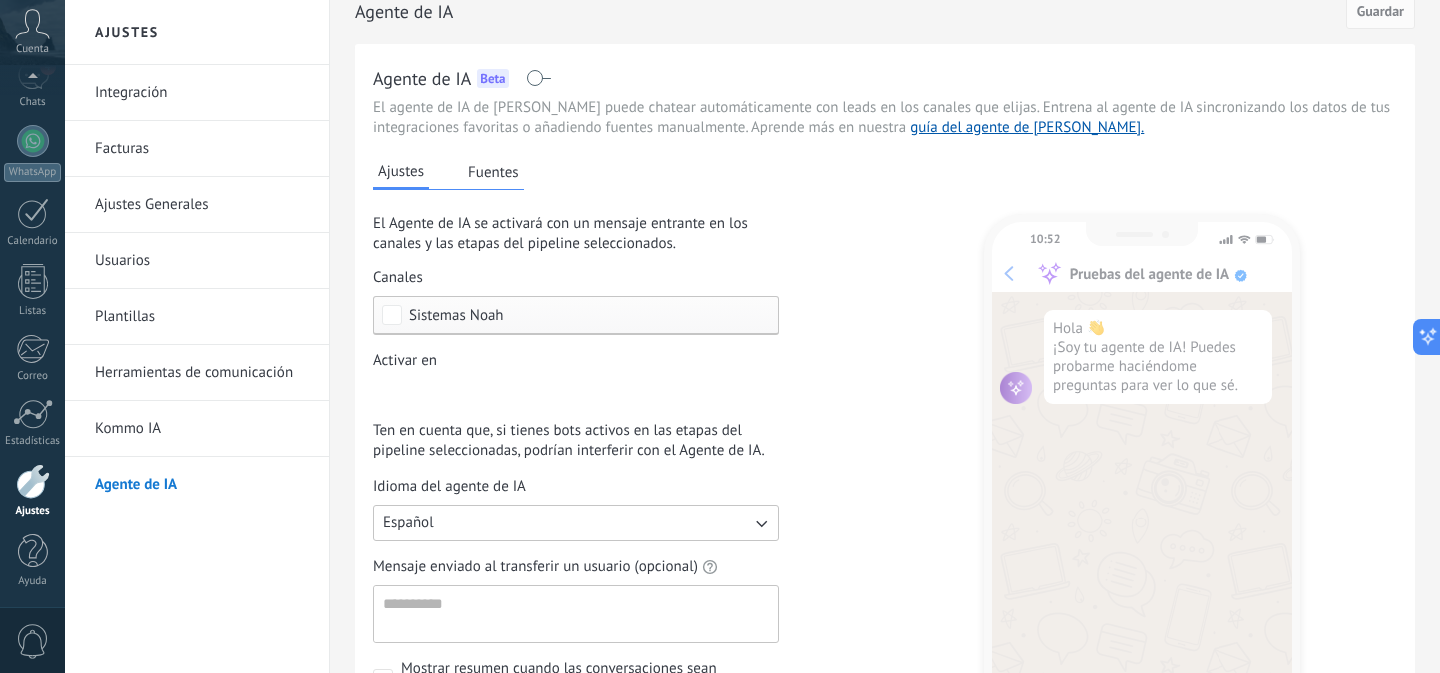 click on "Ajustes Fuentes El Agente de IA se activará con un mensaje entrante en los canales y las etapas del pipeline seleccionados. Canales Sistemas Noah Activar en Incoming leads Contactado Solicitud procesada Servicio reservado Especialista asignado Factura enviada Servicio prestado Cancelado Ten en cuenta que, si tienes bots activos en las etapas del pipeline seleccionadas, podrían interferir con el Agente de IA. Idioma del agente de IA Español Mensaje enviado al transferir un usuario (opcional) Mostrar resumen cuando las conversaciones sean transferidas a un usuario" at bounding box center [610, 537] 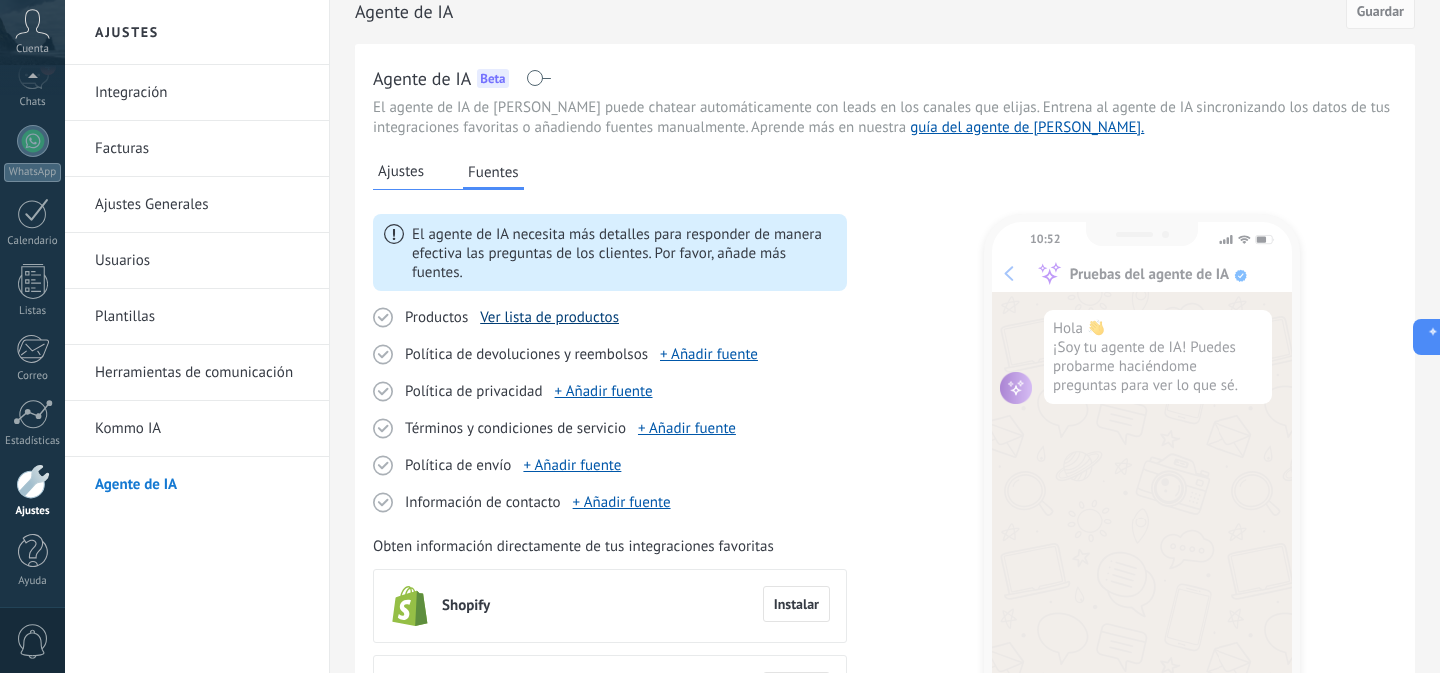 click on "Ver lista de productos" at bounding box center [549, 317] 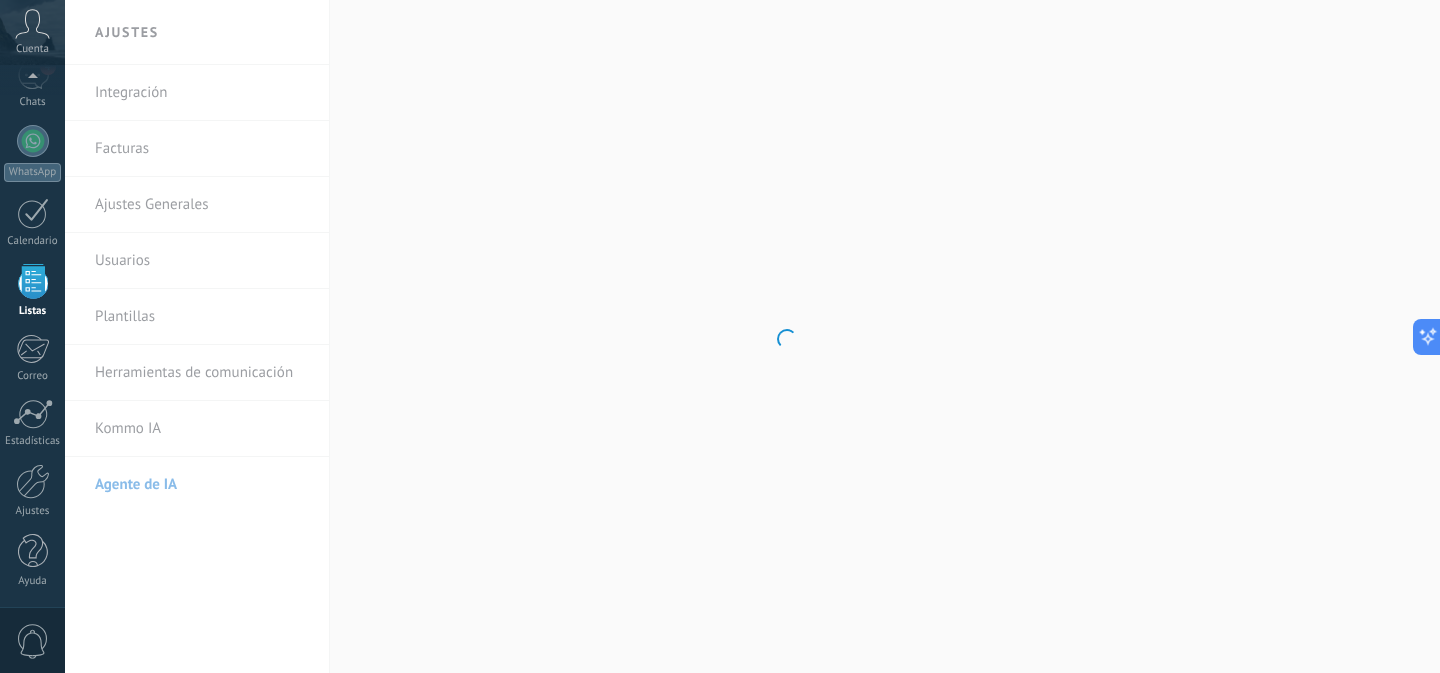 scroll, scrollTop: 124, scrollLeft: 0, axis: vertical 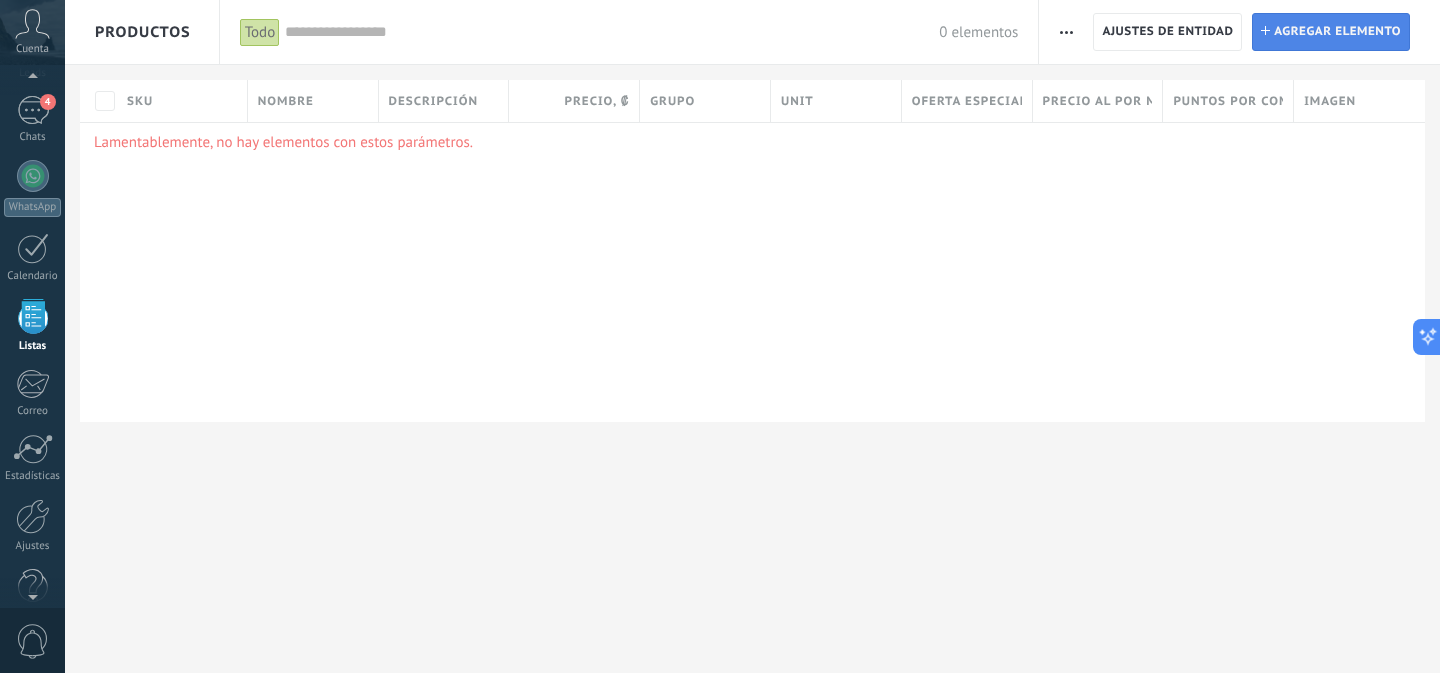 click on "Agregar elemento" at bounding box center (1337, 32) 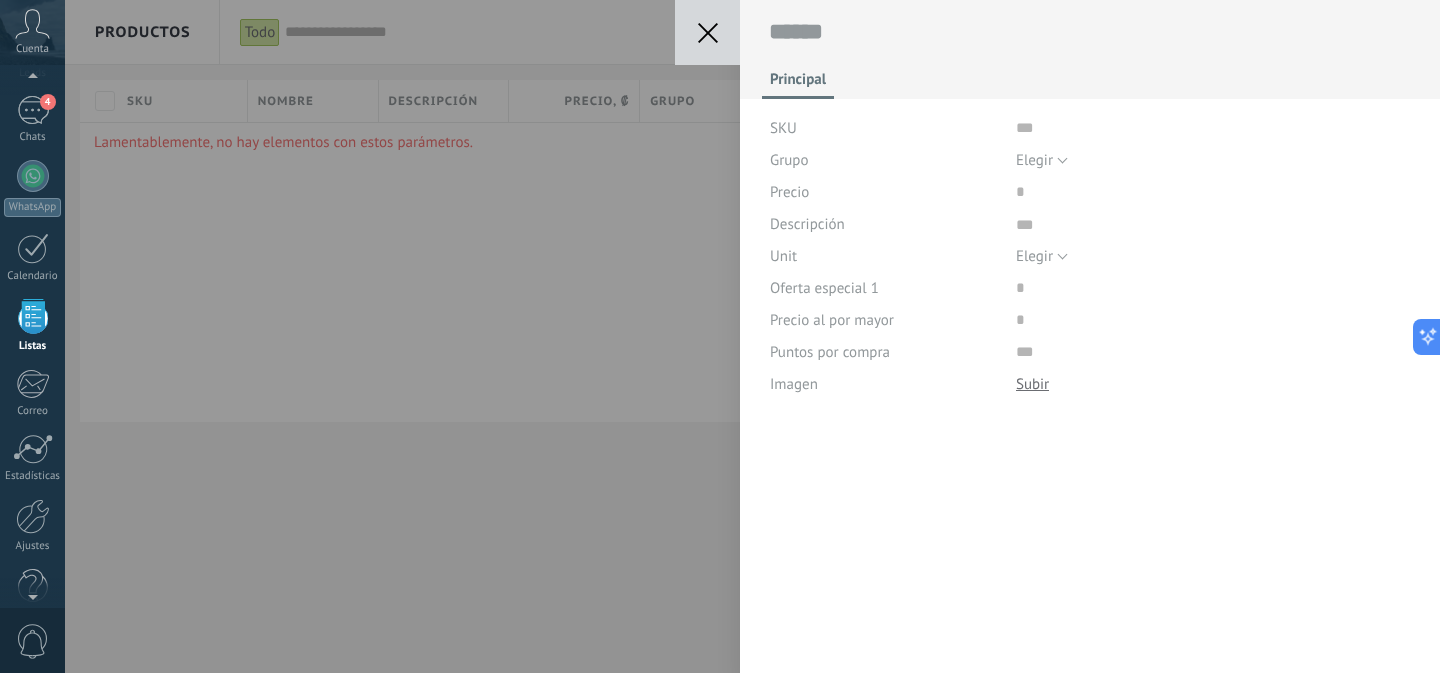 scroll, scrollTop: 20, scrollLeft: 0, axis: vertical 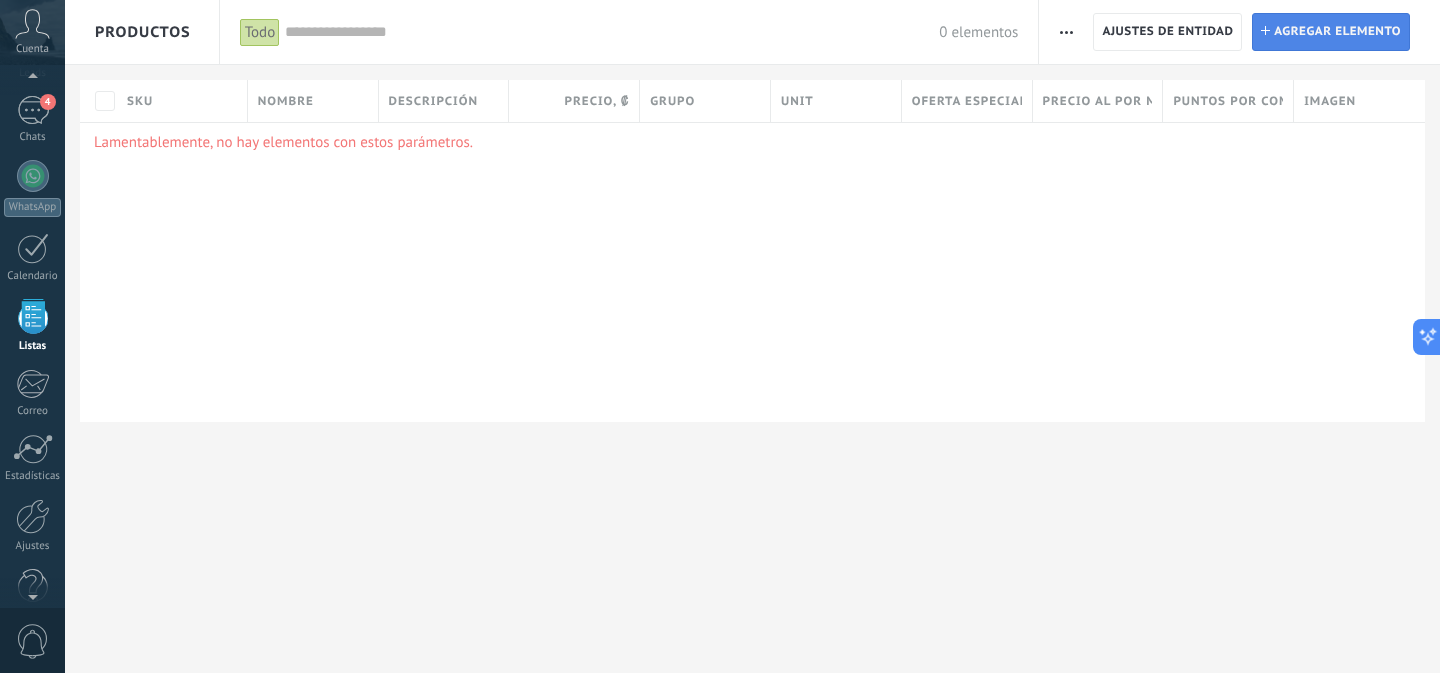 click on "Instalar Agregar elemento" at bounding box center [1331, 32] 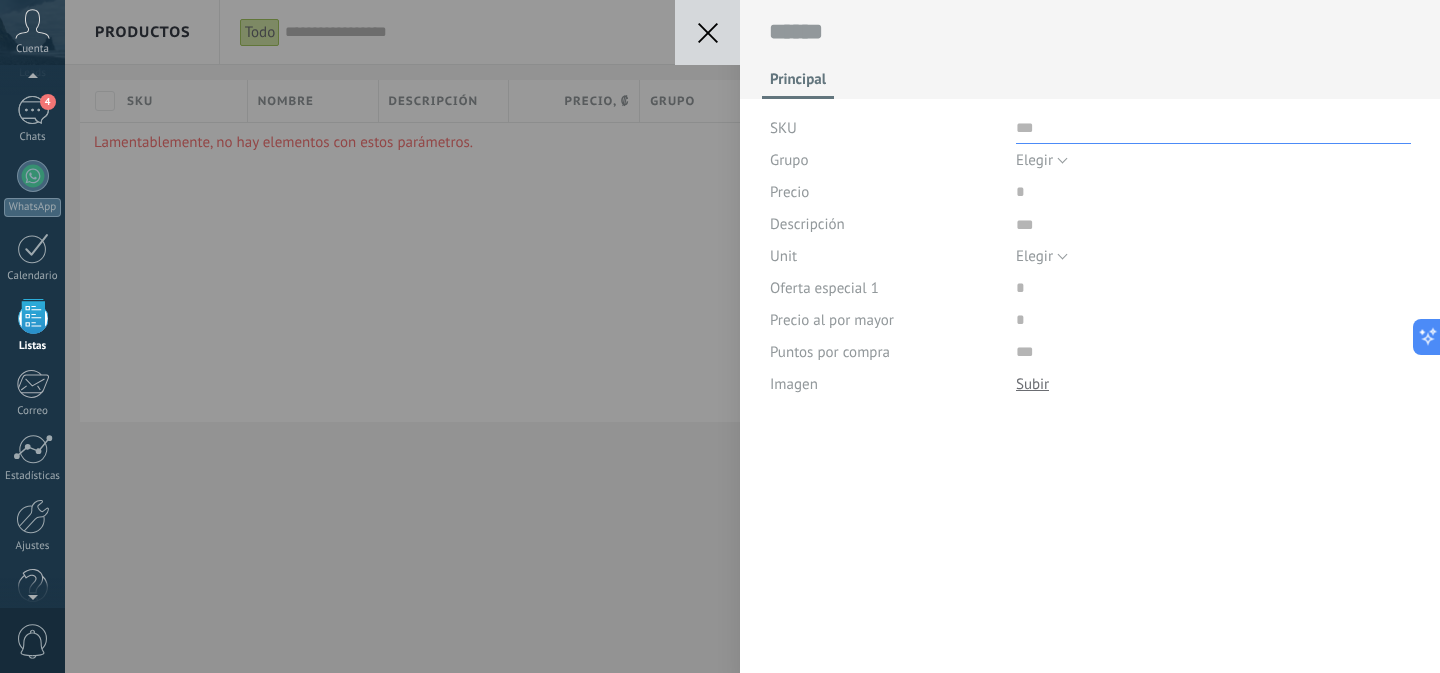 click at bounding box center (1213, 128) 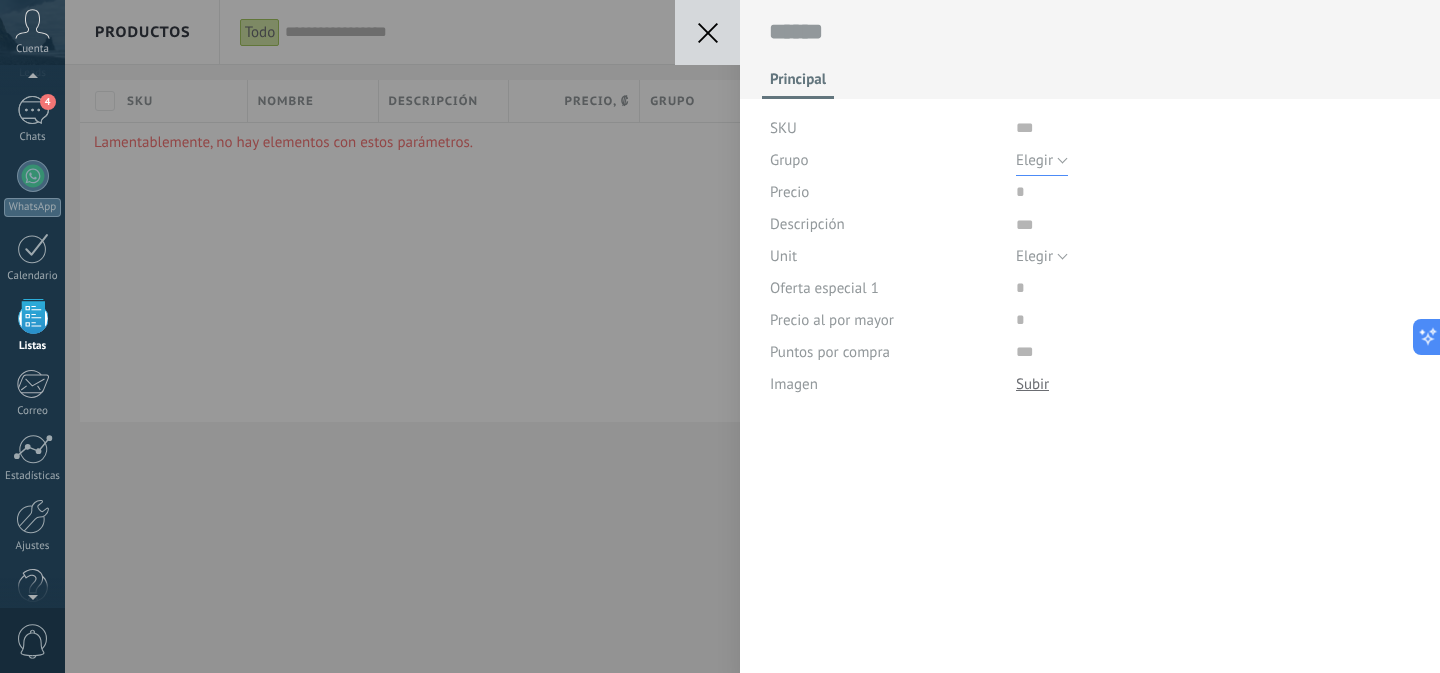 click on "Elegir" at bounding box center [1034, 160] 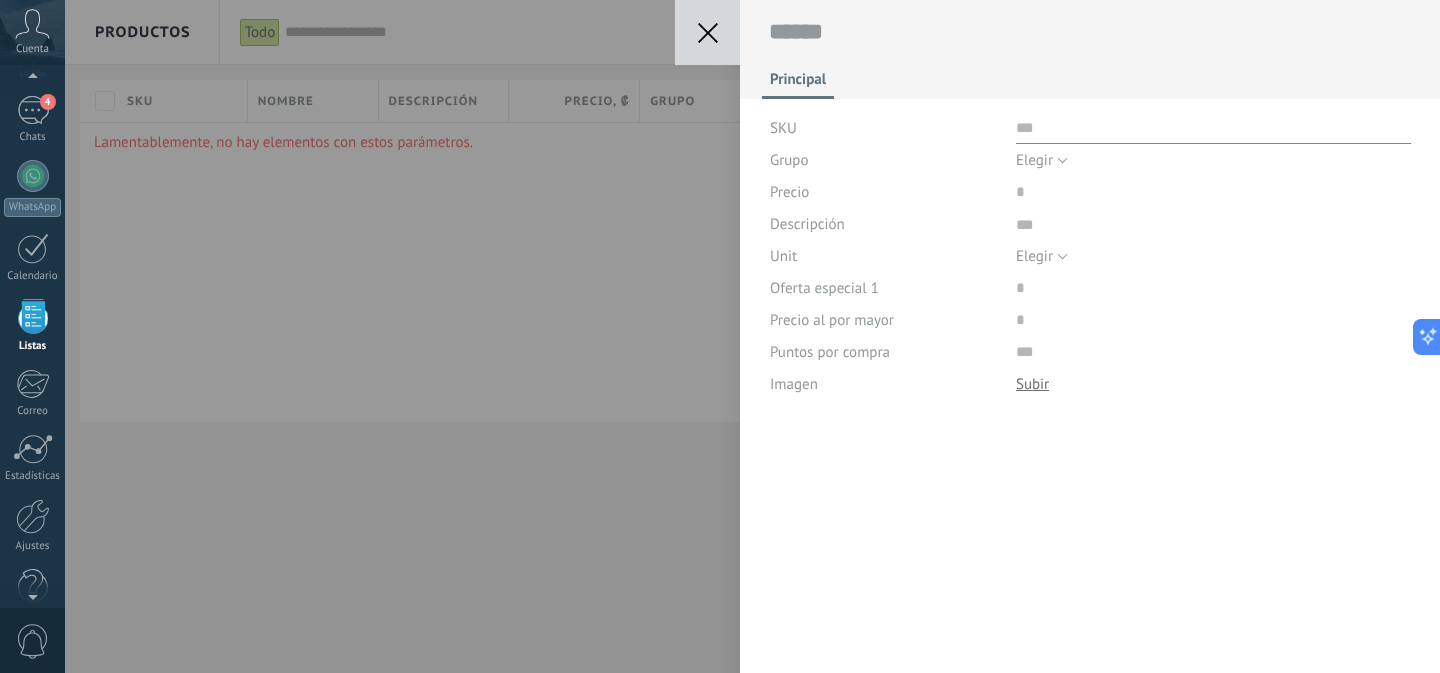 click at bounding box center [1213, 128] 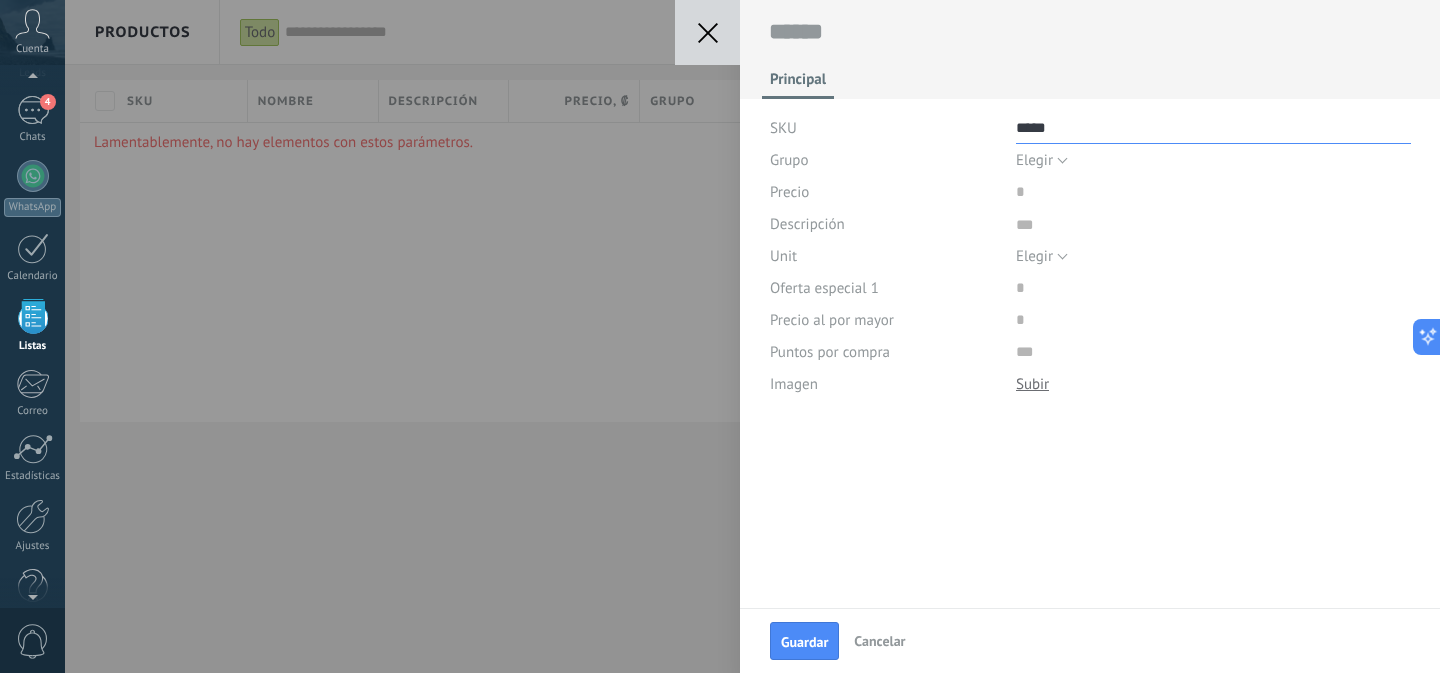 type on "*****" 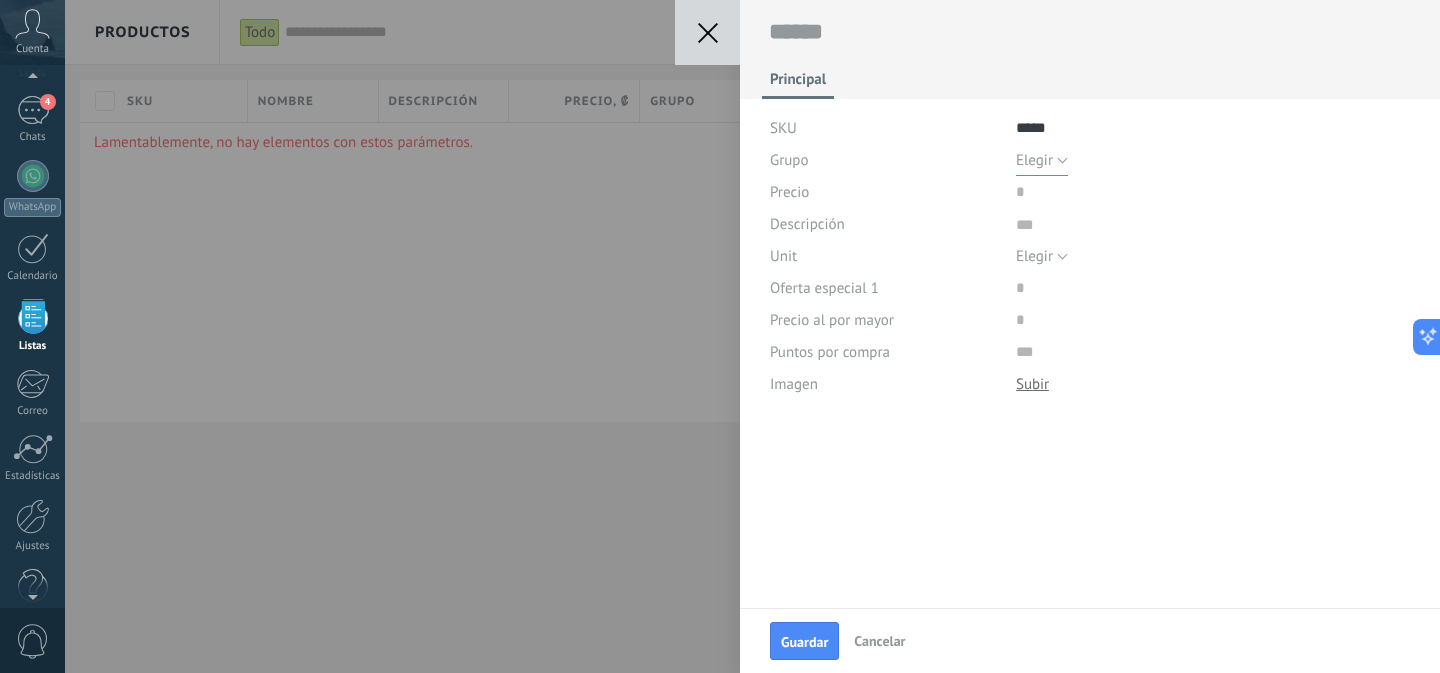 click on "Elegir" at bounding box center (1034, 160) 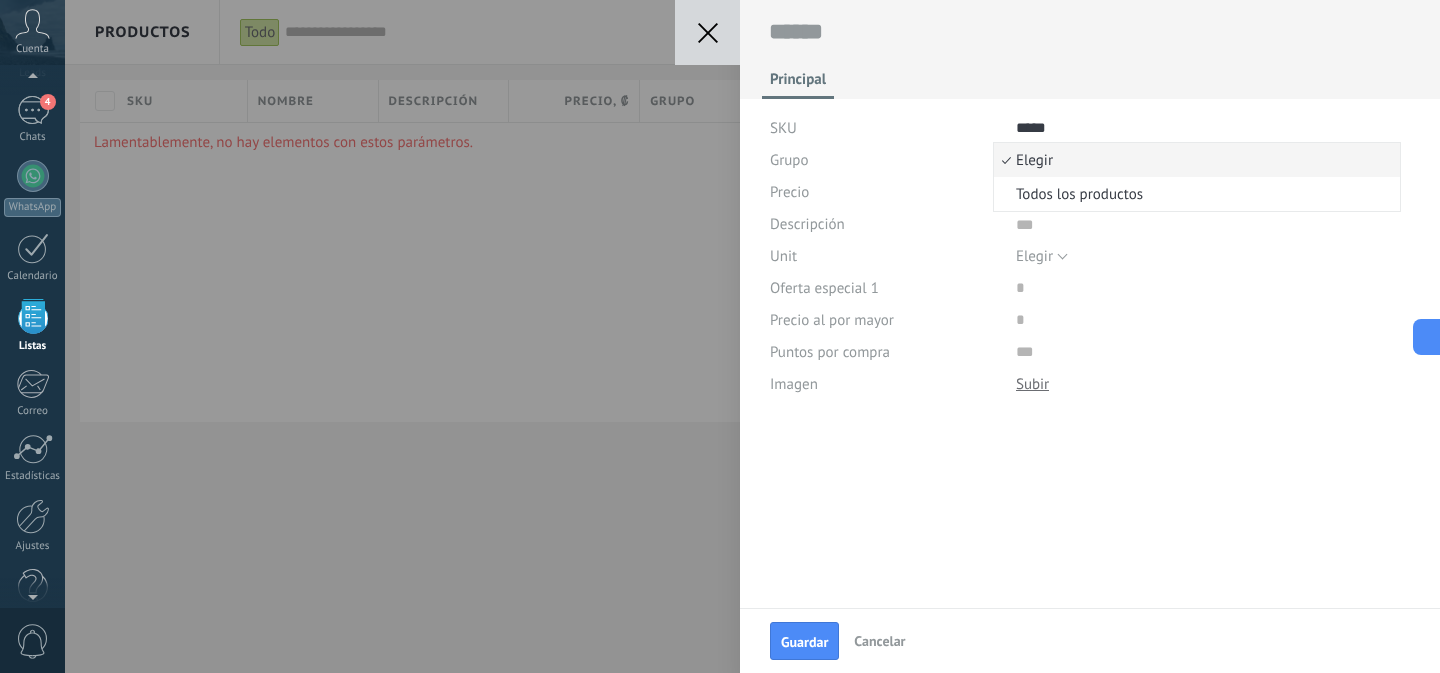 scroll, scrollTop: 0, scrollLeft: 0, axis: both 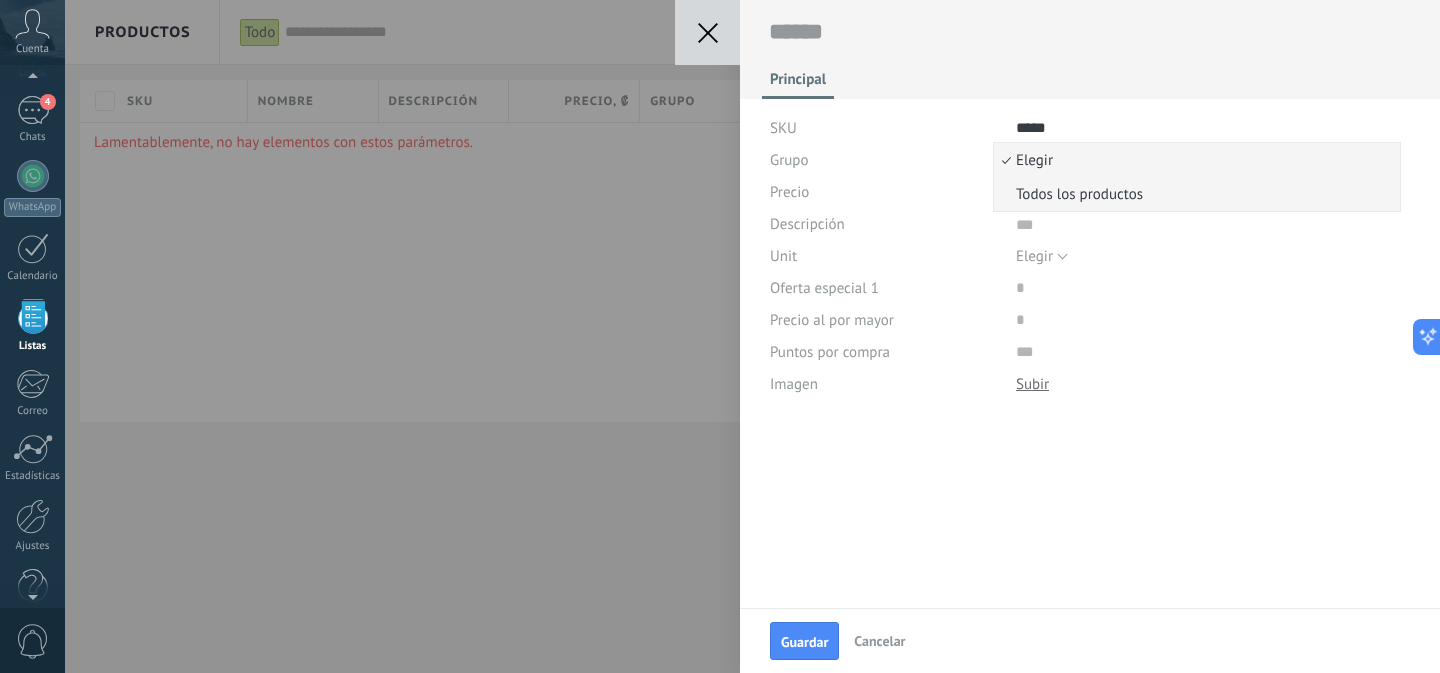 click on "Todos los productos" at bounding box center (1194, 194) 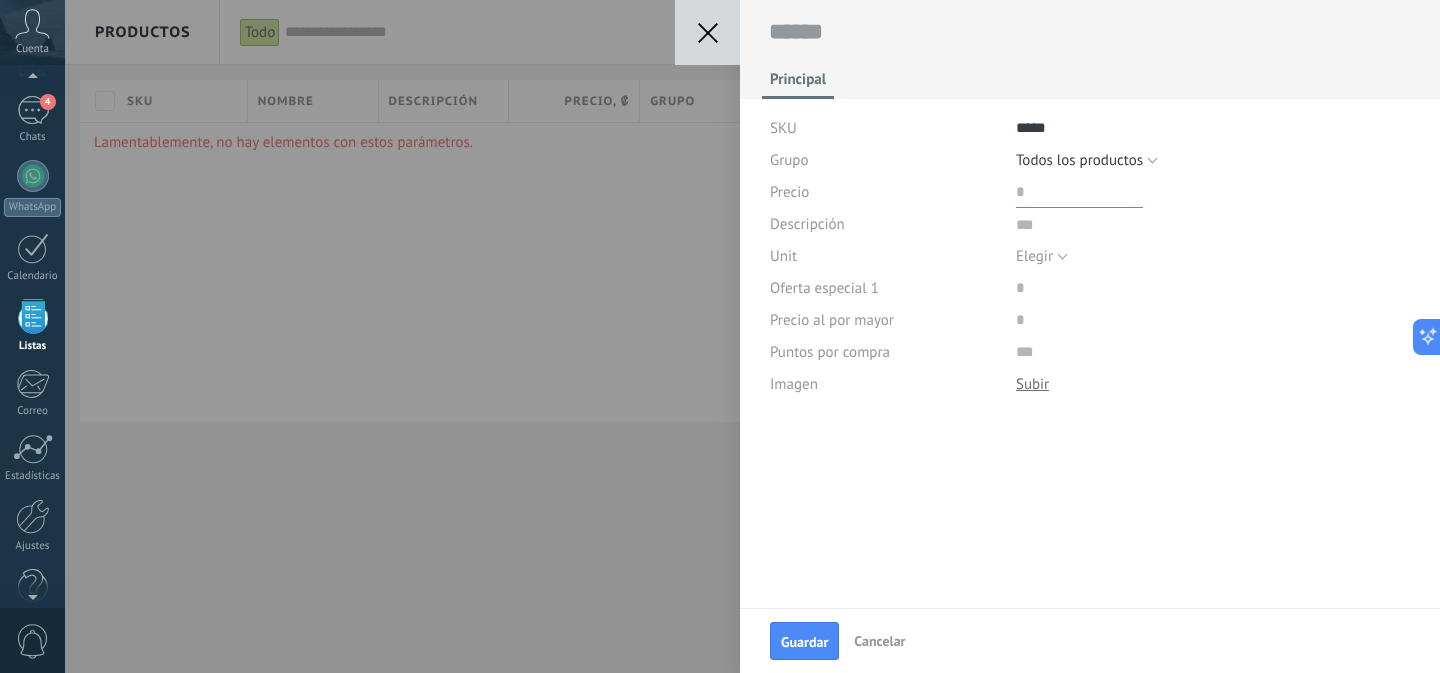 click at bounding box center (1079, 192) 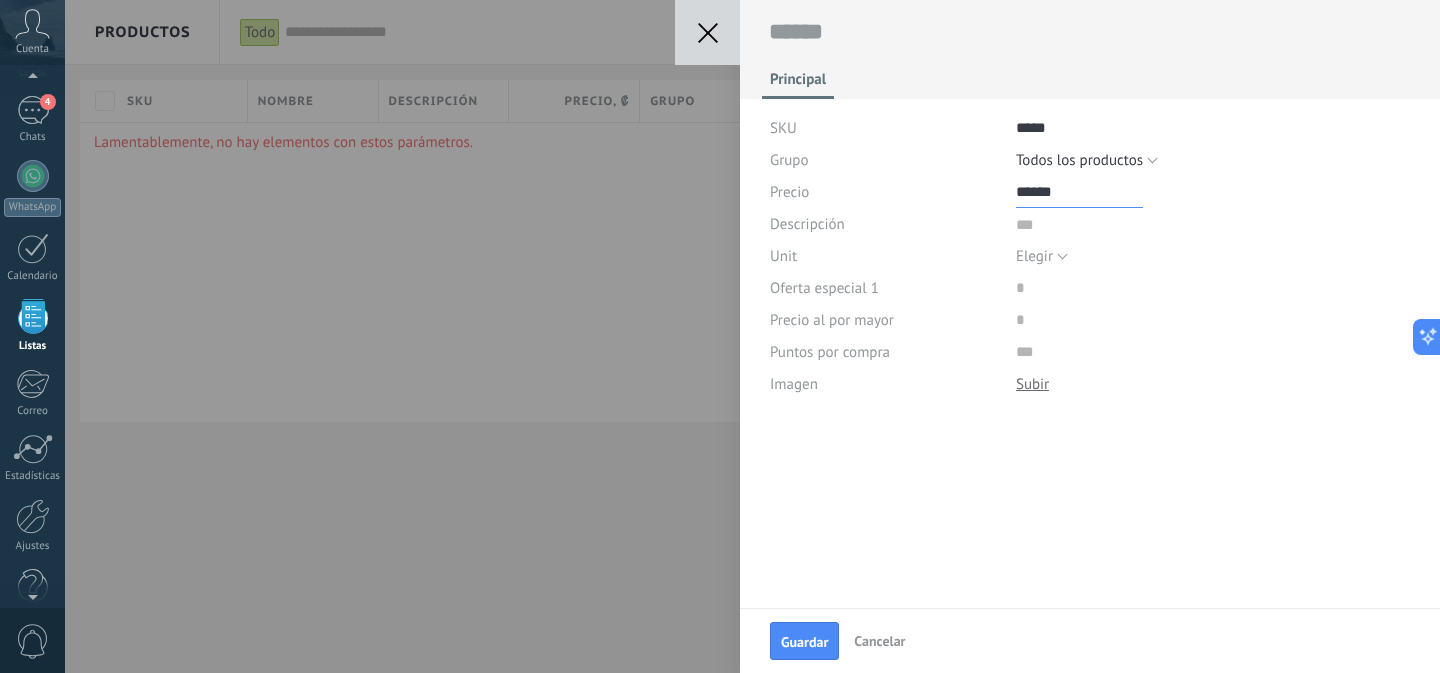 type on "******" 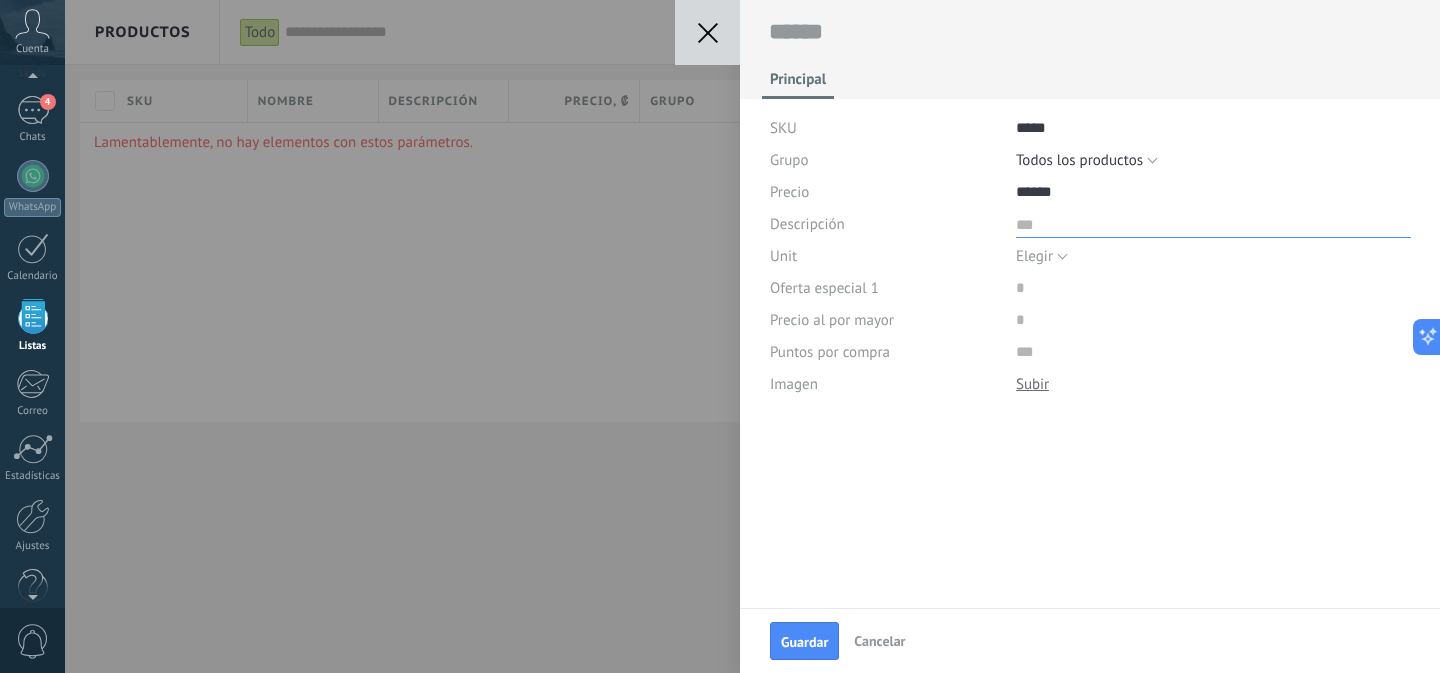 click at bounding box center (1213, 223) 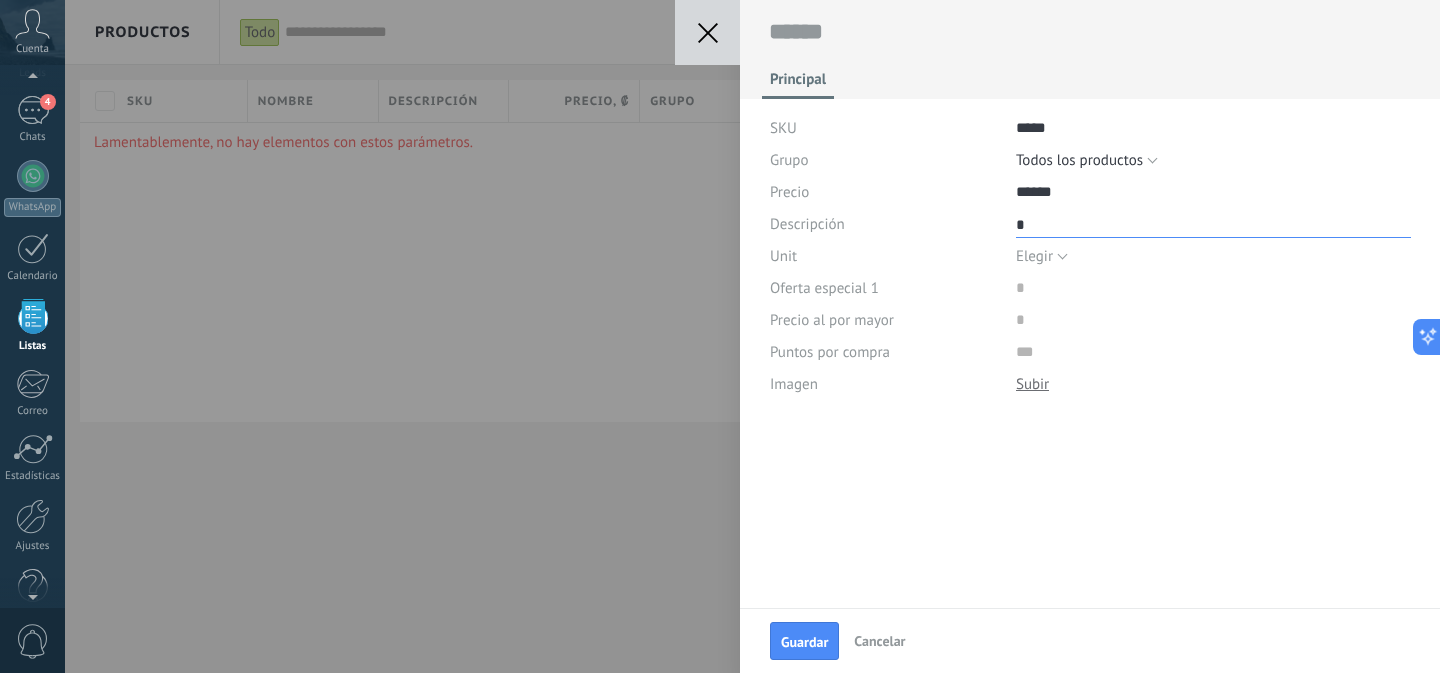 type on "**" 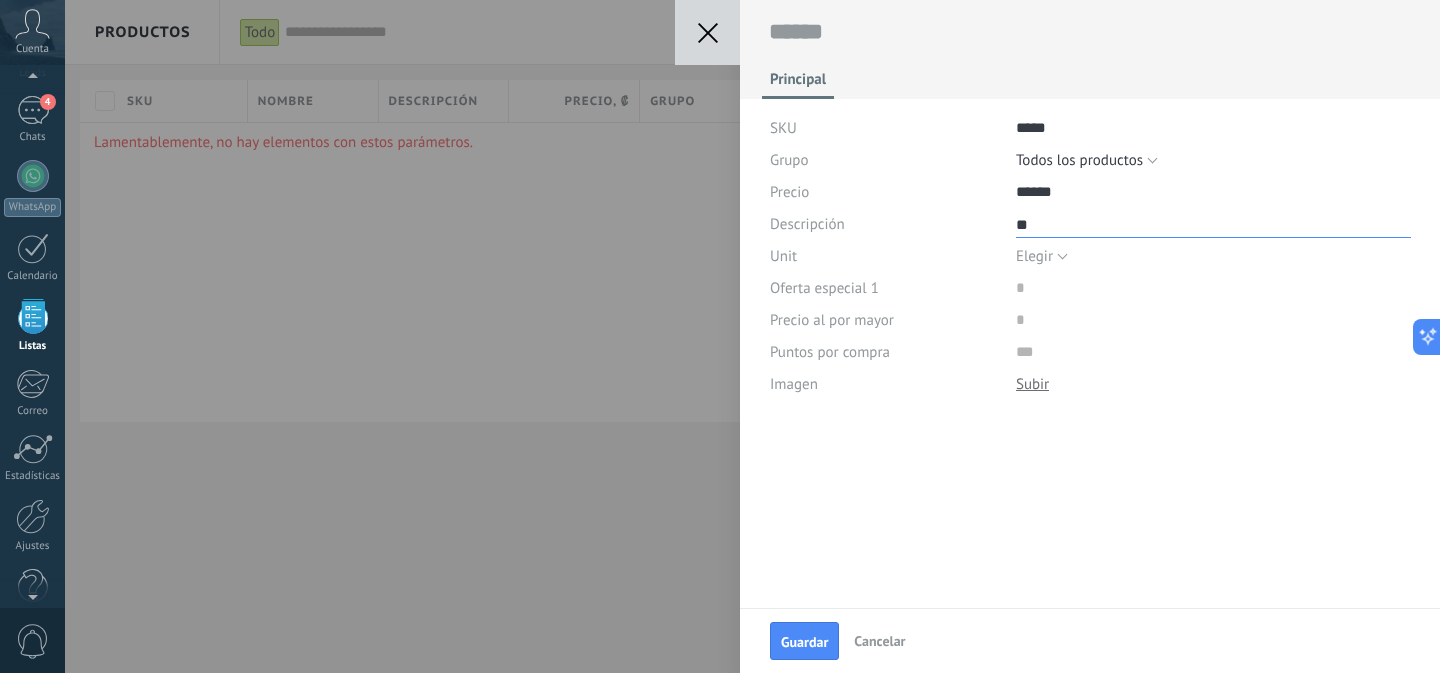 type on "***" 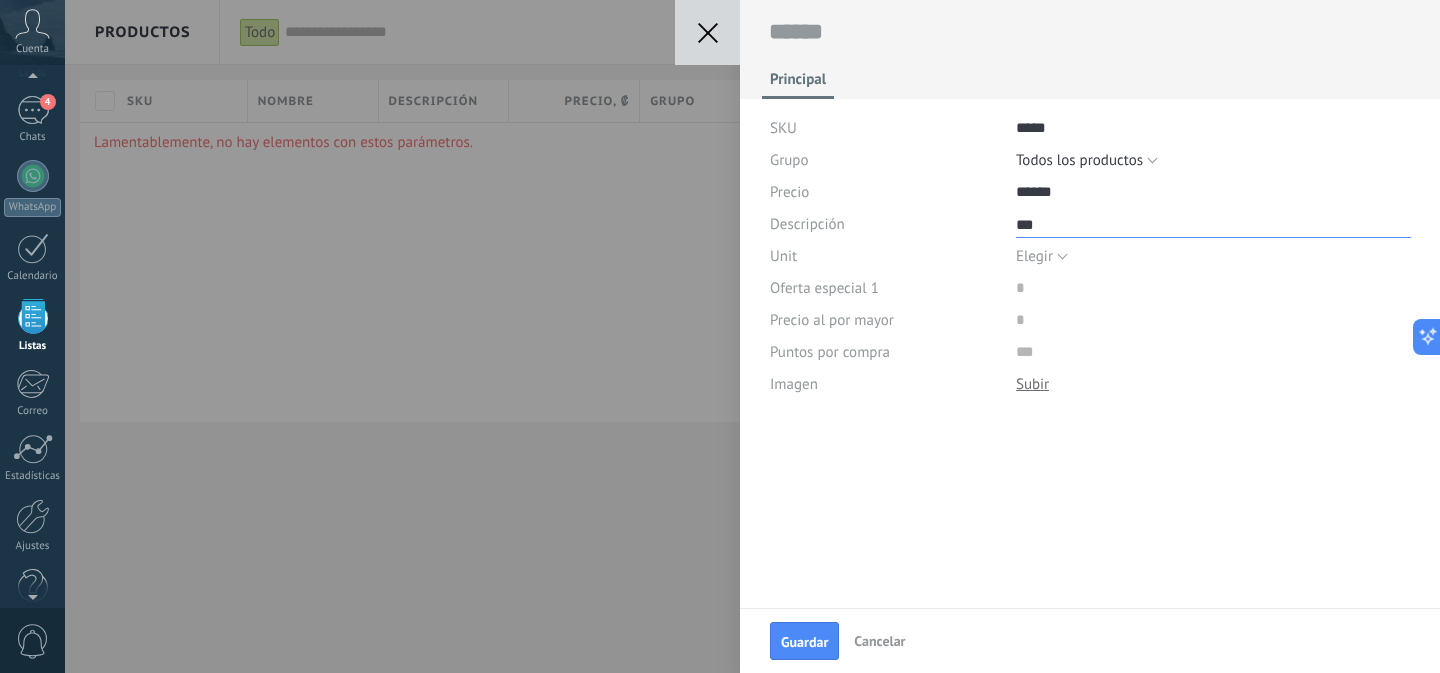 type on "****" 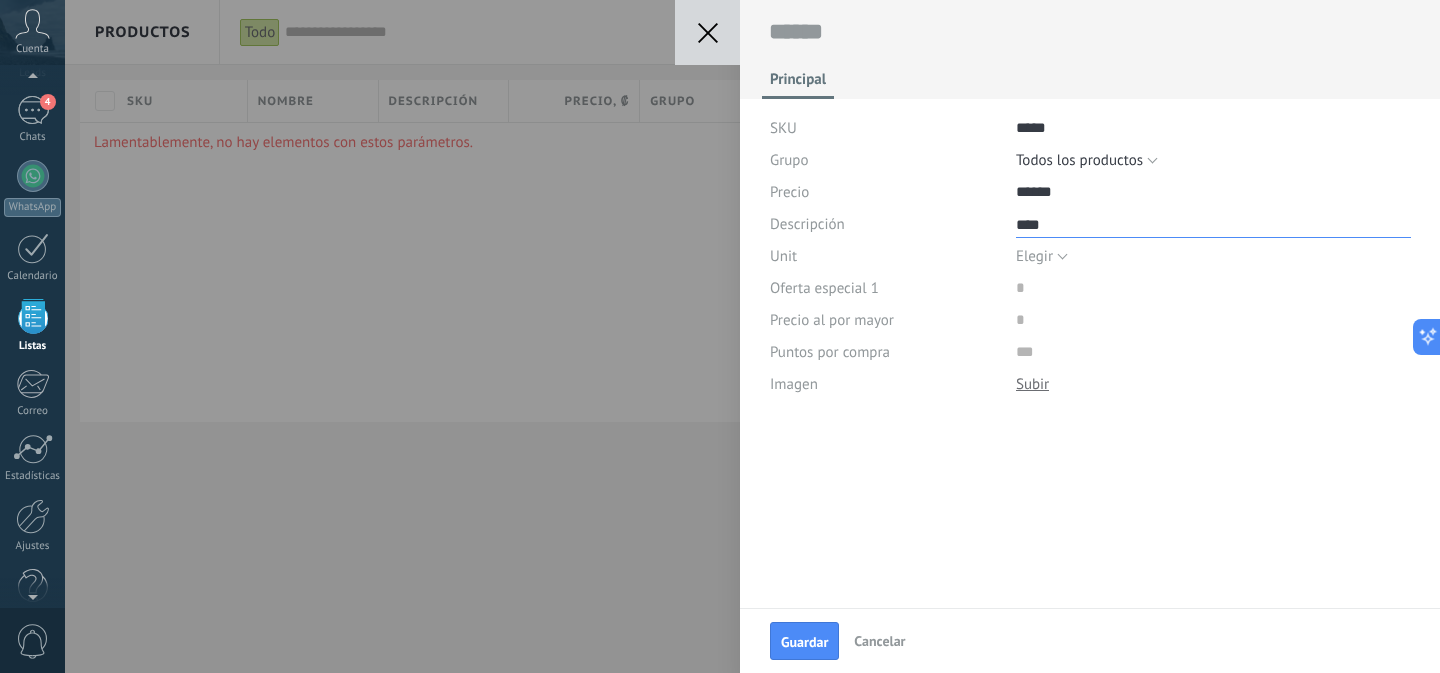 type on "*****" 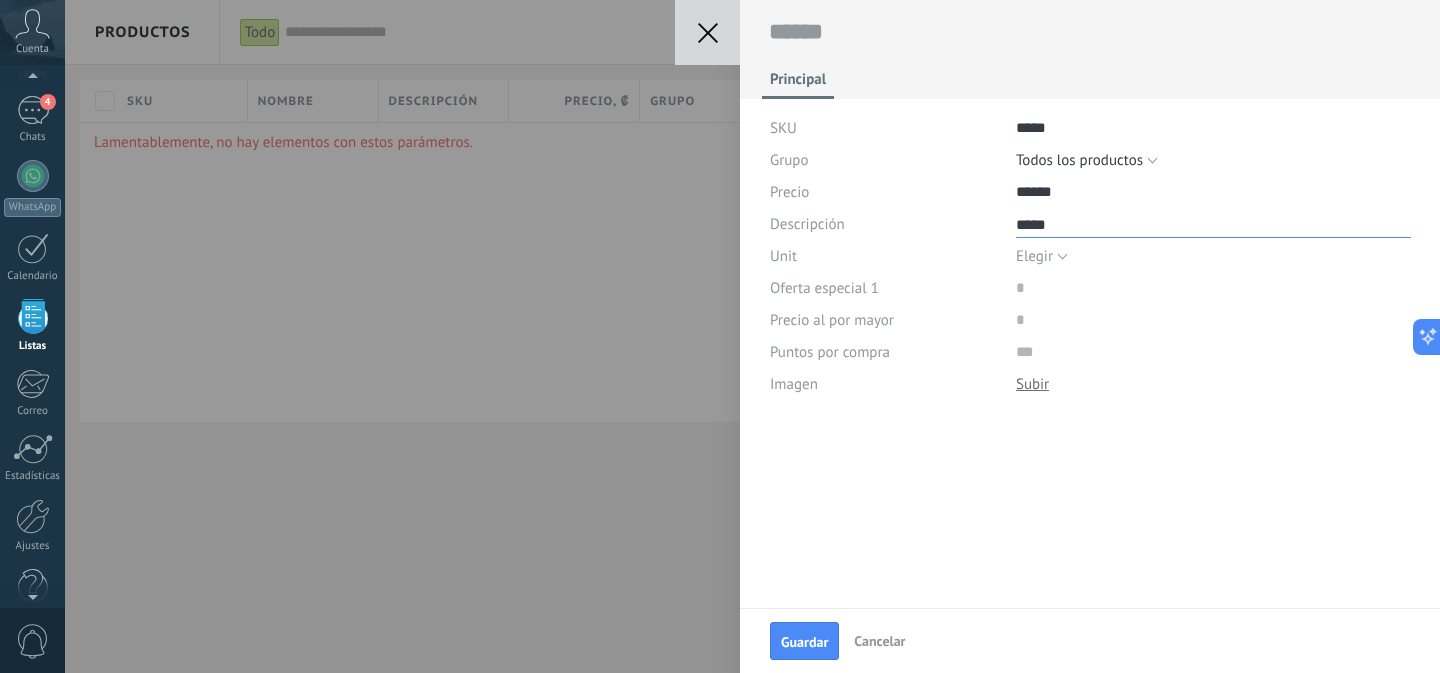 type on "******" 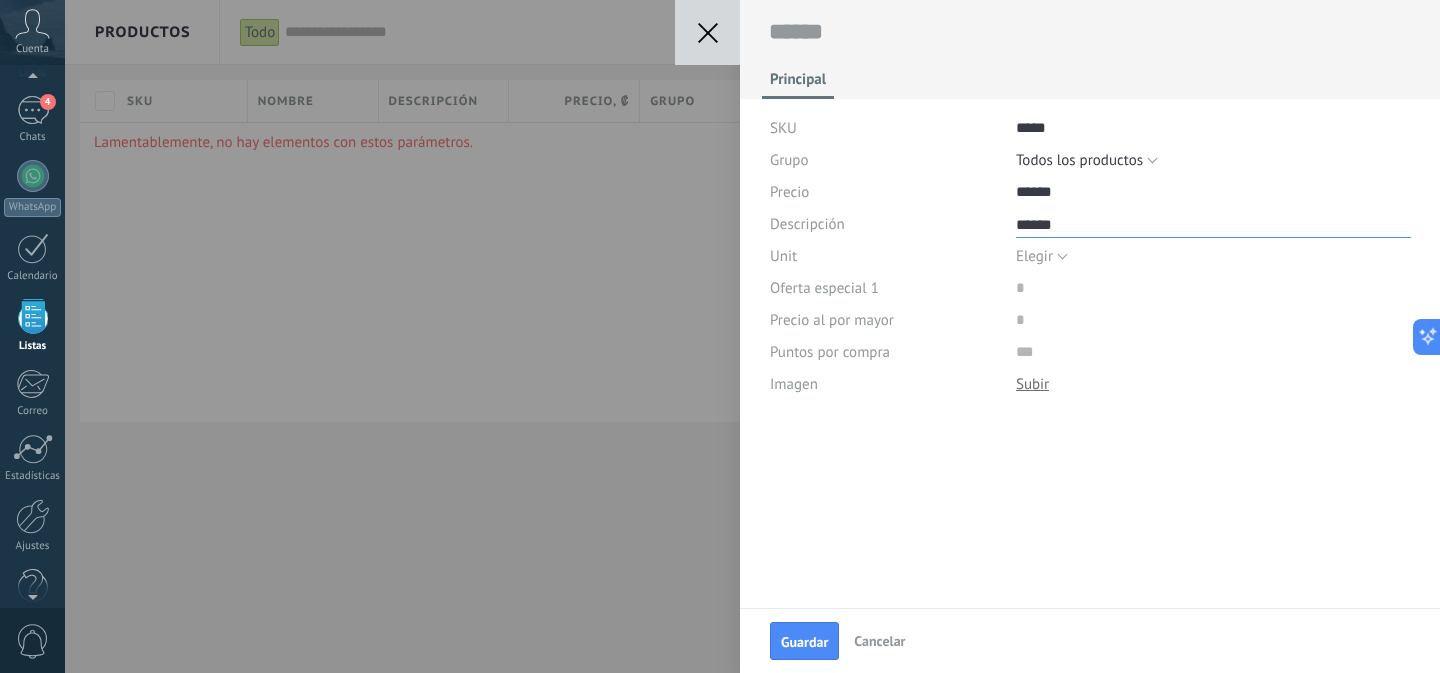 type on "*******" 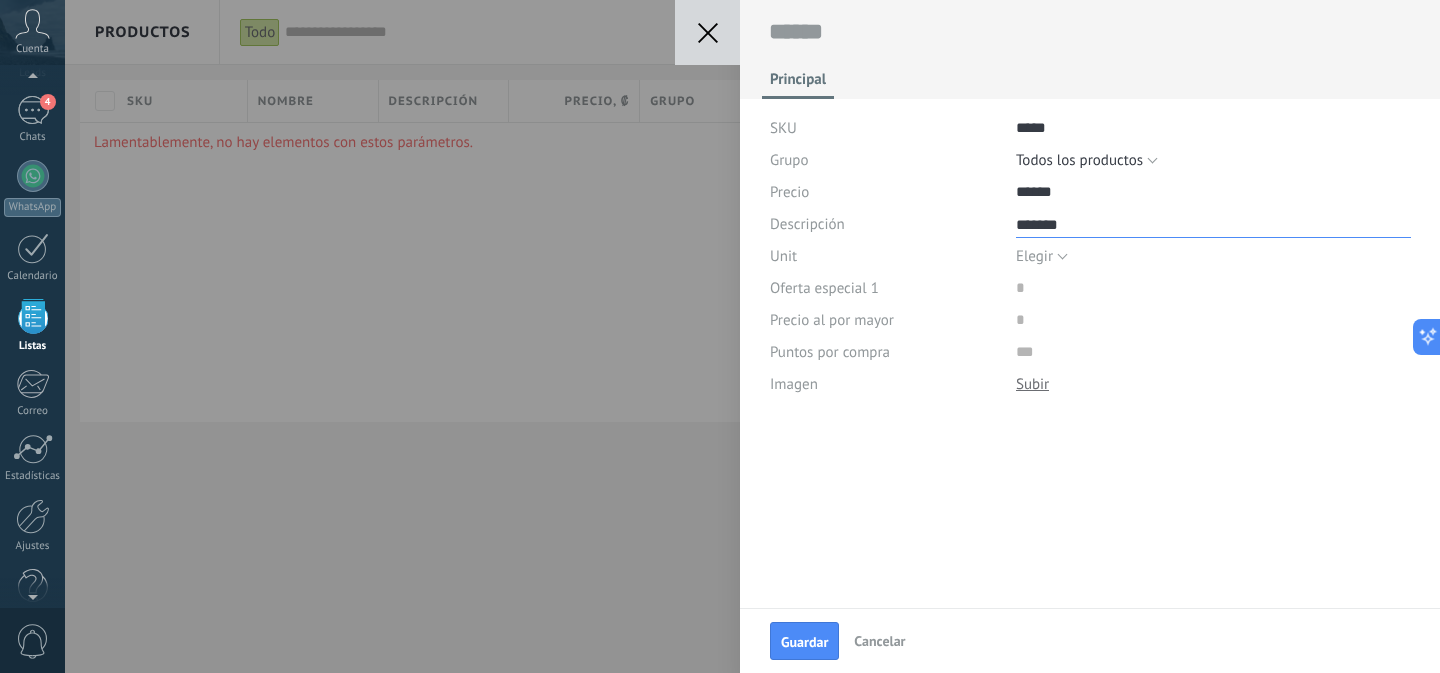 type on "*******" 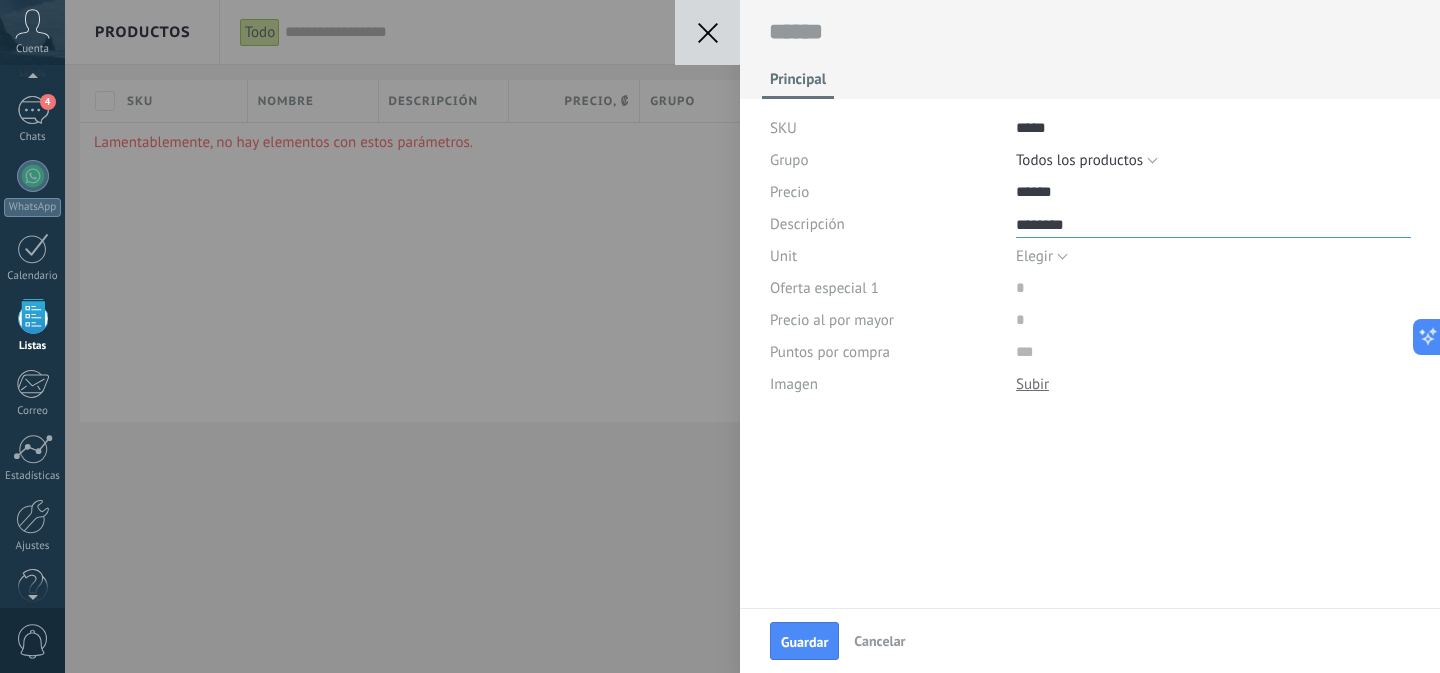 type on "*********" 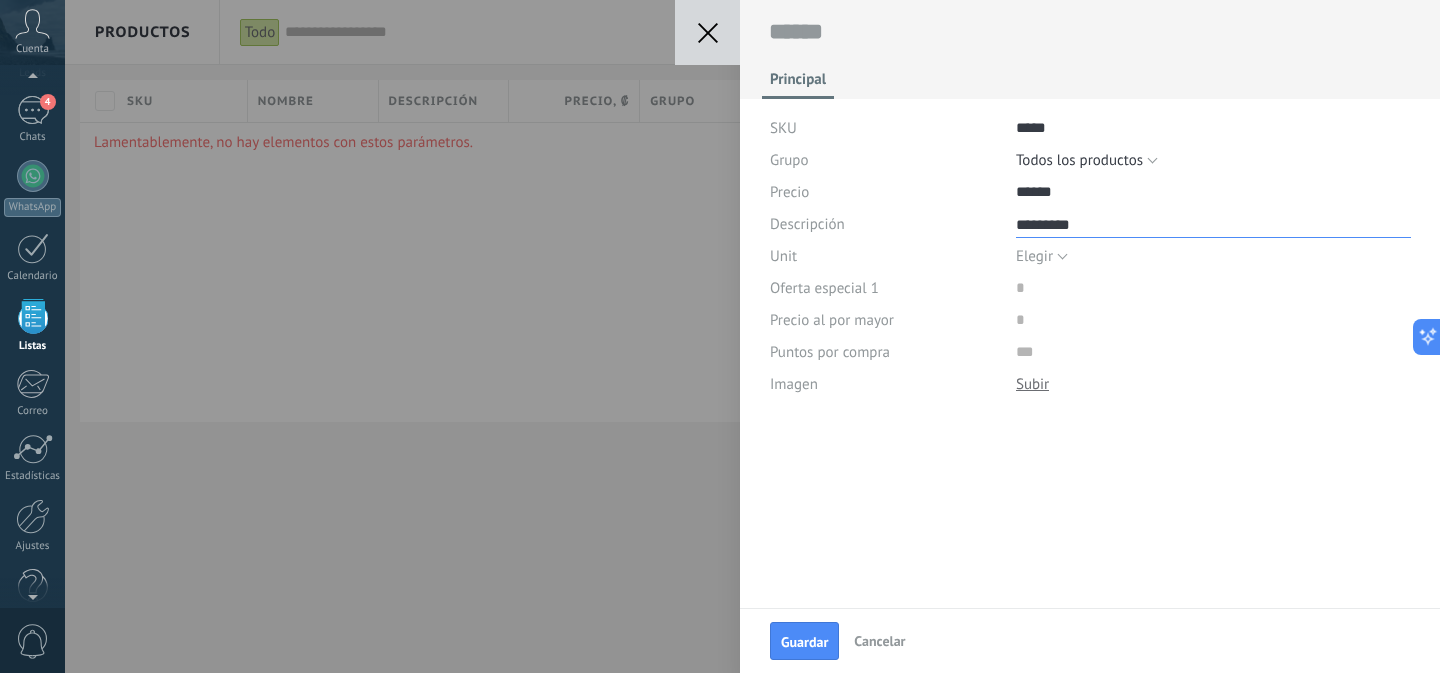 type on "**********" 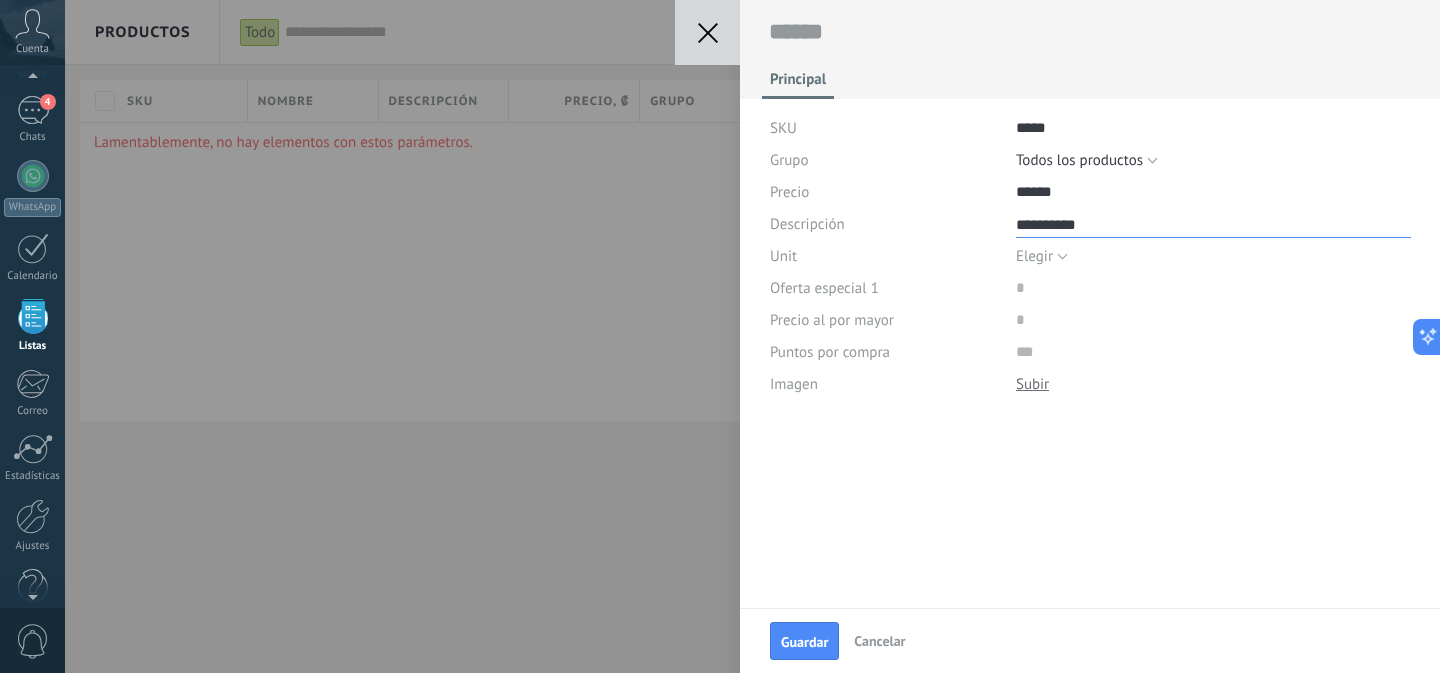 type on "**********" 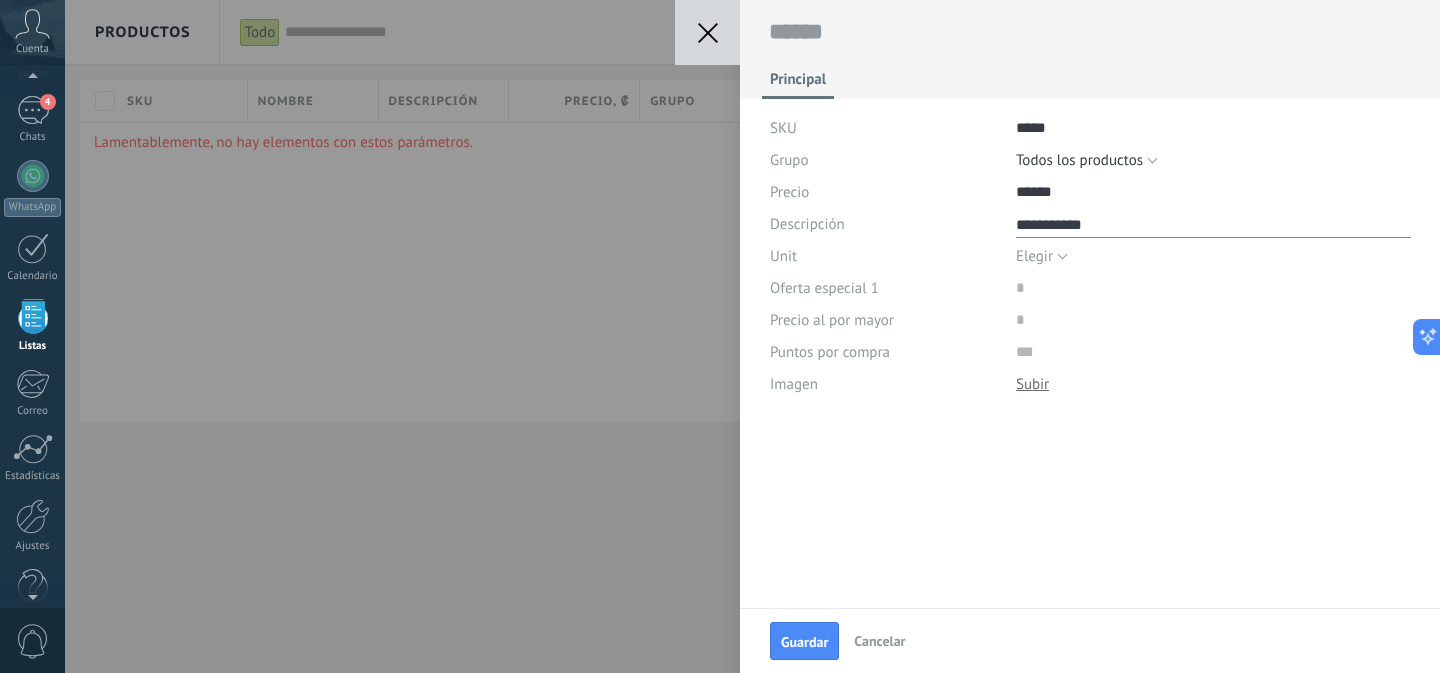 type on "**********" 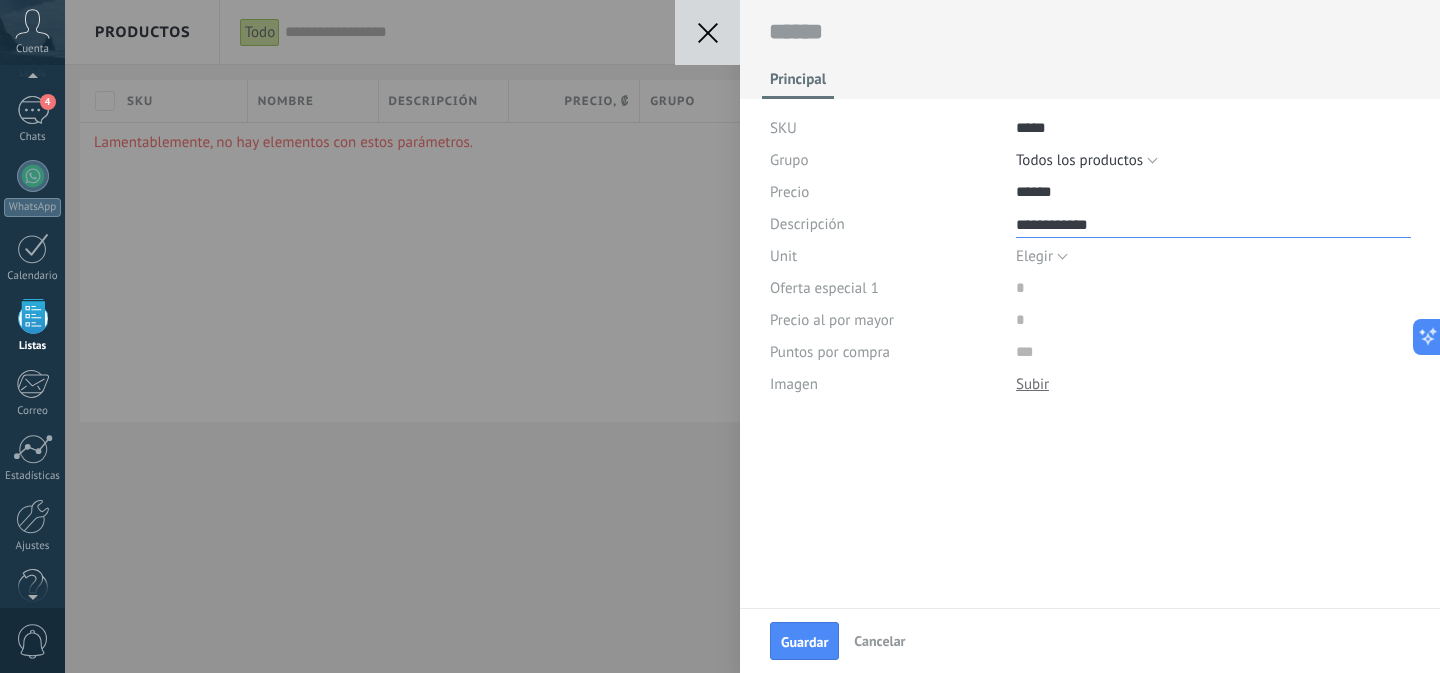 type on "**********" 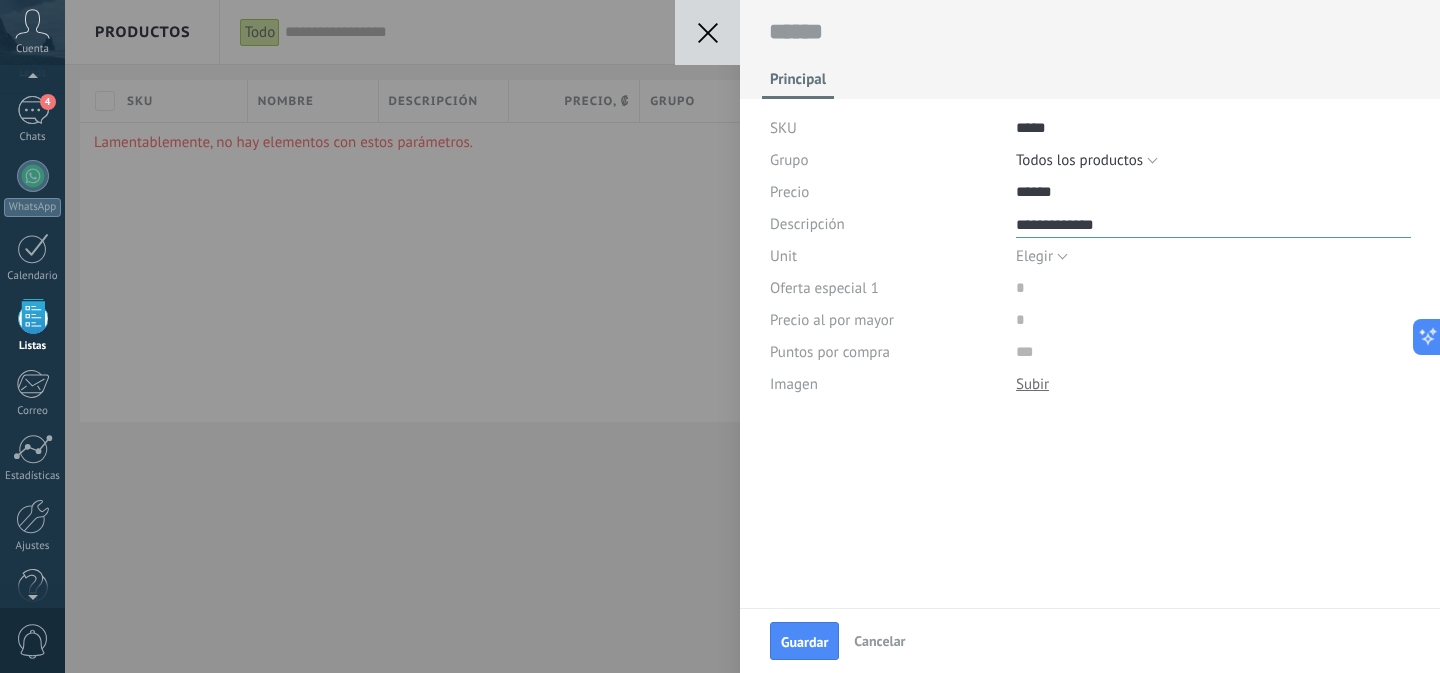 type on "**********" 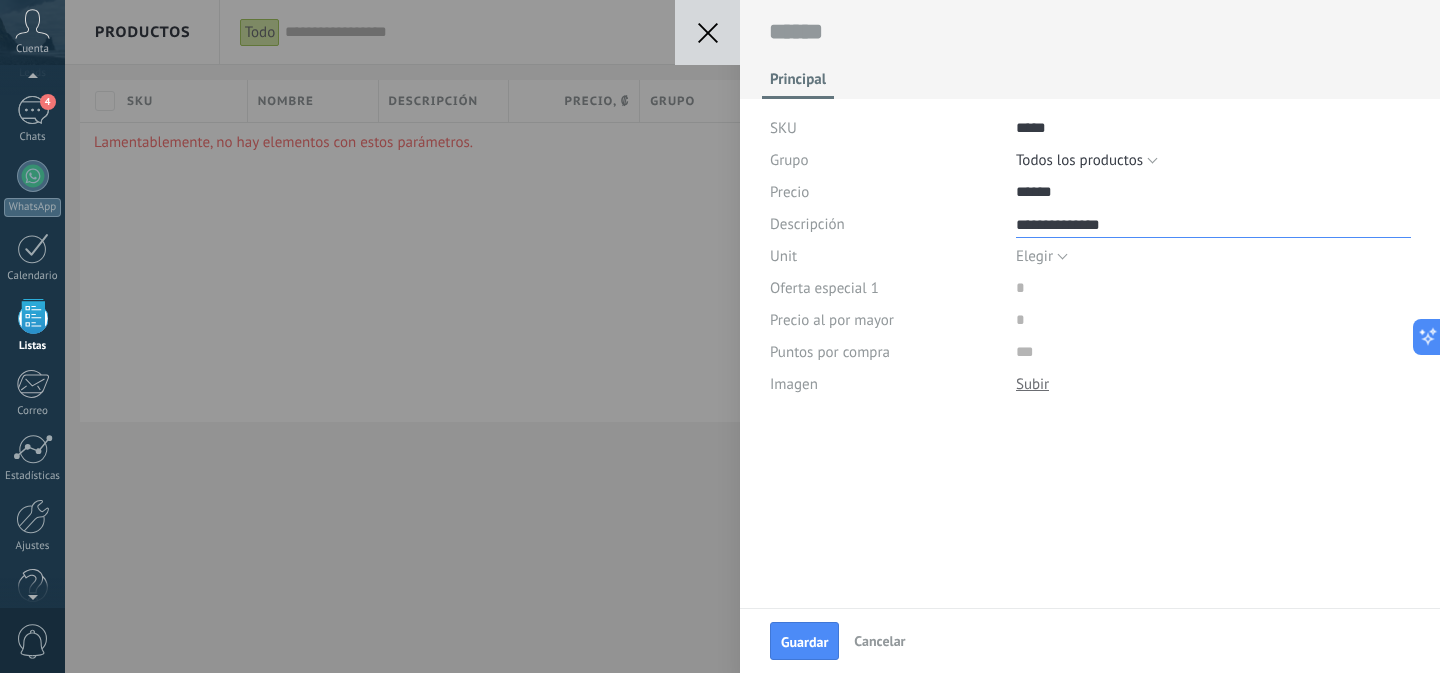 type on "**********" 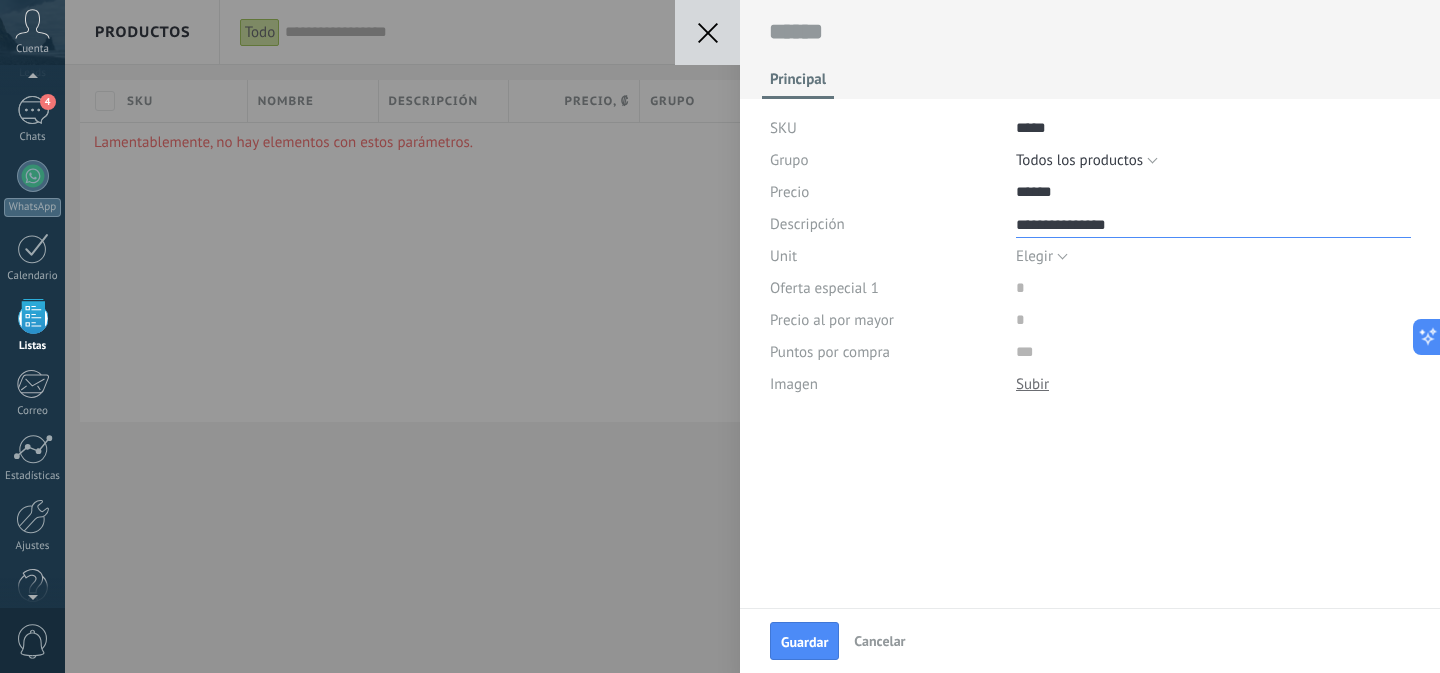 type on "**********" 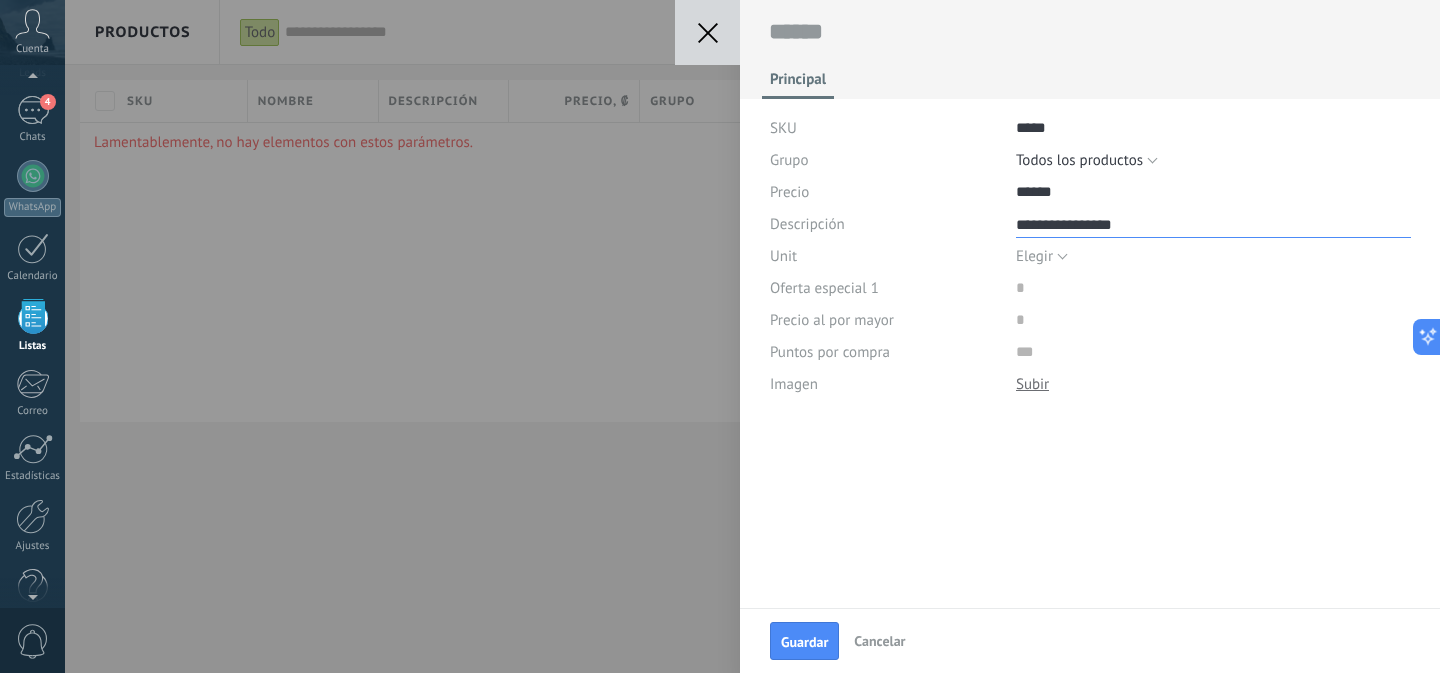 type on "**********" 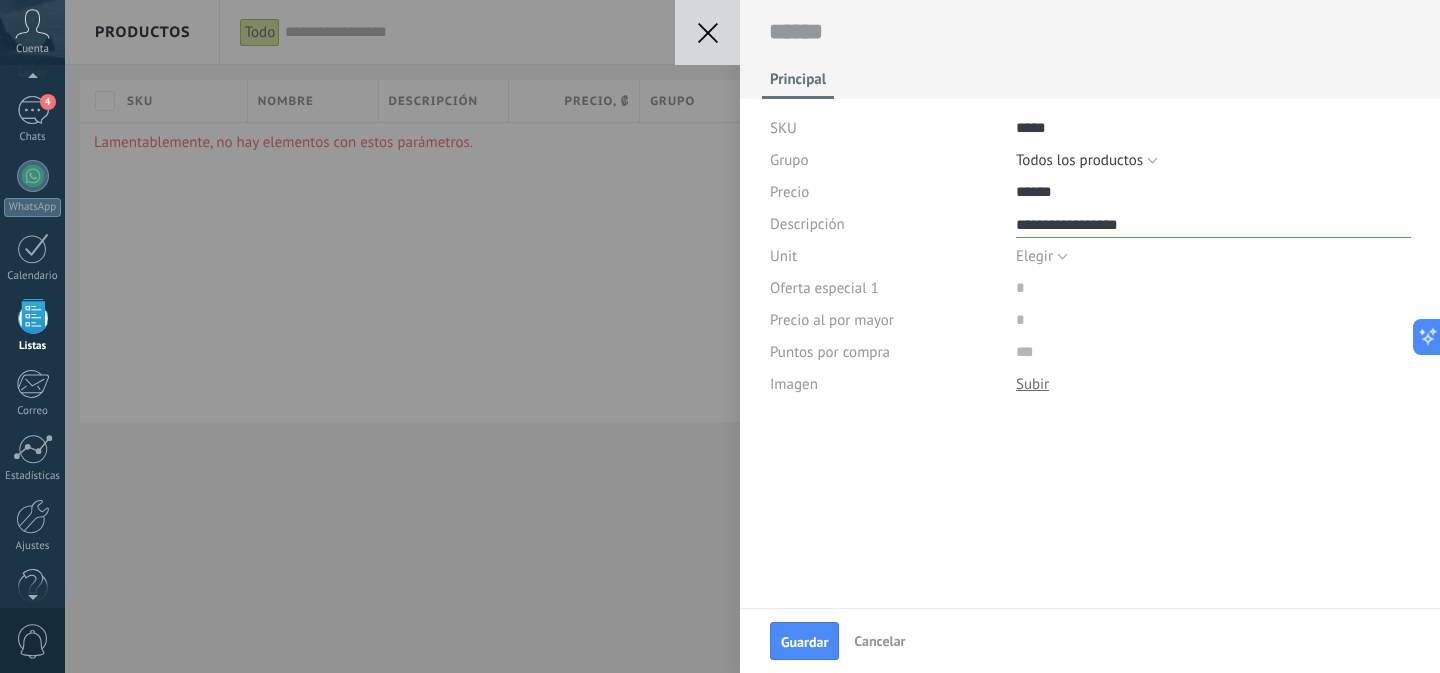 type on "**********" 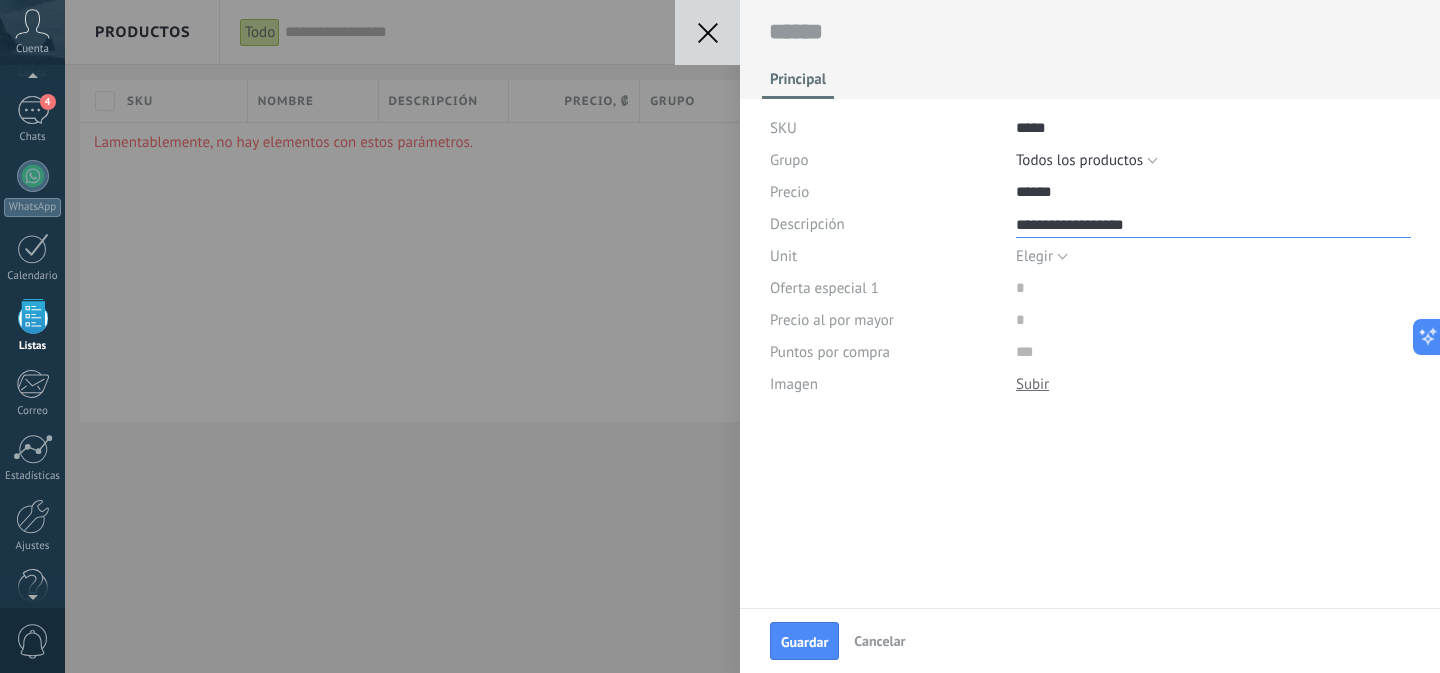 type on "**********" 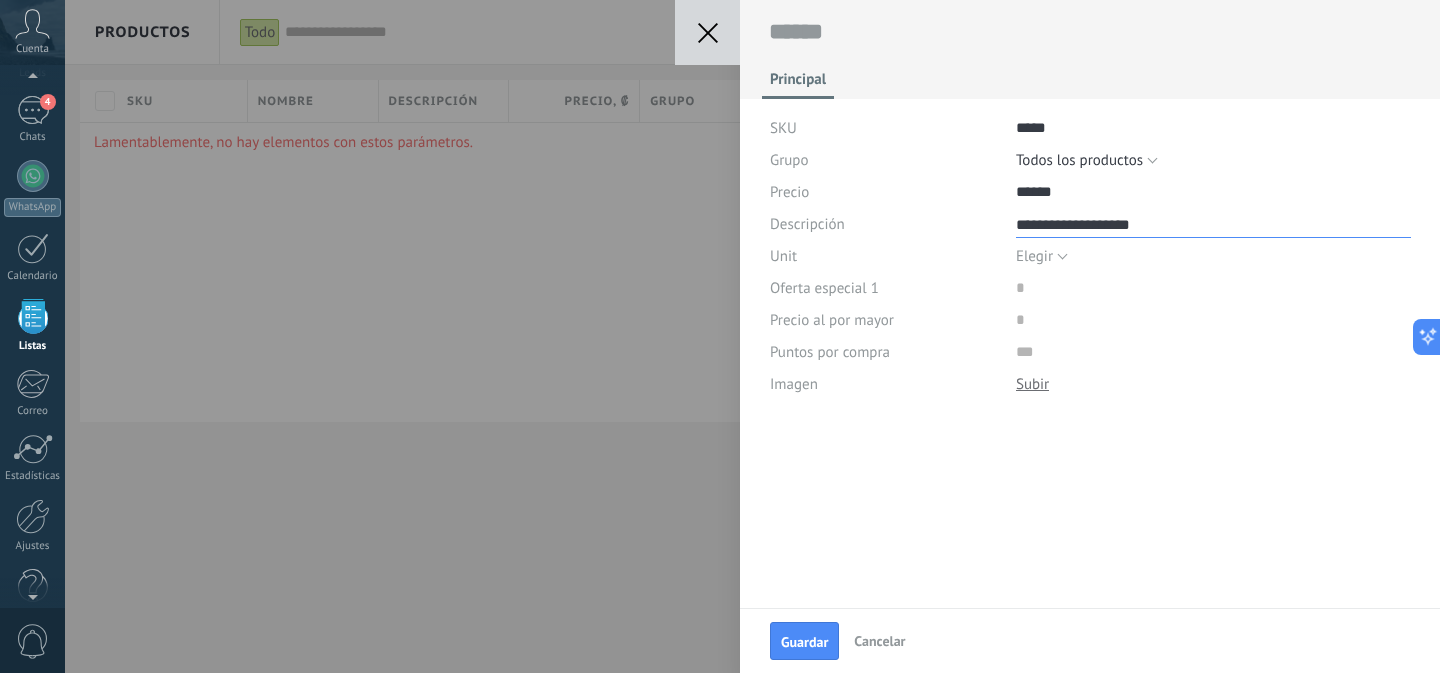 type on "**********" 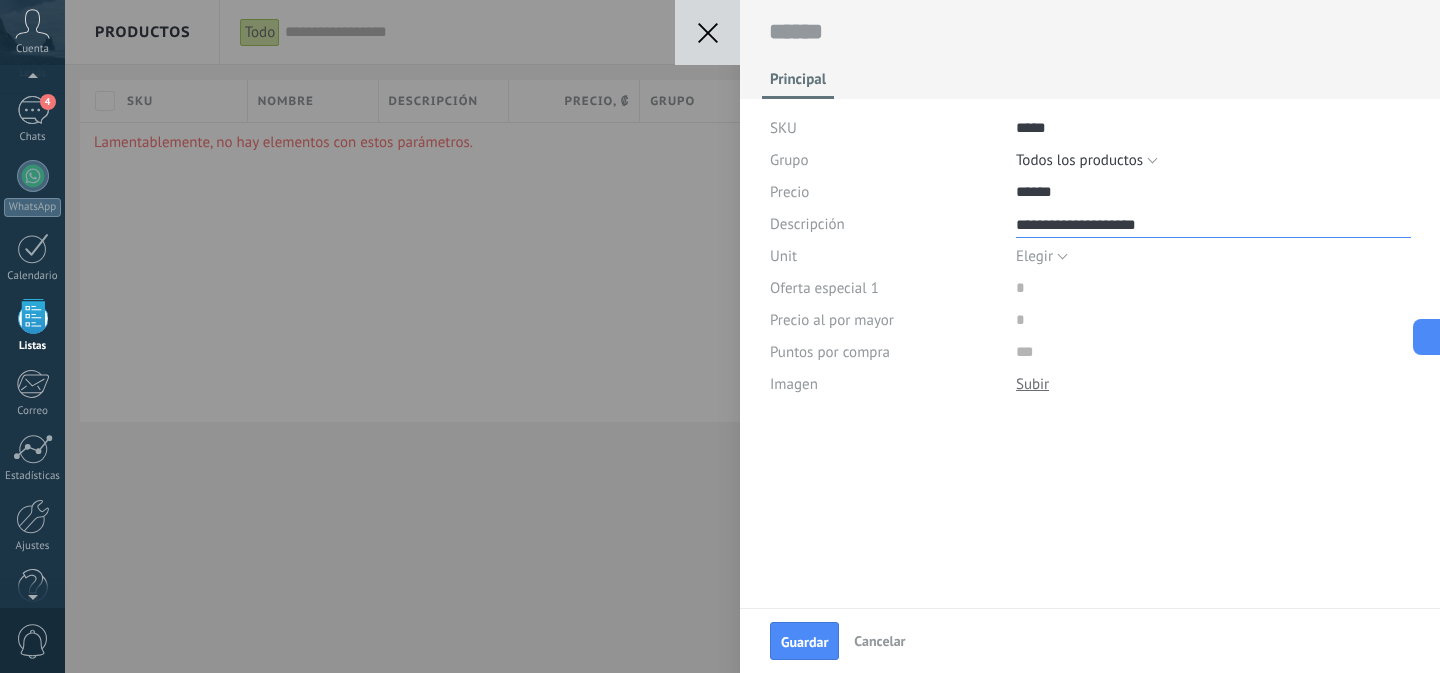 type on "**********" 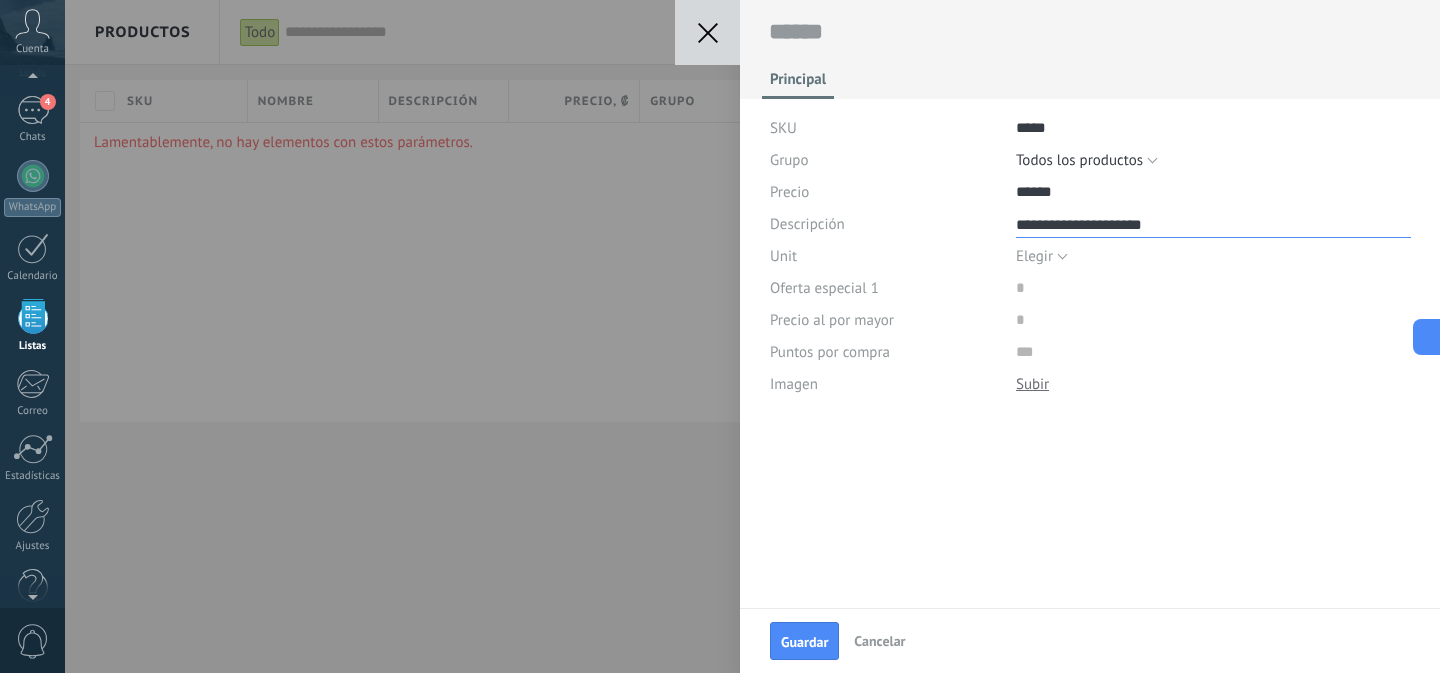 type on "**********" 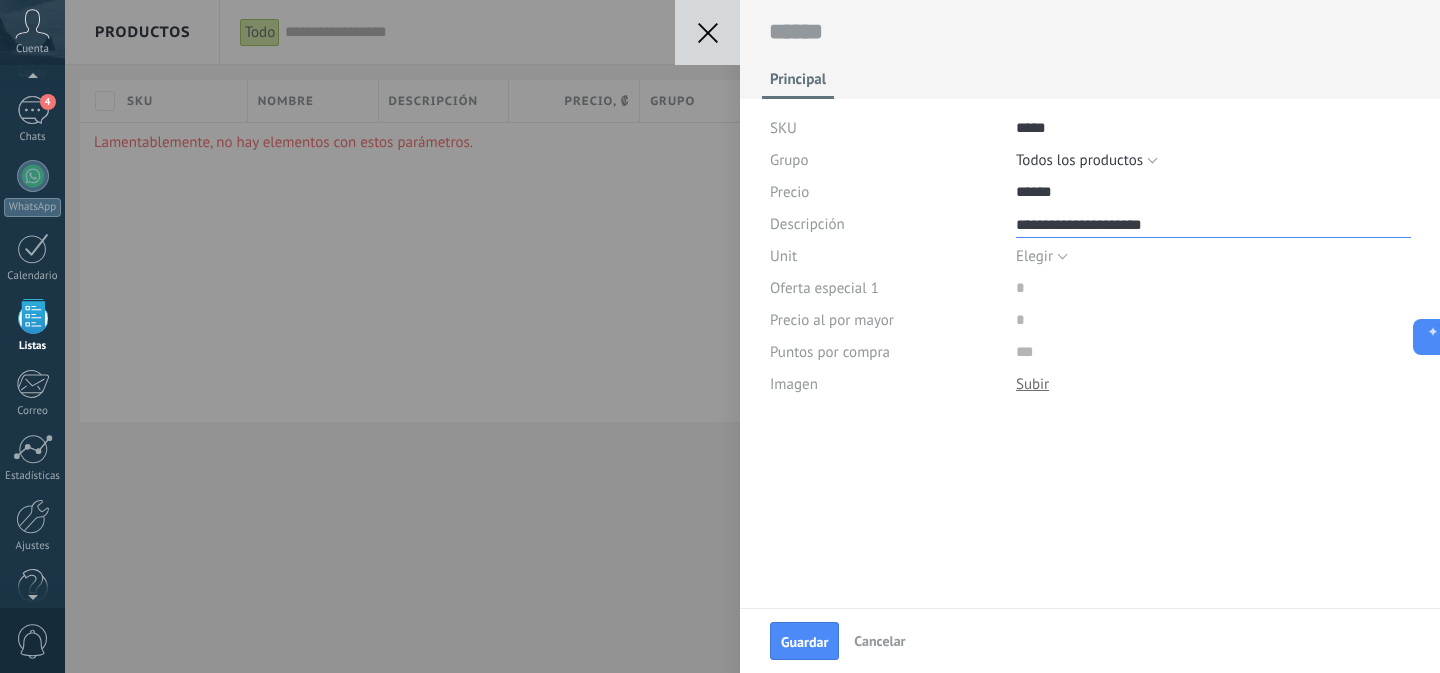 type on "**********" 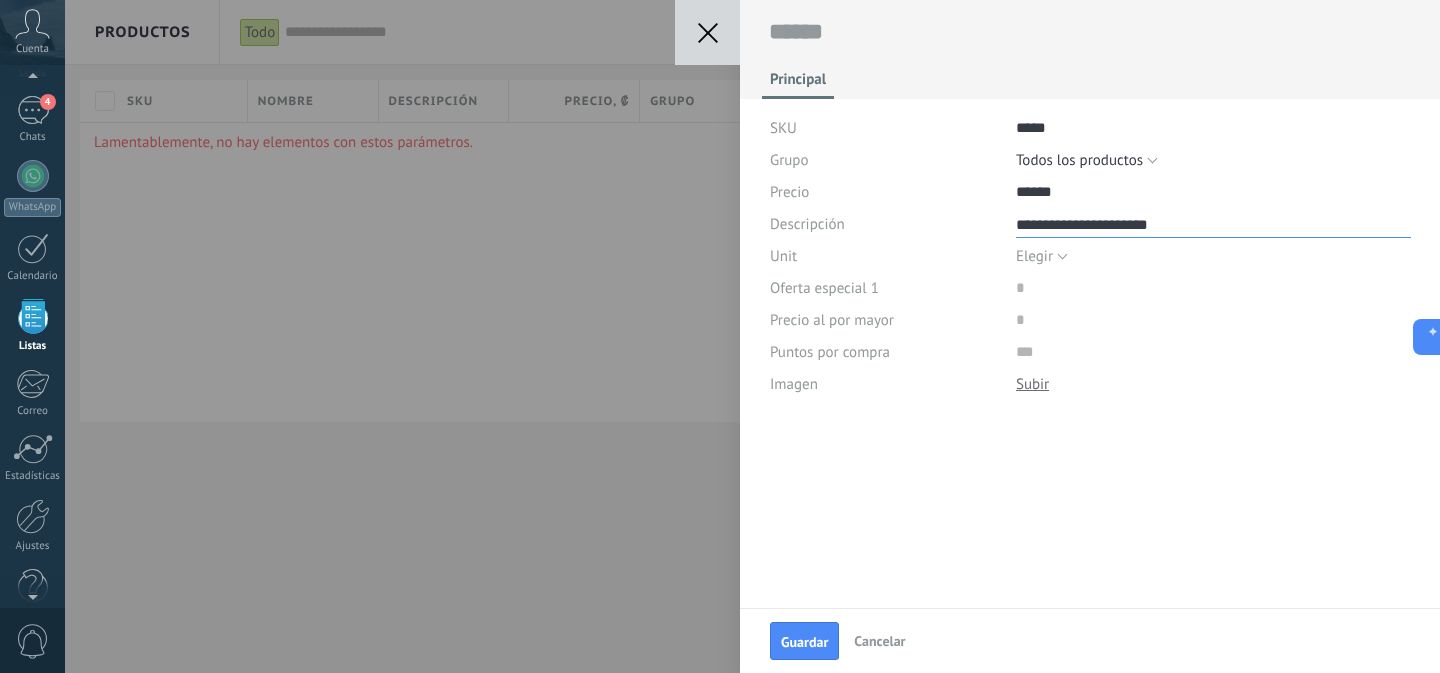 type on "**********" 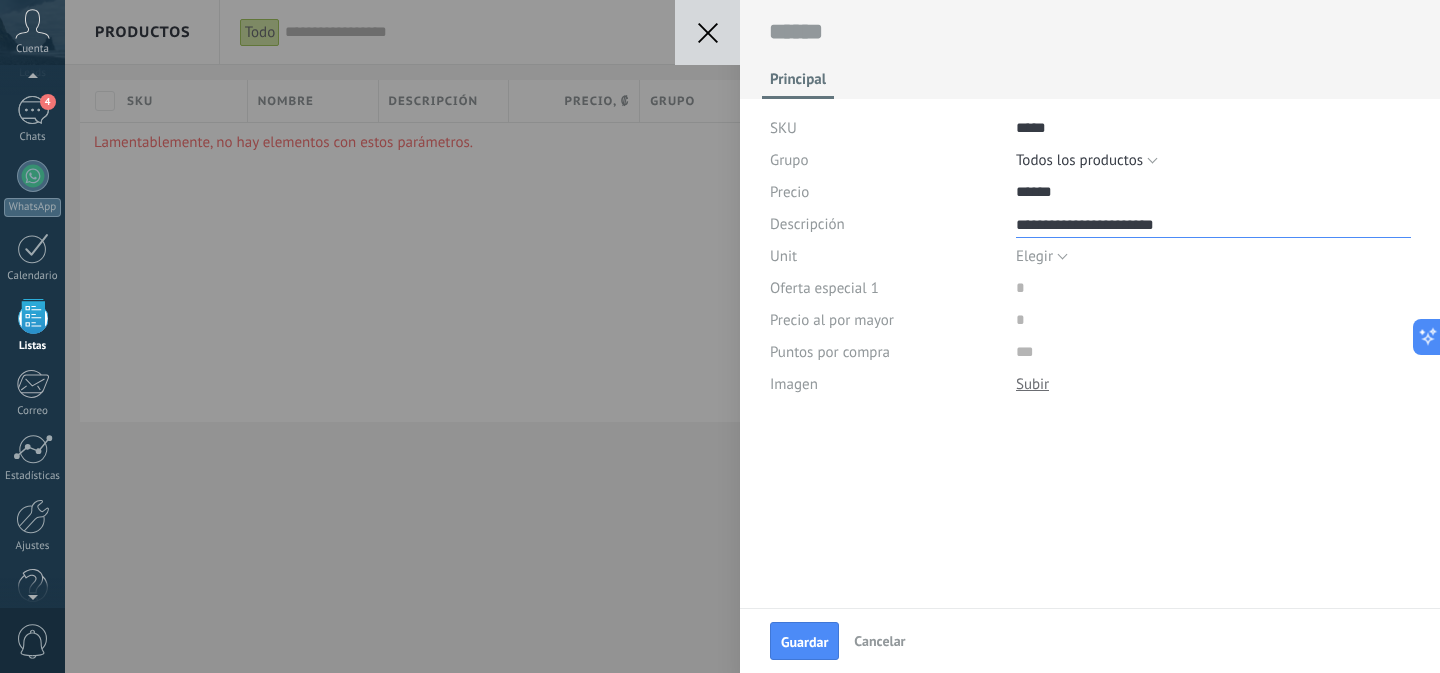 type on "**********" 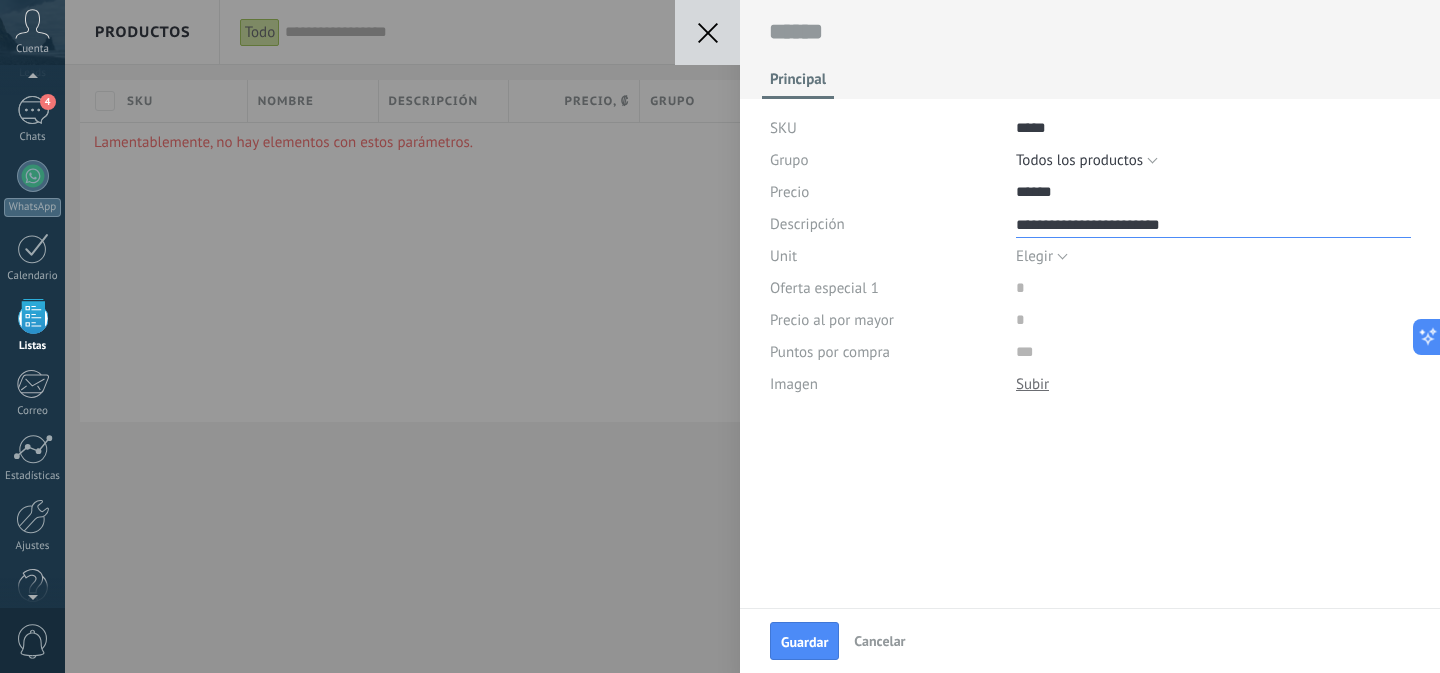 type on "**********" 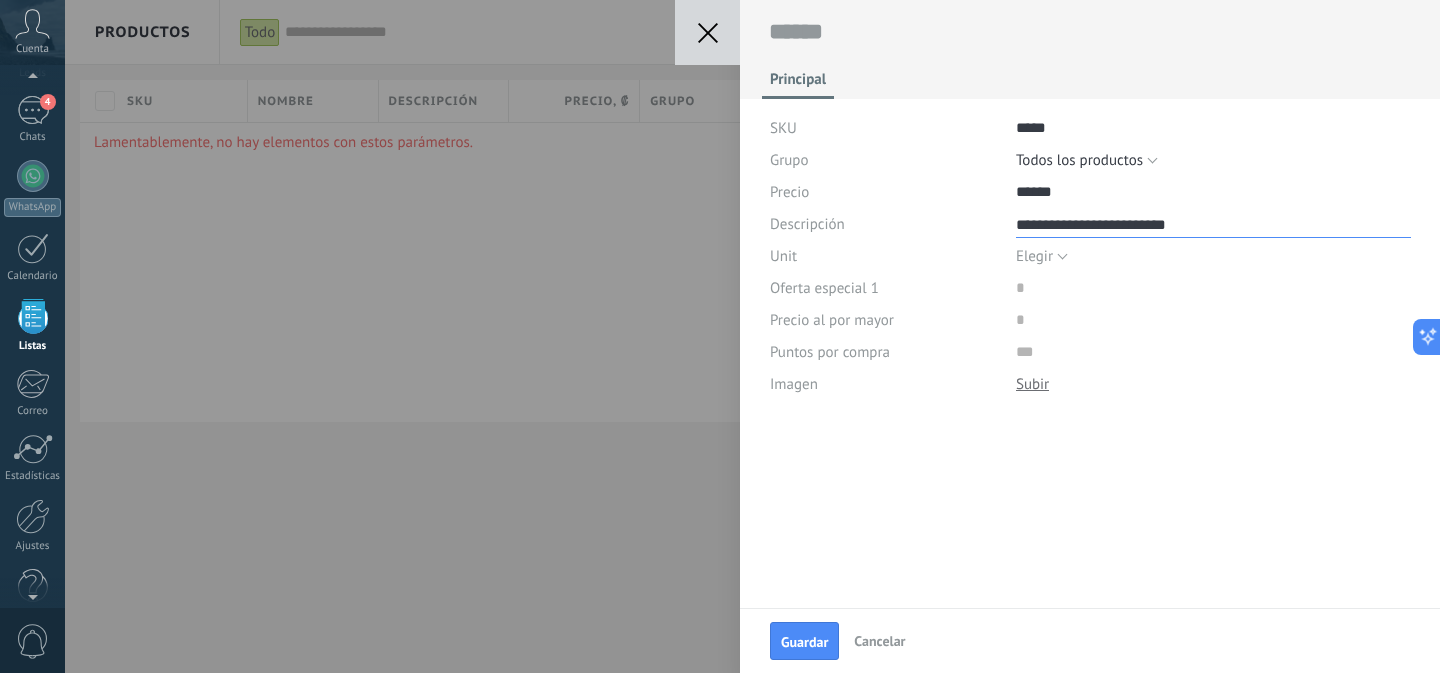 type on "**********" 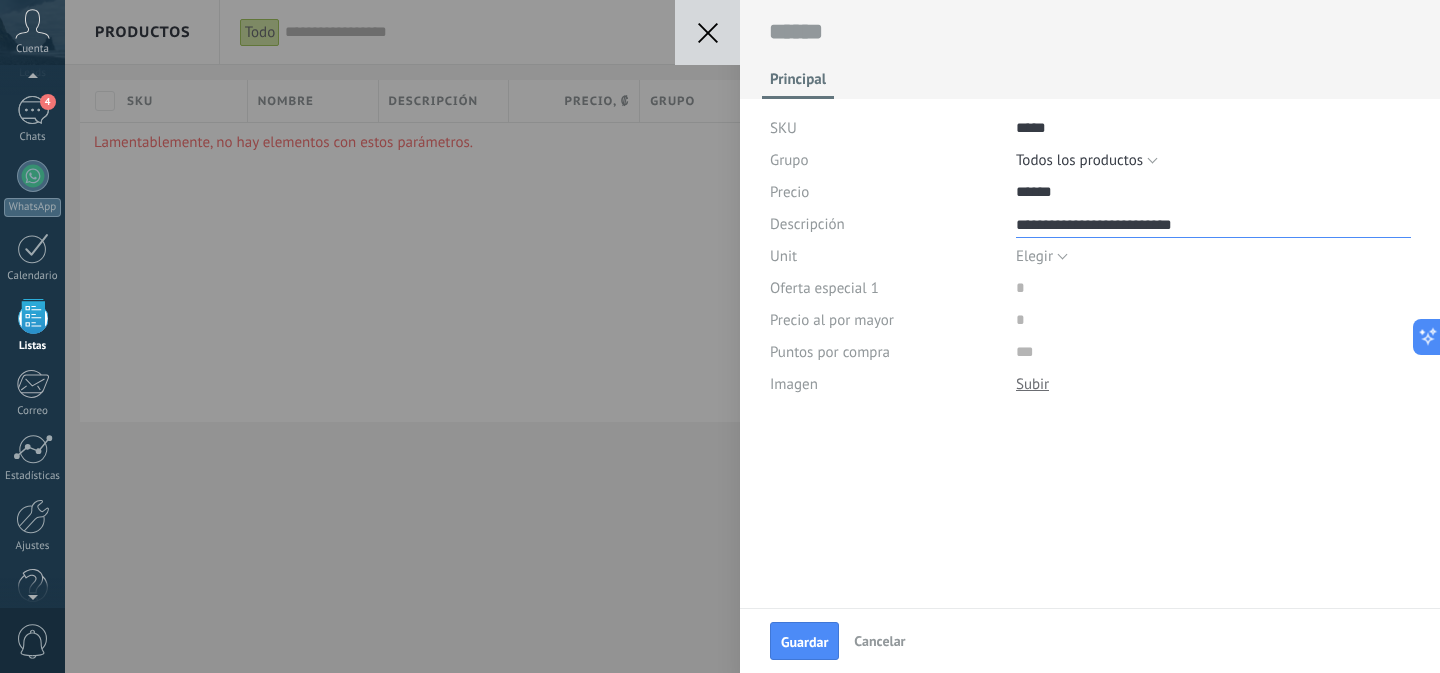 scroll, scrollTop: 20, scrollLeft: 0, axis: vertical 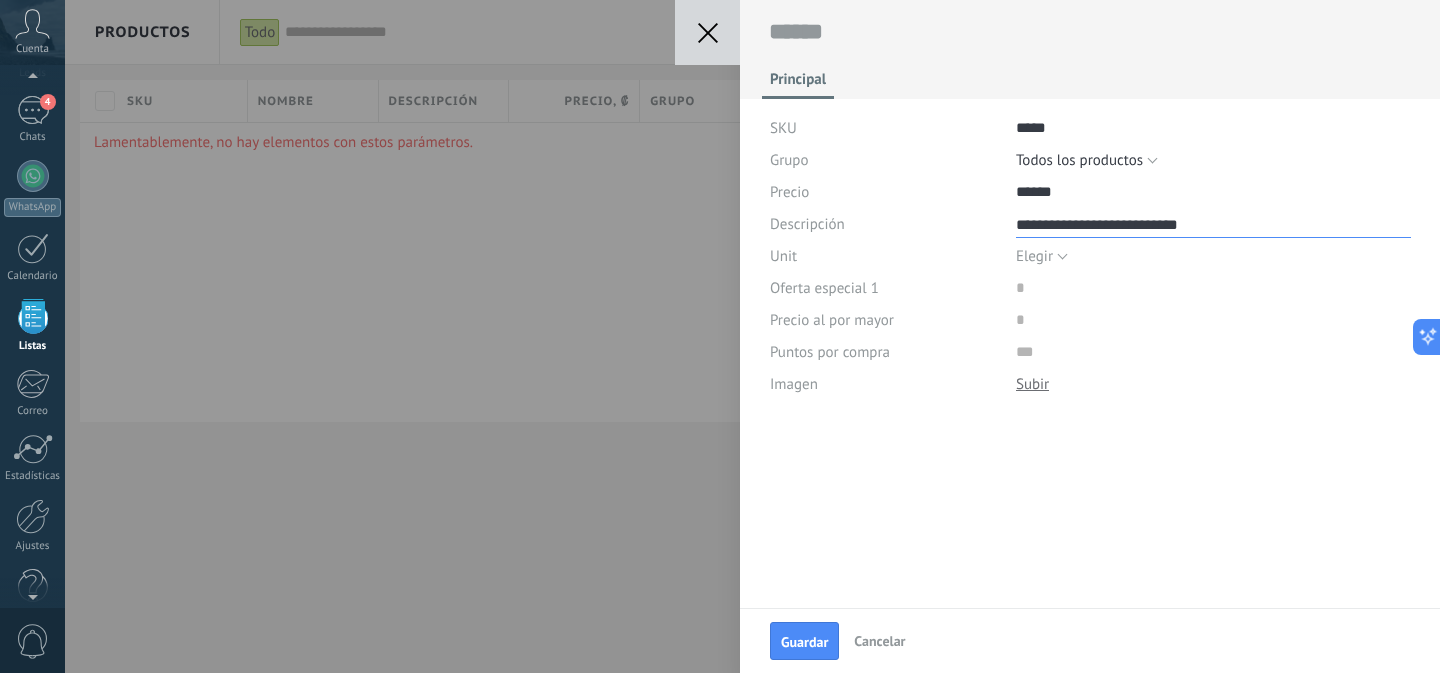 type on "**********" 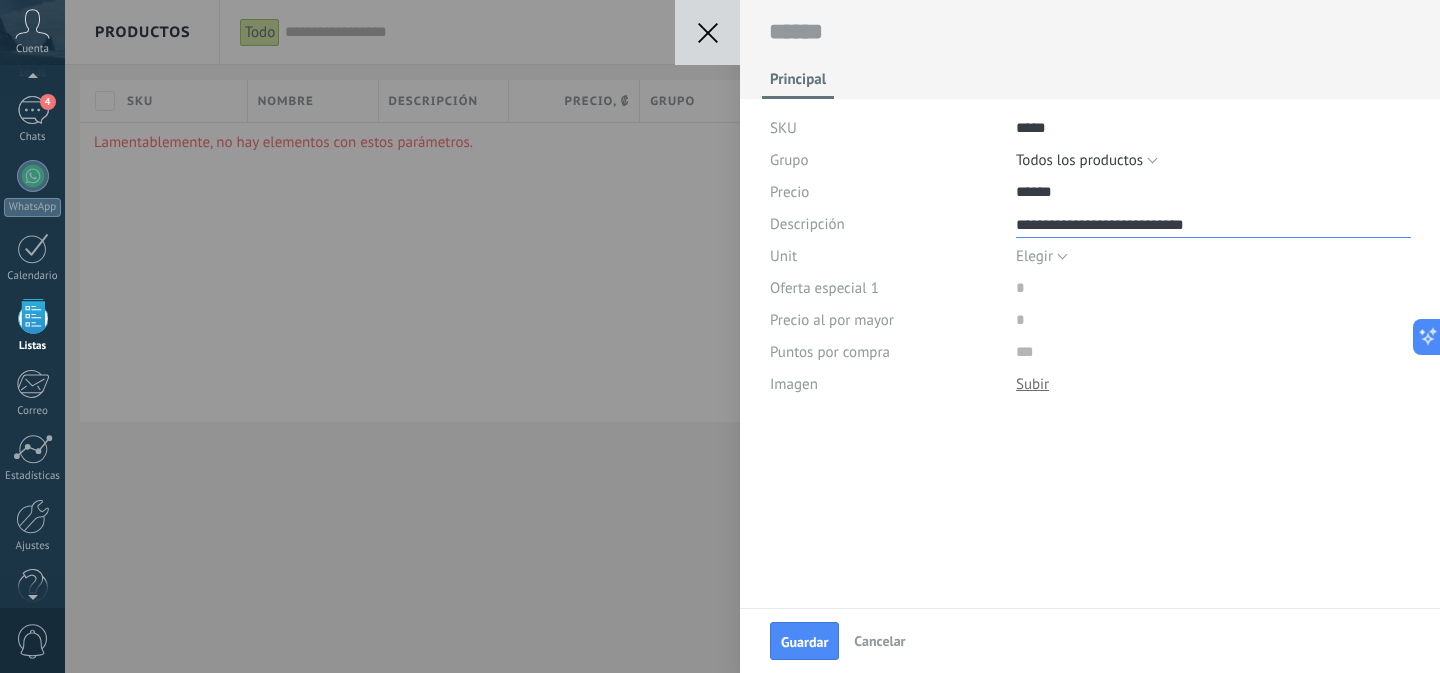 type on "**********" 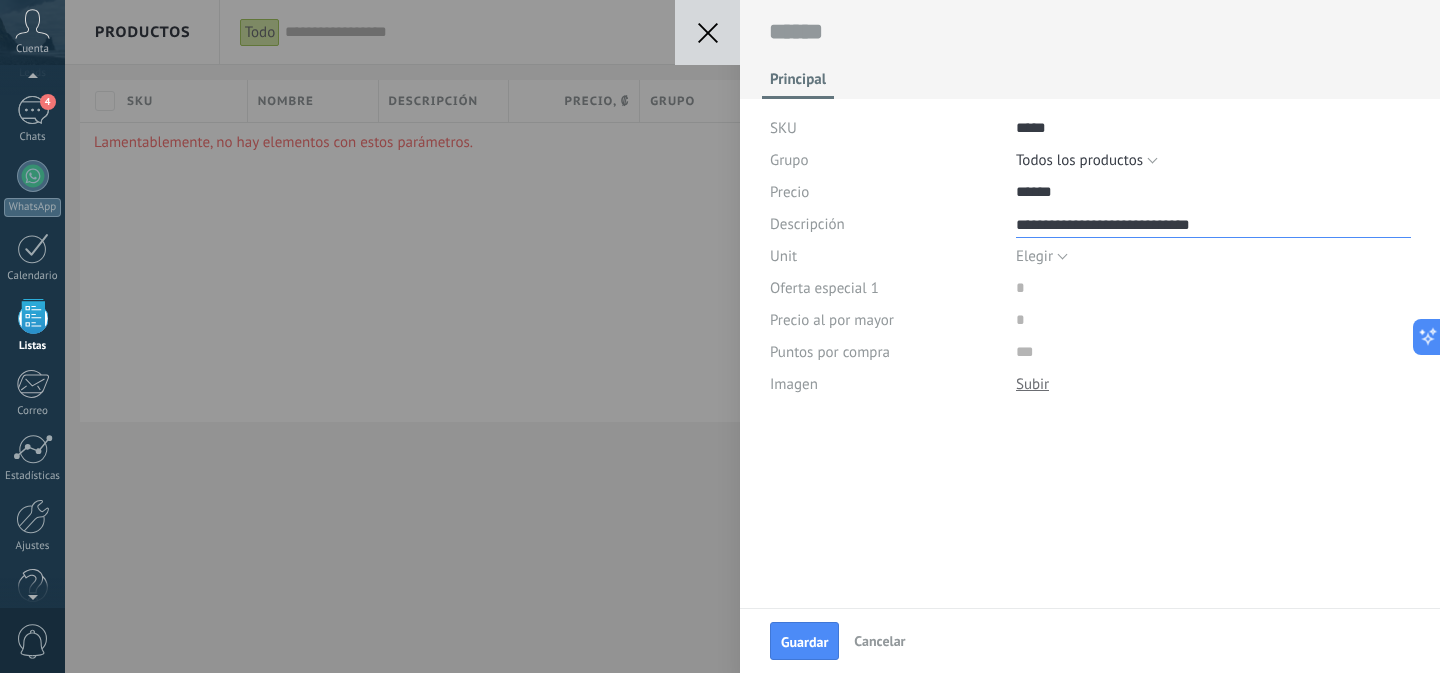 type on "**********" 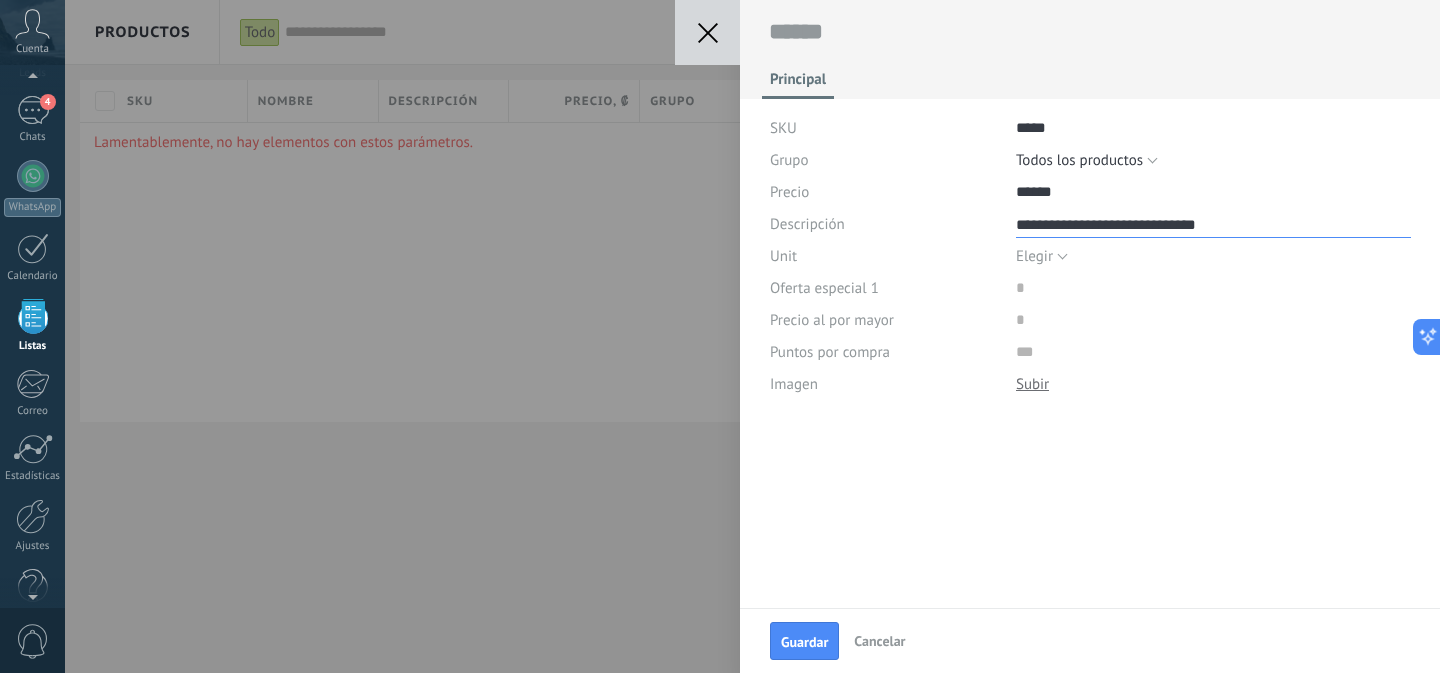 type on "**********" 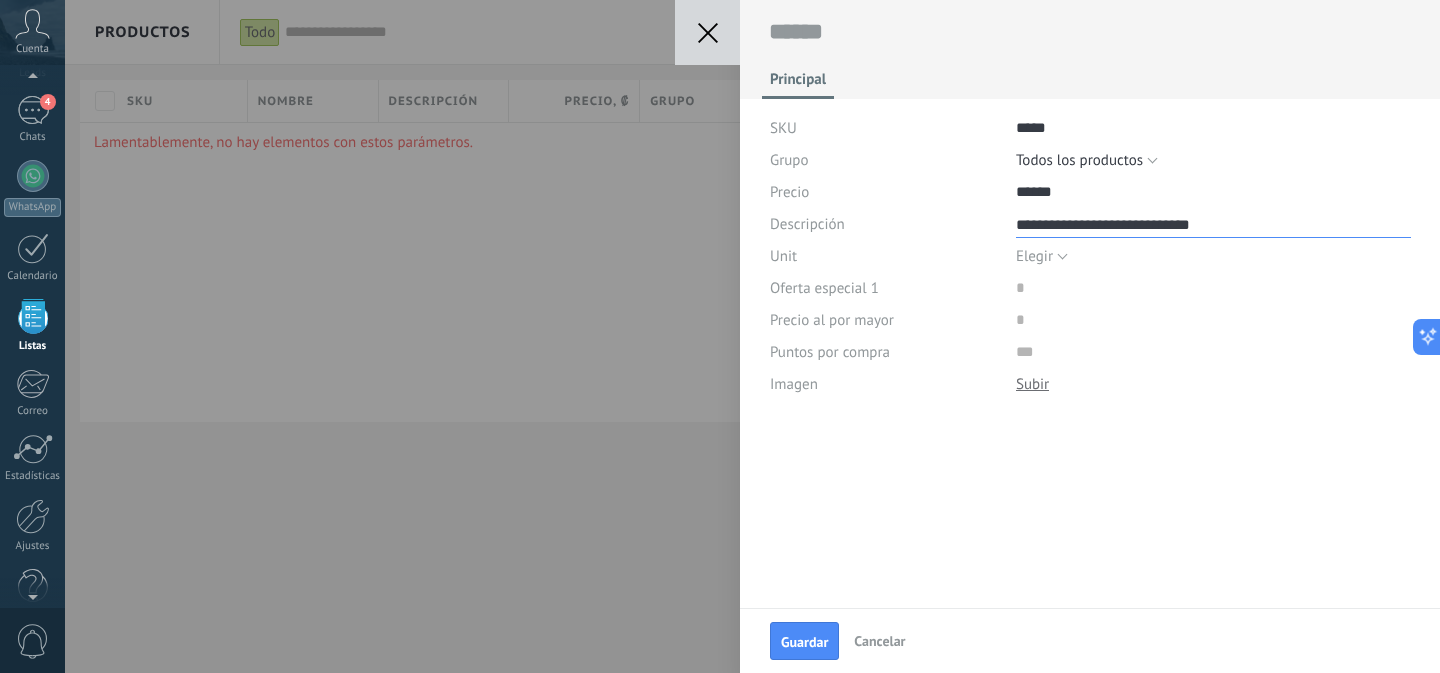 type on "**********" 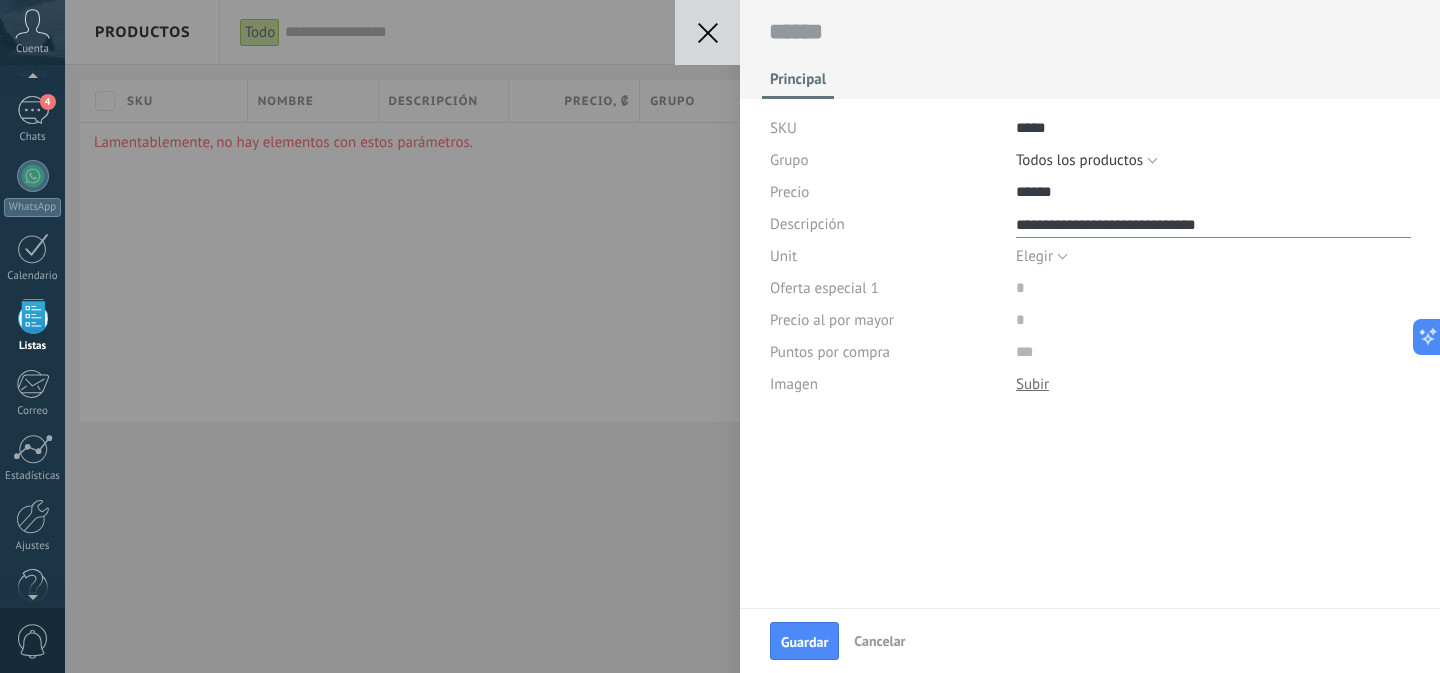 type on "**********" 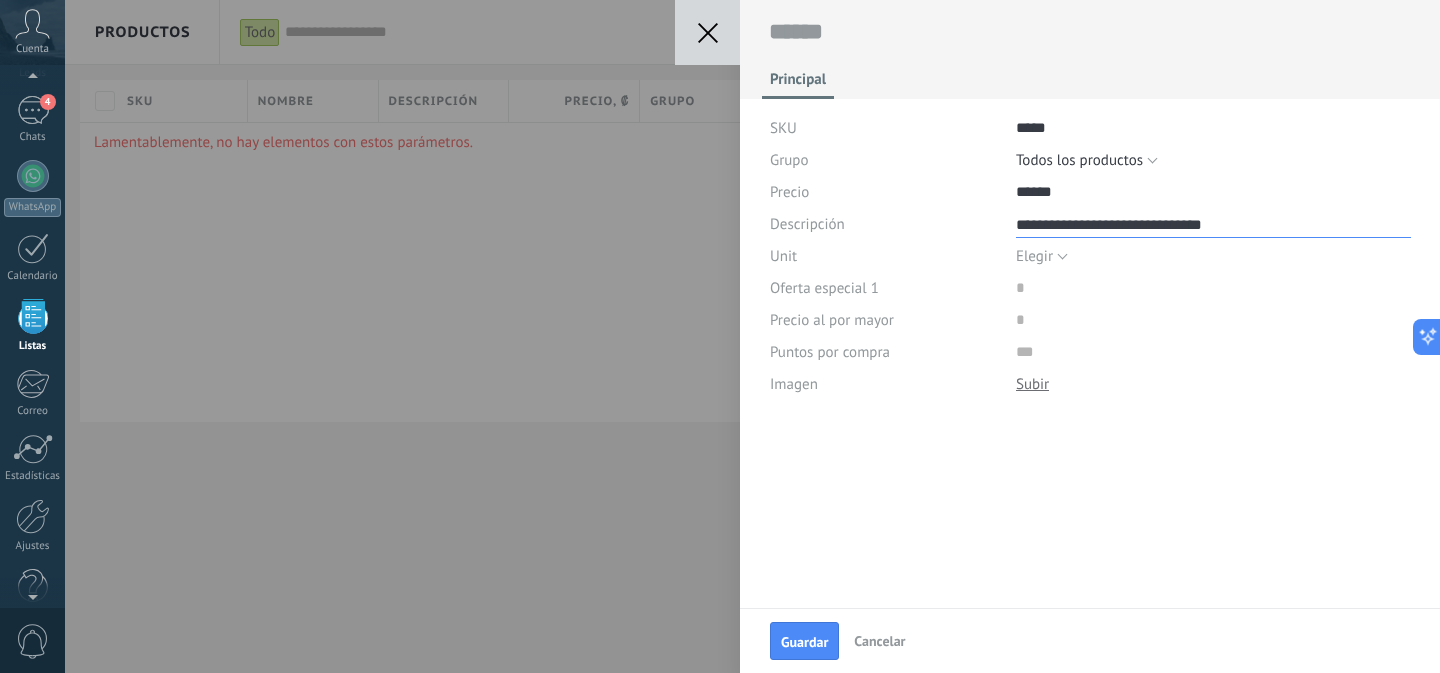 type on "**********" 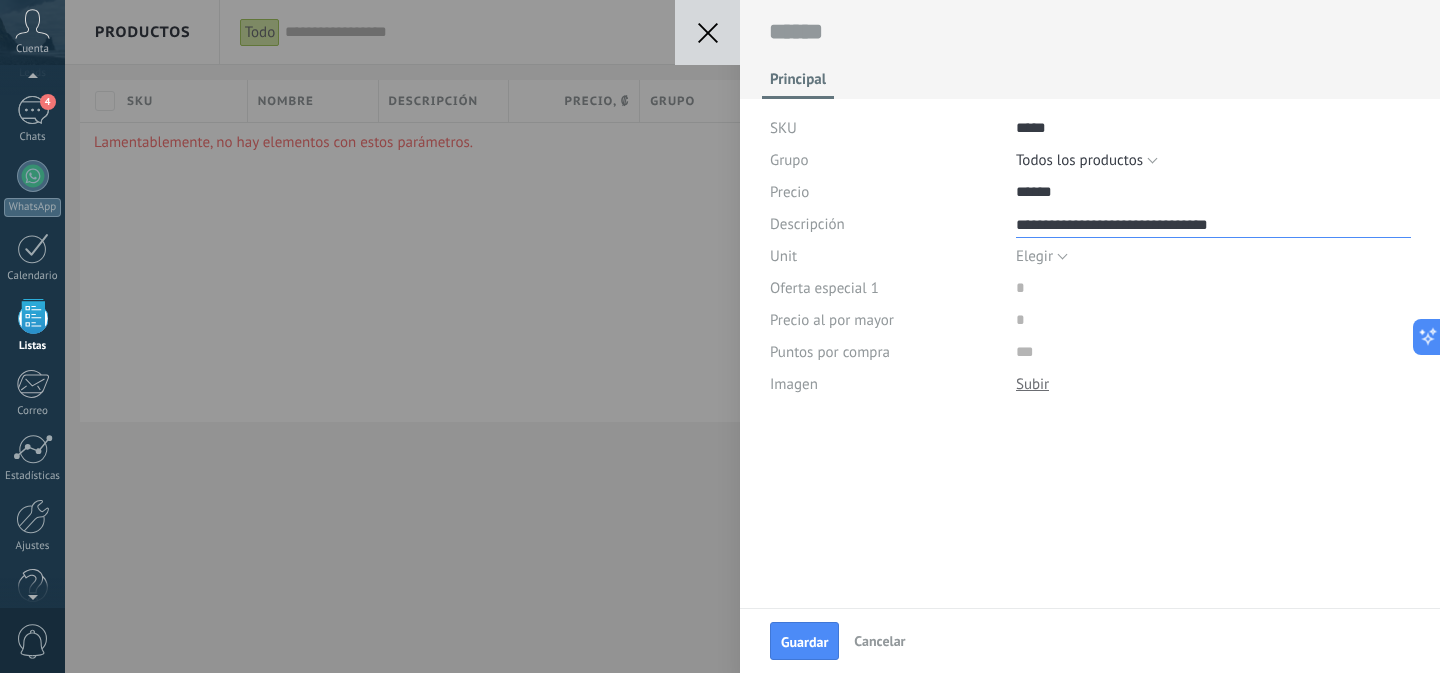 type on "**********" 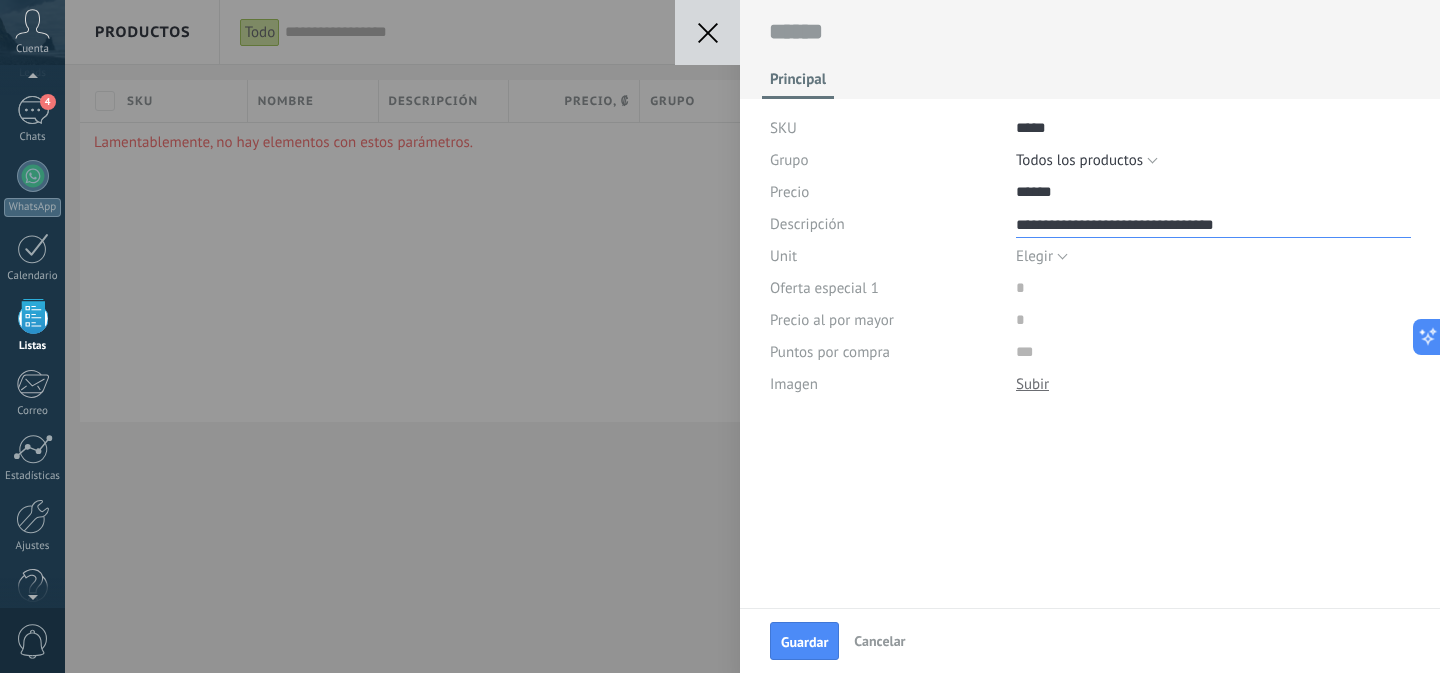 type on "**********" 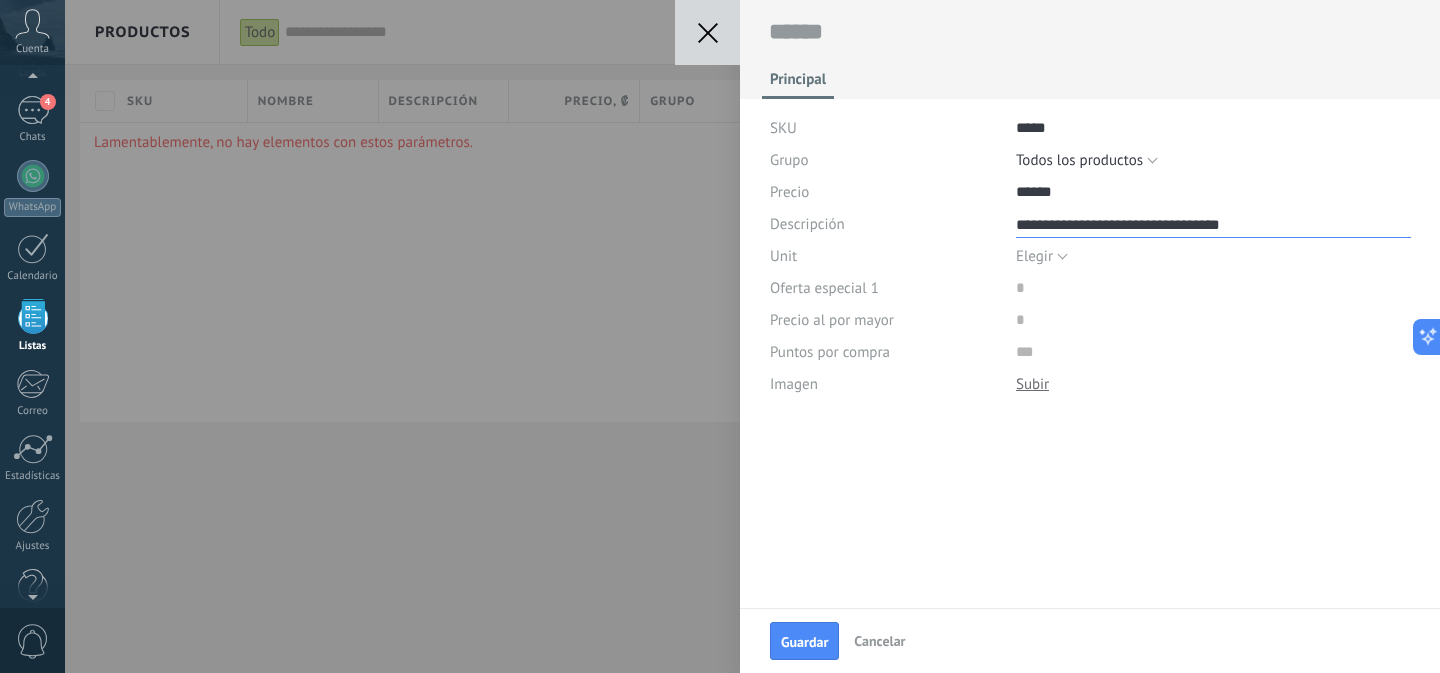 type on "**********" 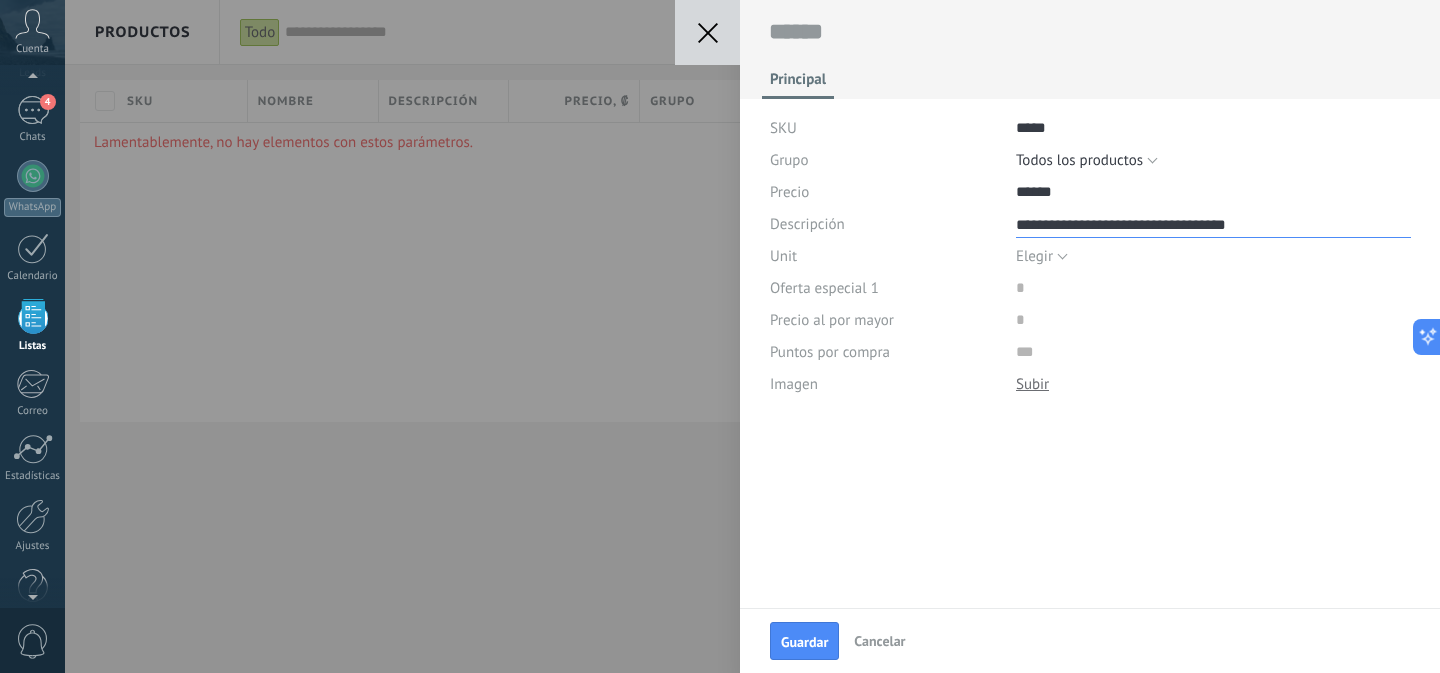 type on "**********" 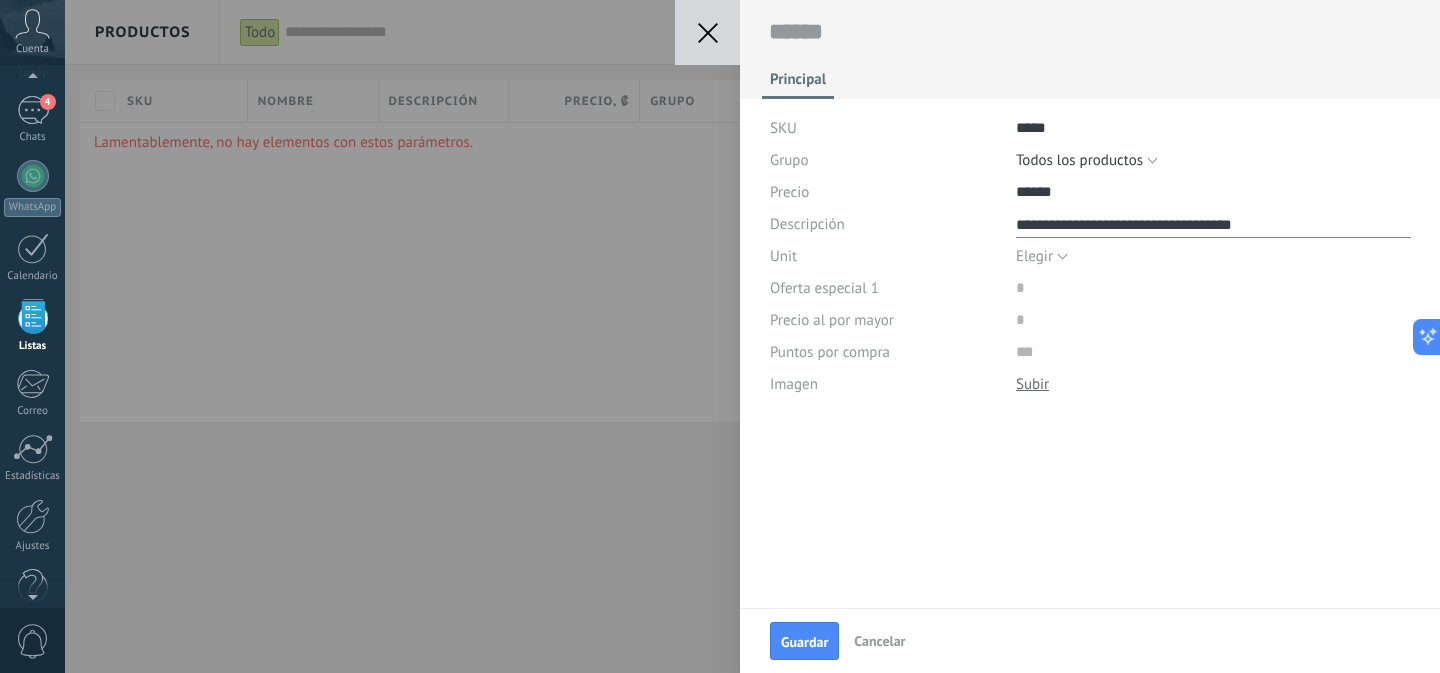 type on "**********" 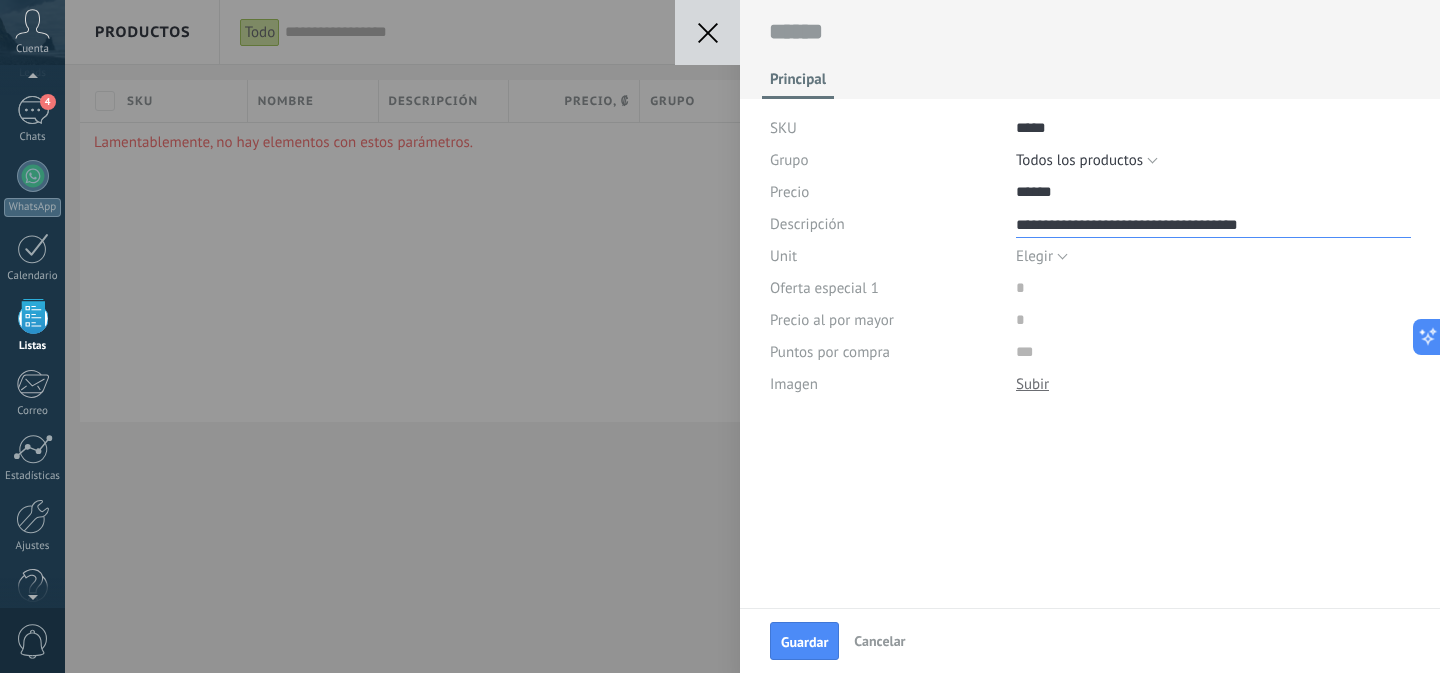 type on "**********" 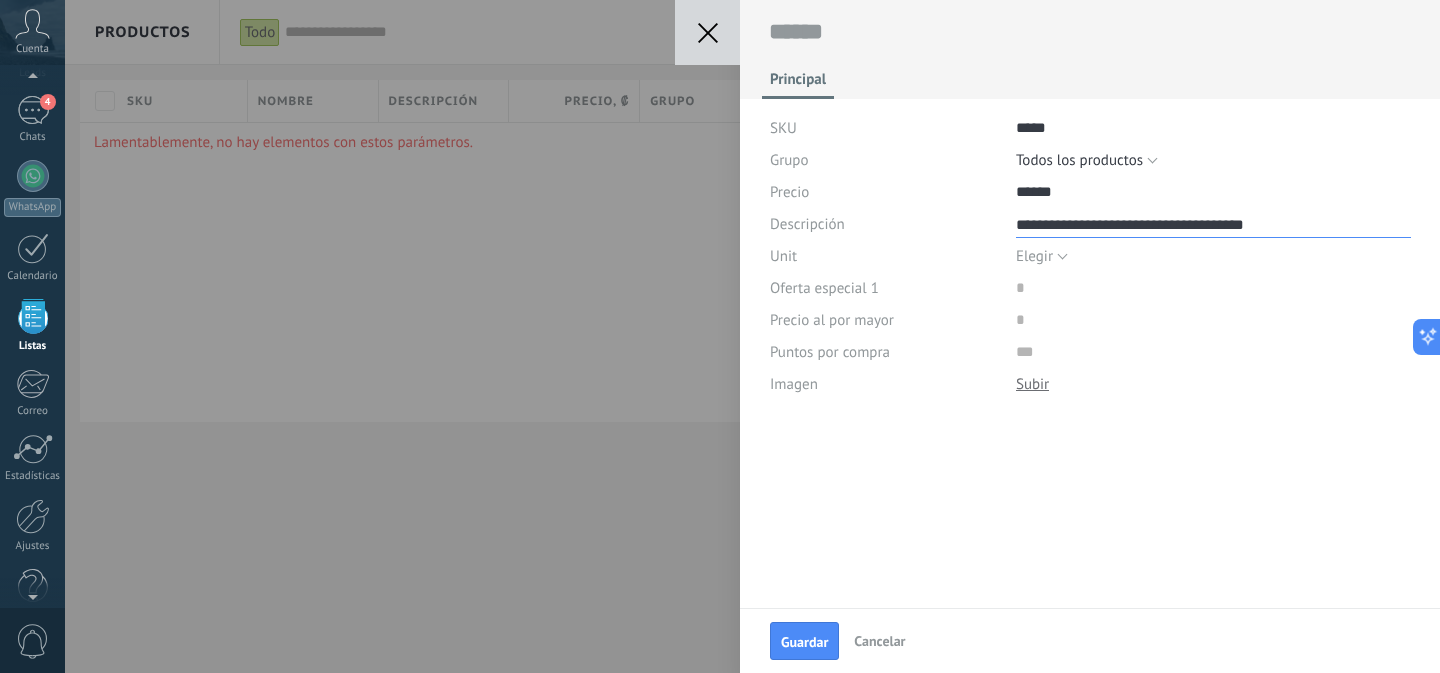 type on "**********" 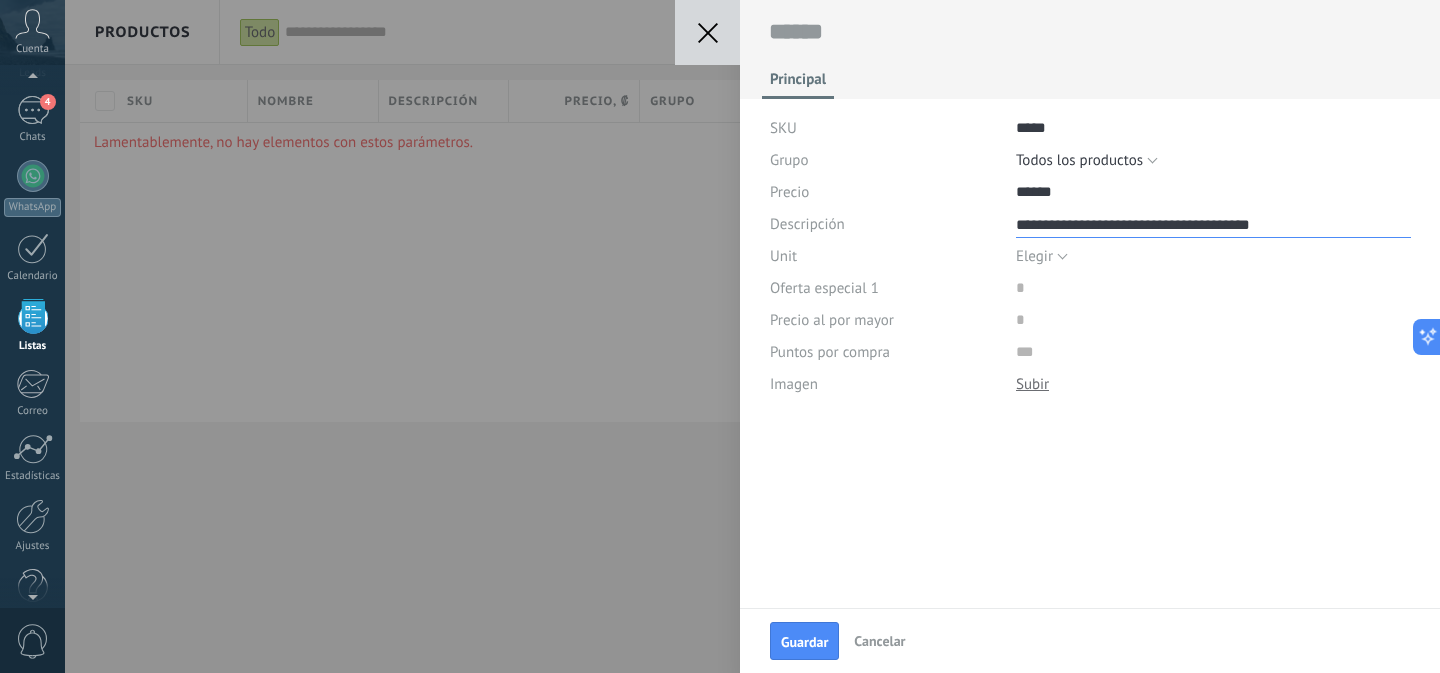 type on "**********" 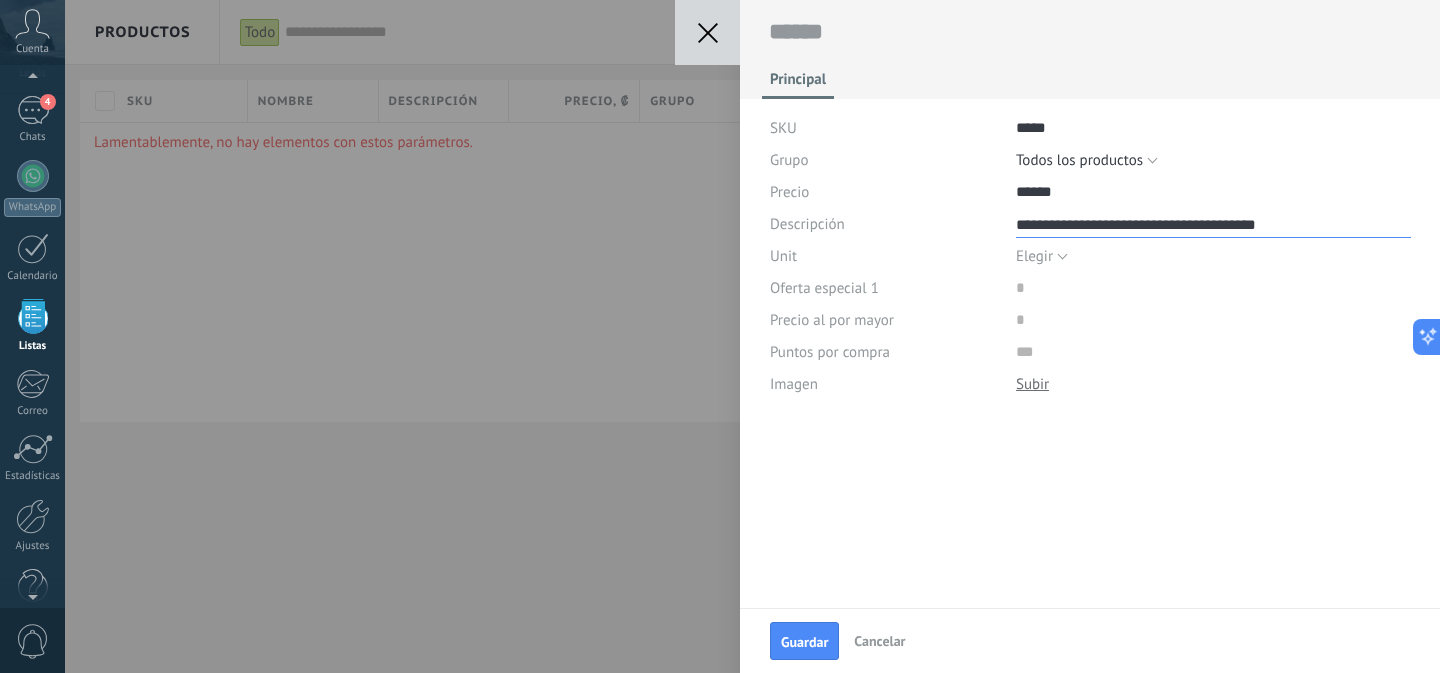 type on "**********" 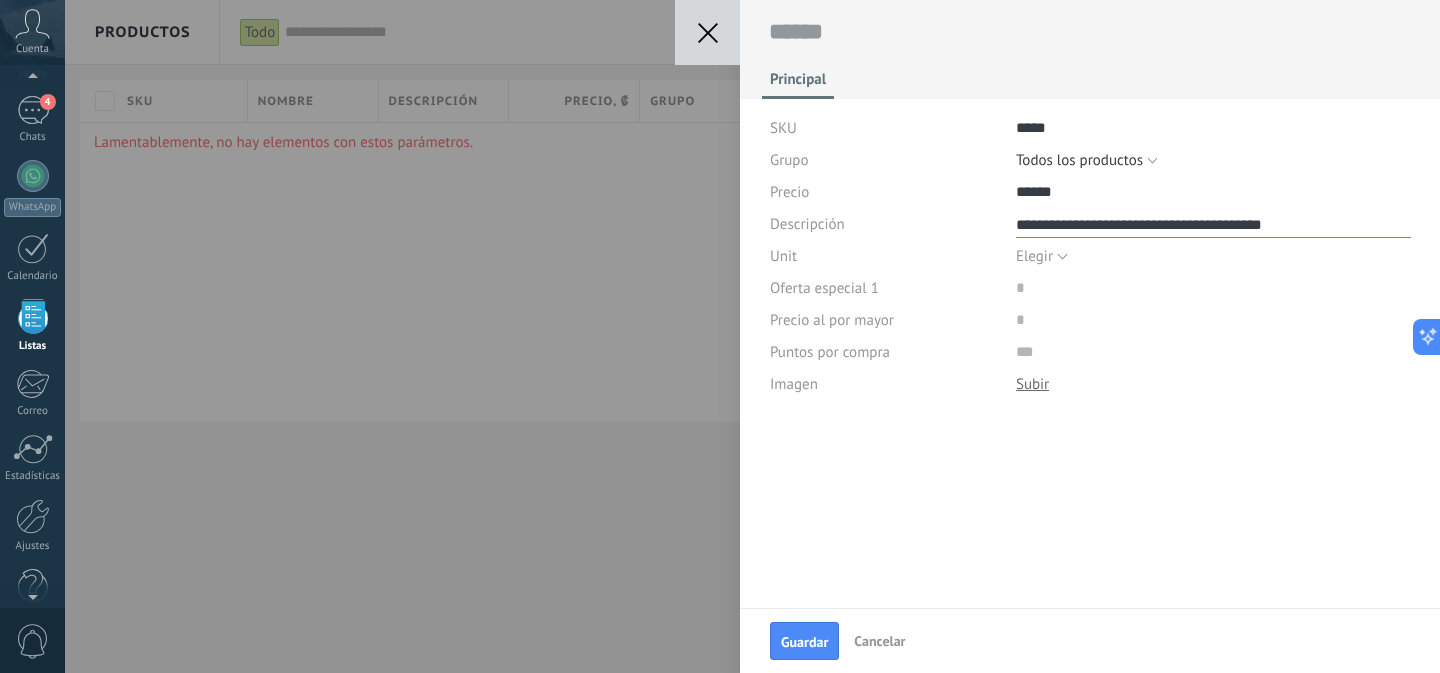 type on "**********" 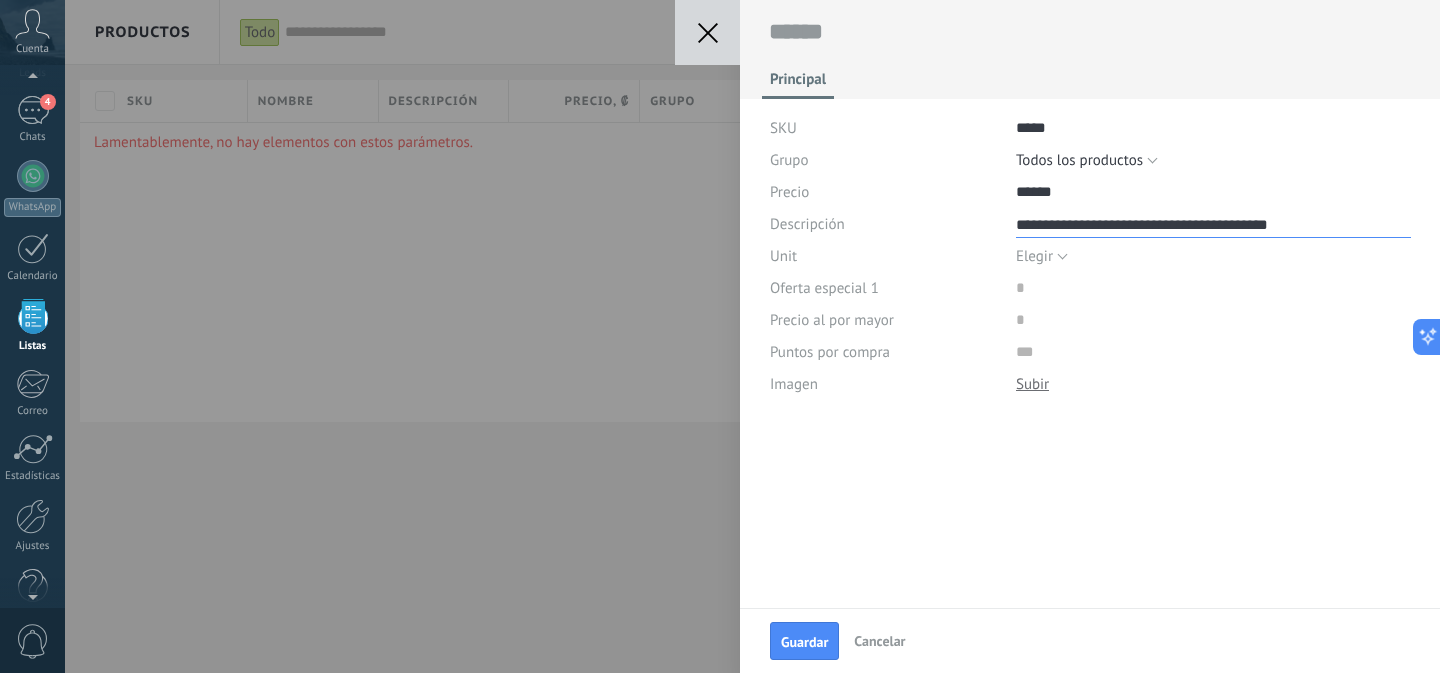 type on "**********" 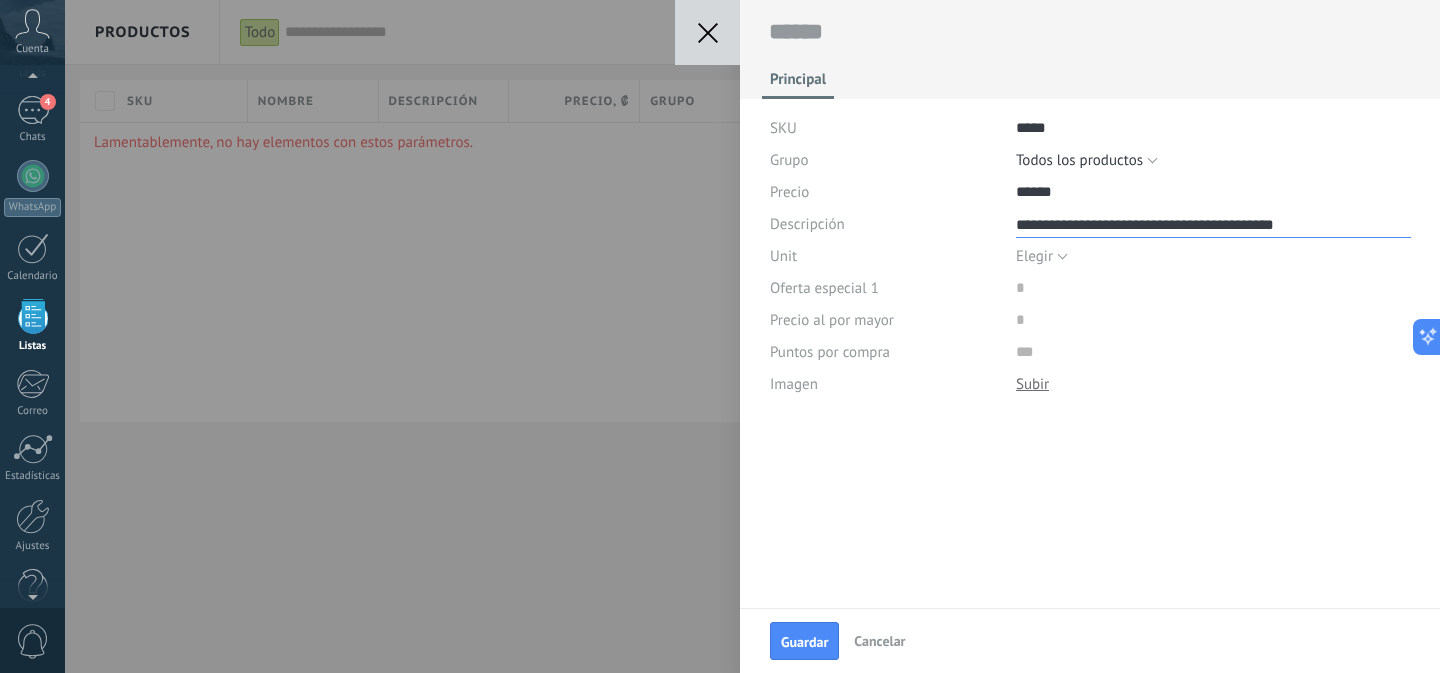 type on "**********" 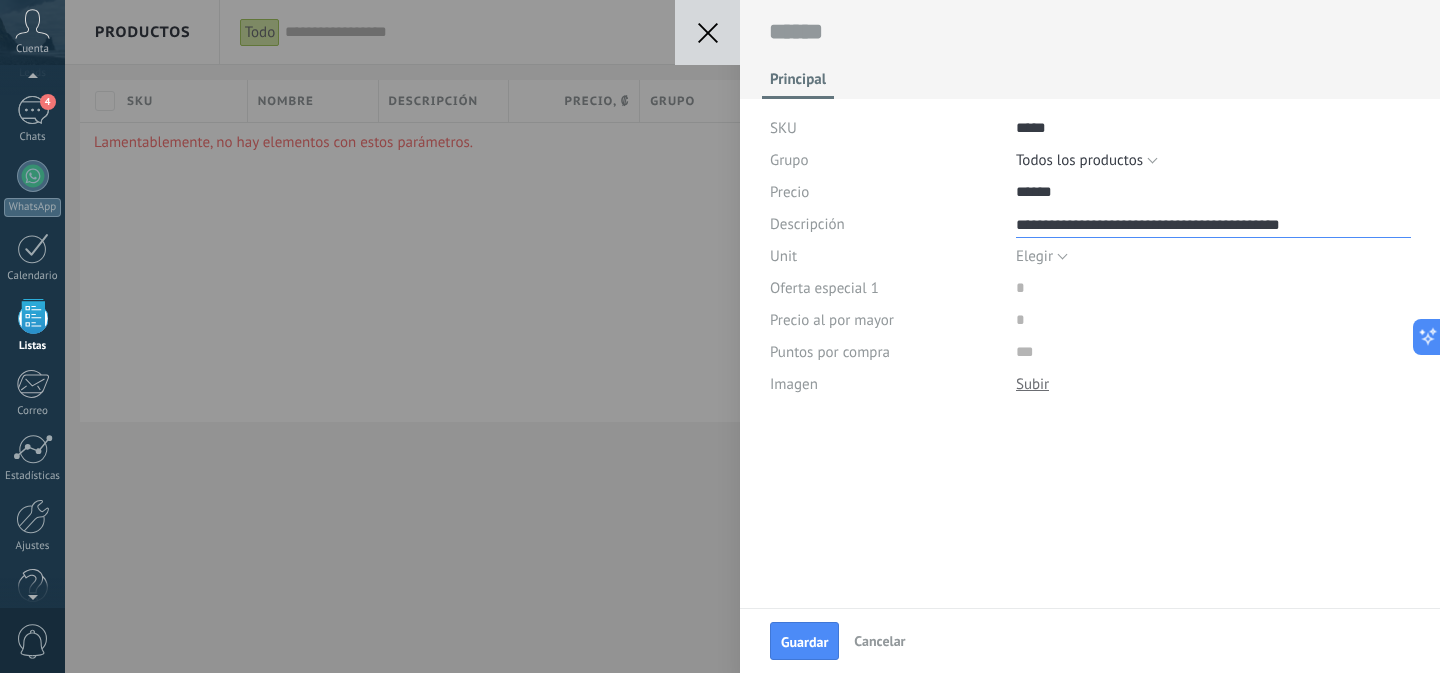type on "**********" 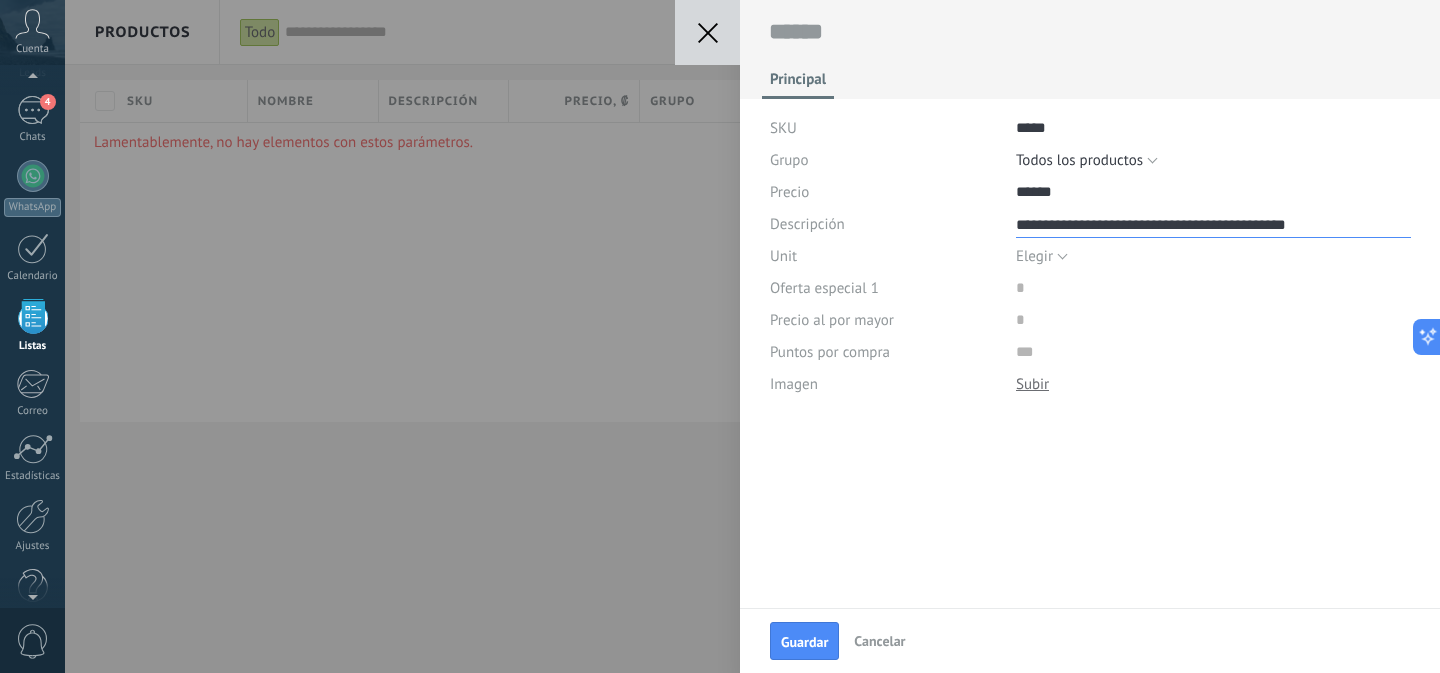 type on "**********" 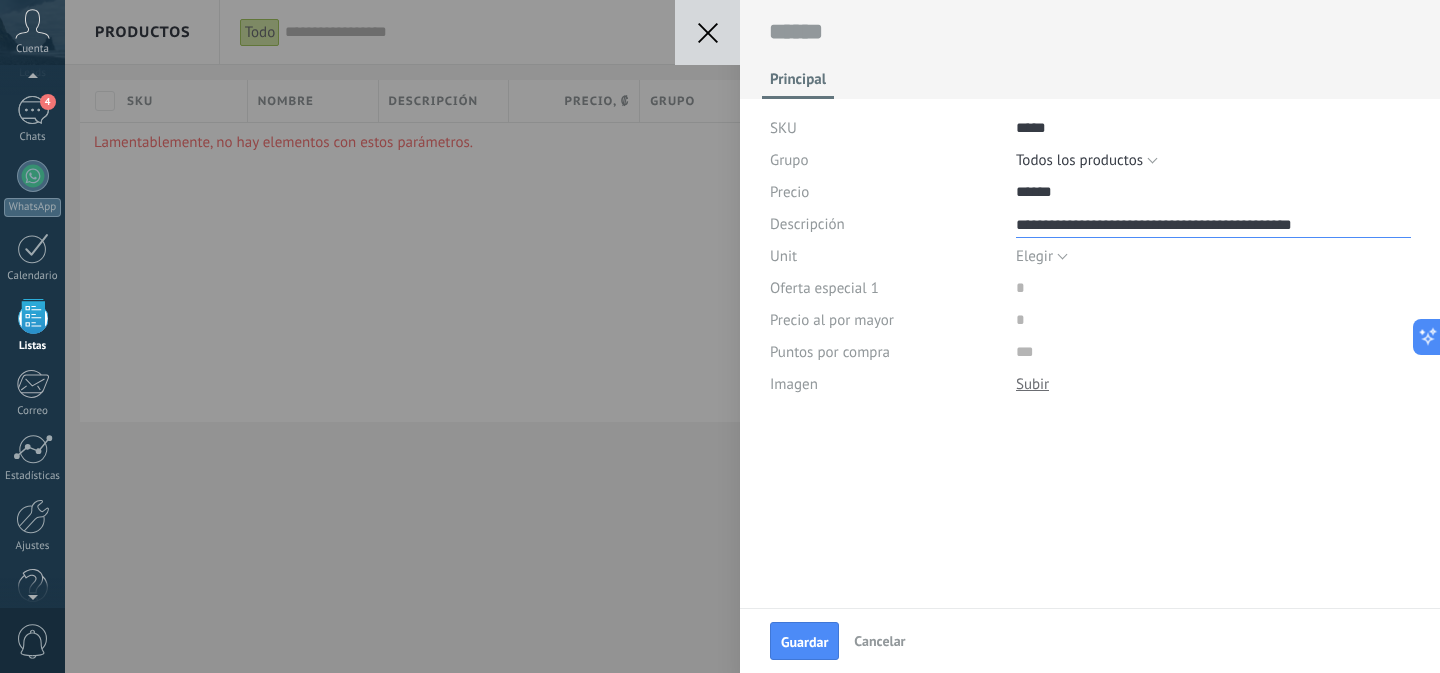 type on "**********" 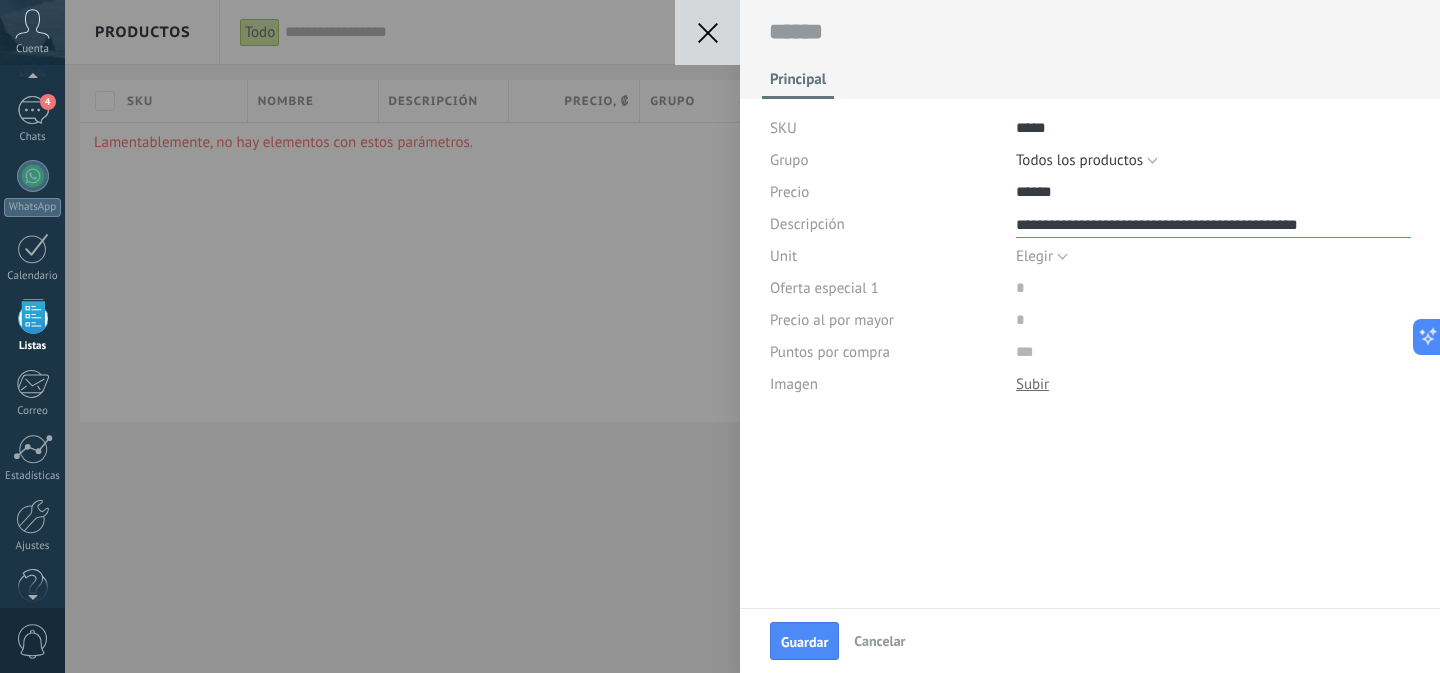 type on "**********" 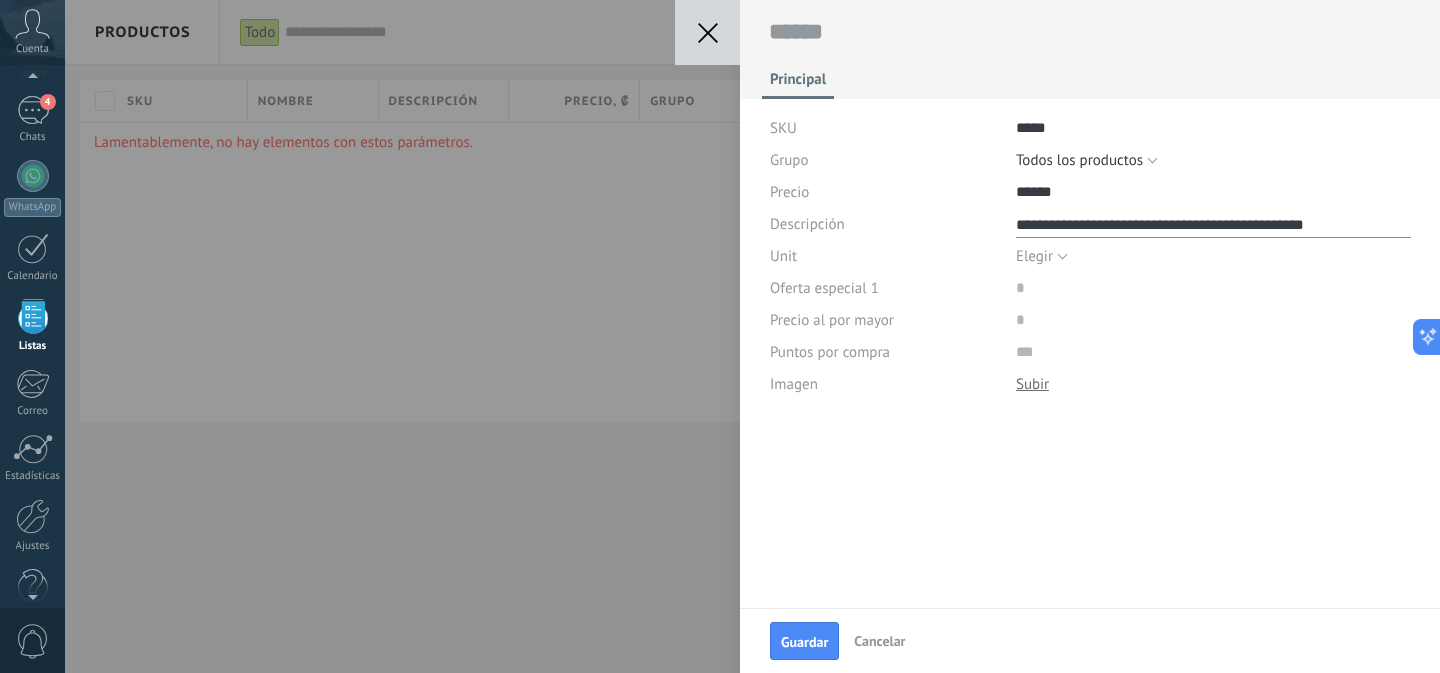 type on "**********" 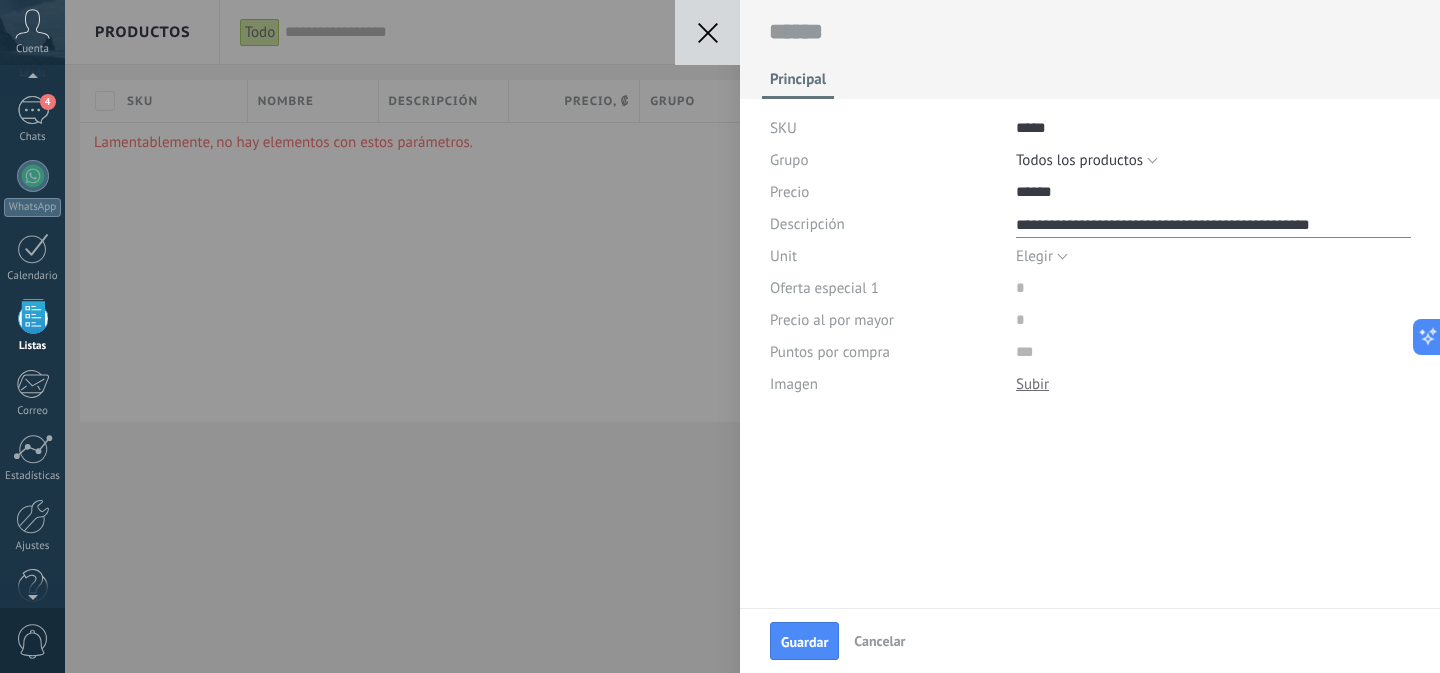 scroll, scrollTop: 20, scrollLeft: 0, axis: vertical 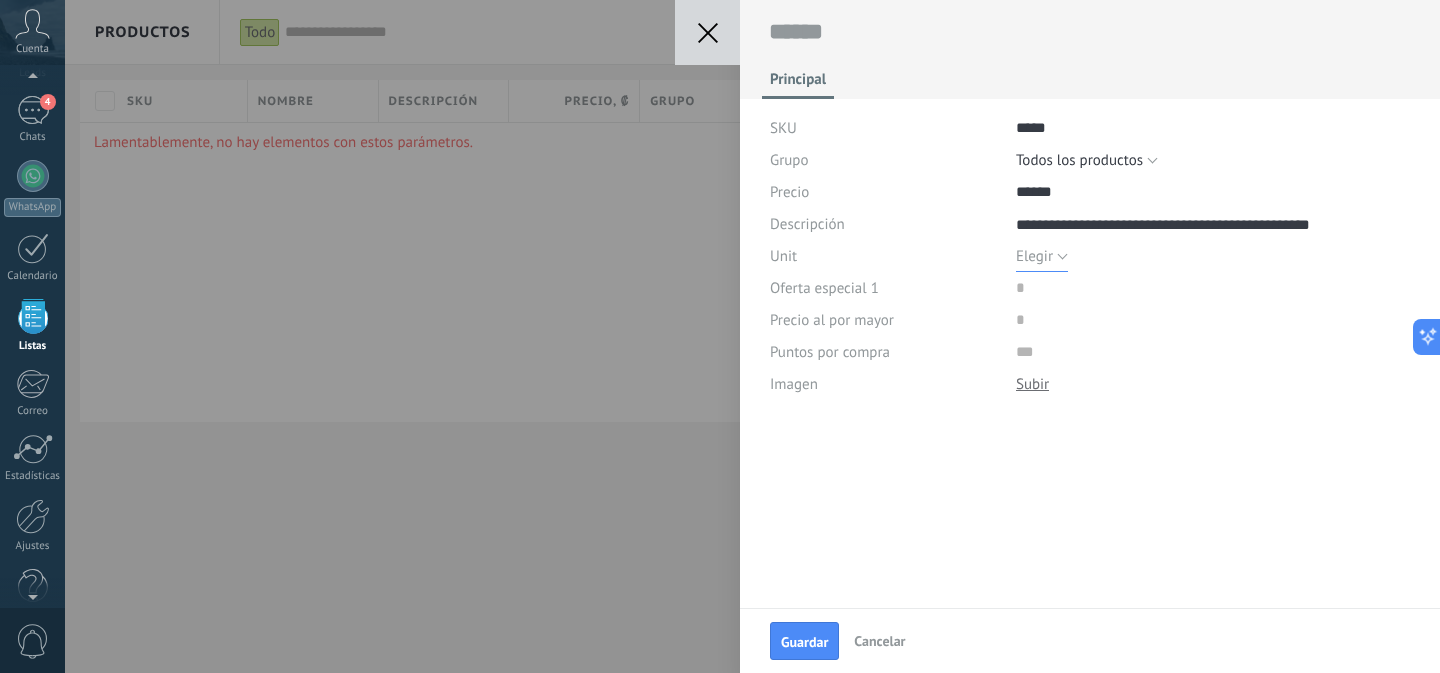 click on "Elegir" at bounding box center (1042, 256) 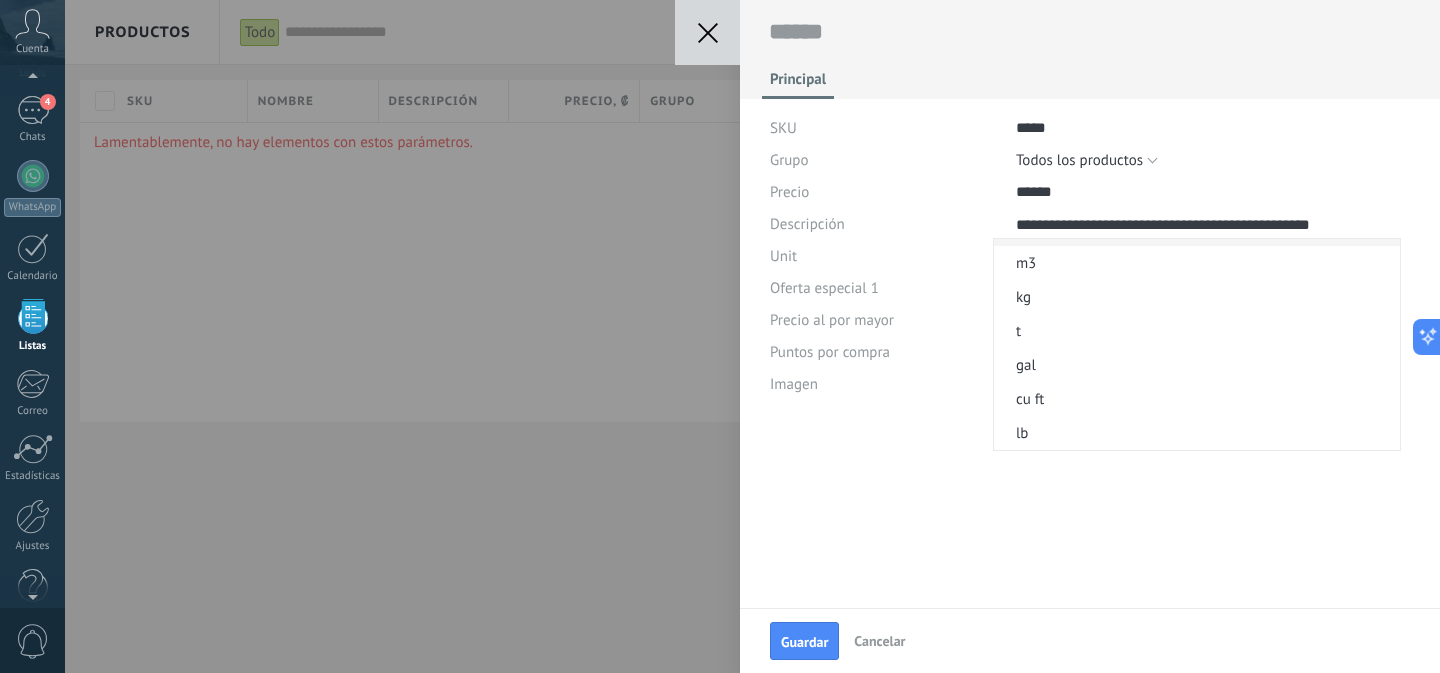 scroll, scrollTop: 99, scrollLeft: 0, axis: vertical 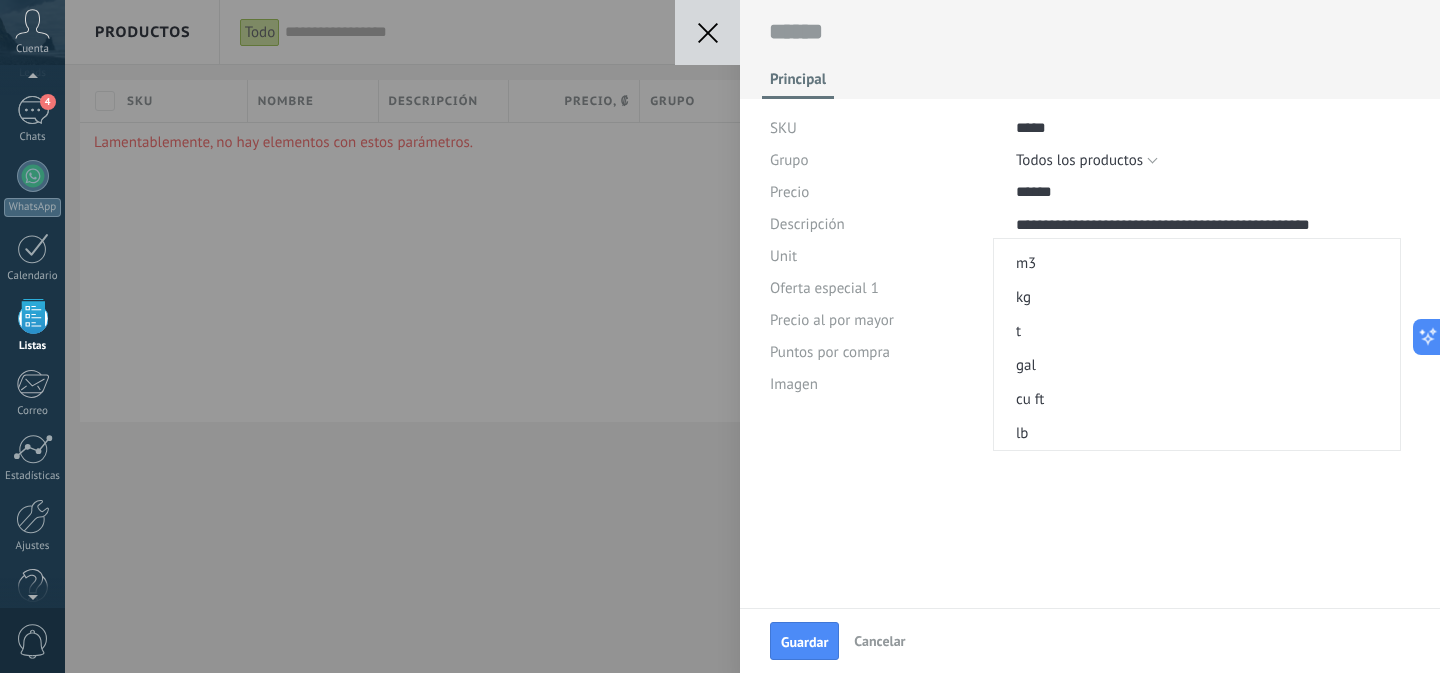 click on "**********" at bounding box center (1090, 304) 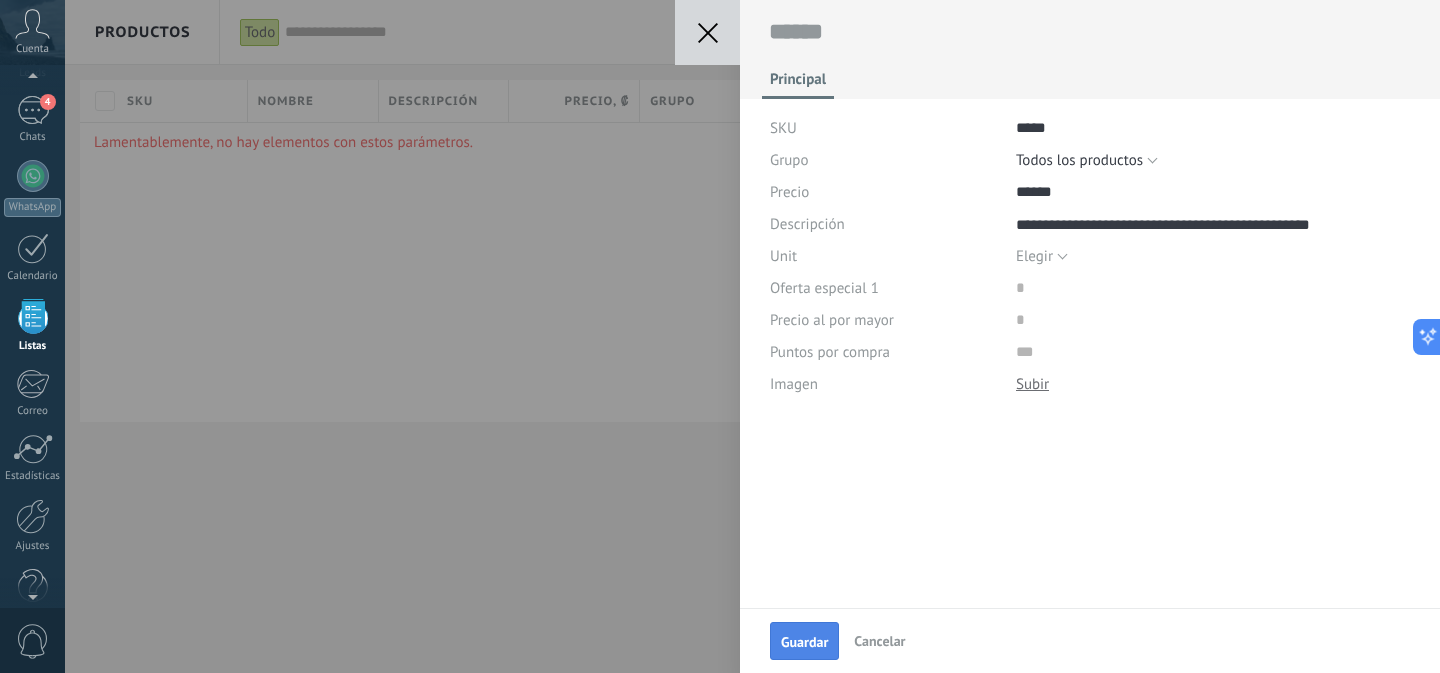 click on "Guardar" at bounding box center [804, 641] 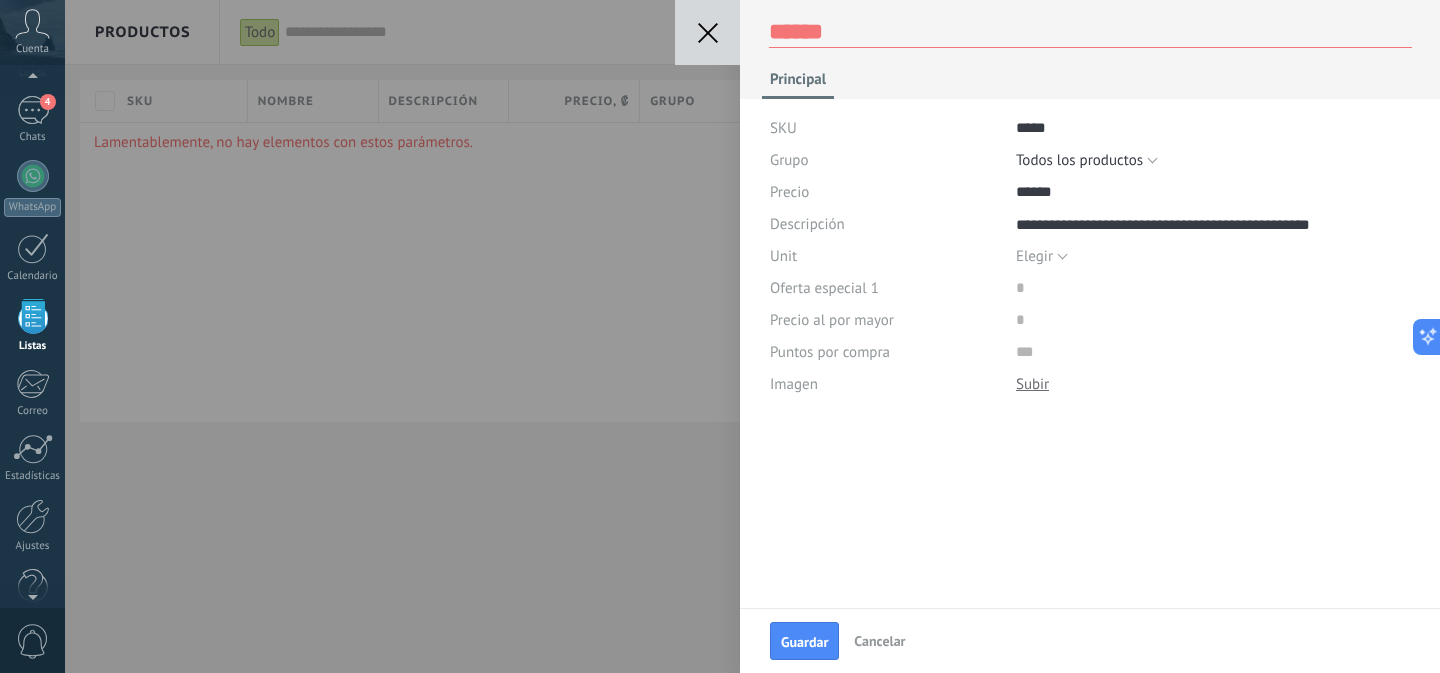 click at bounding box center (1090, 32) 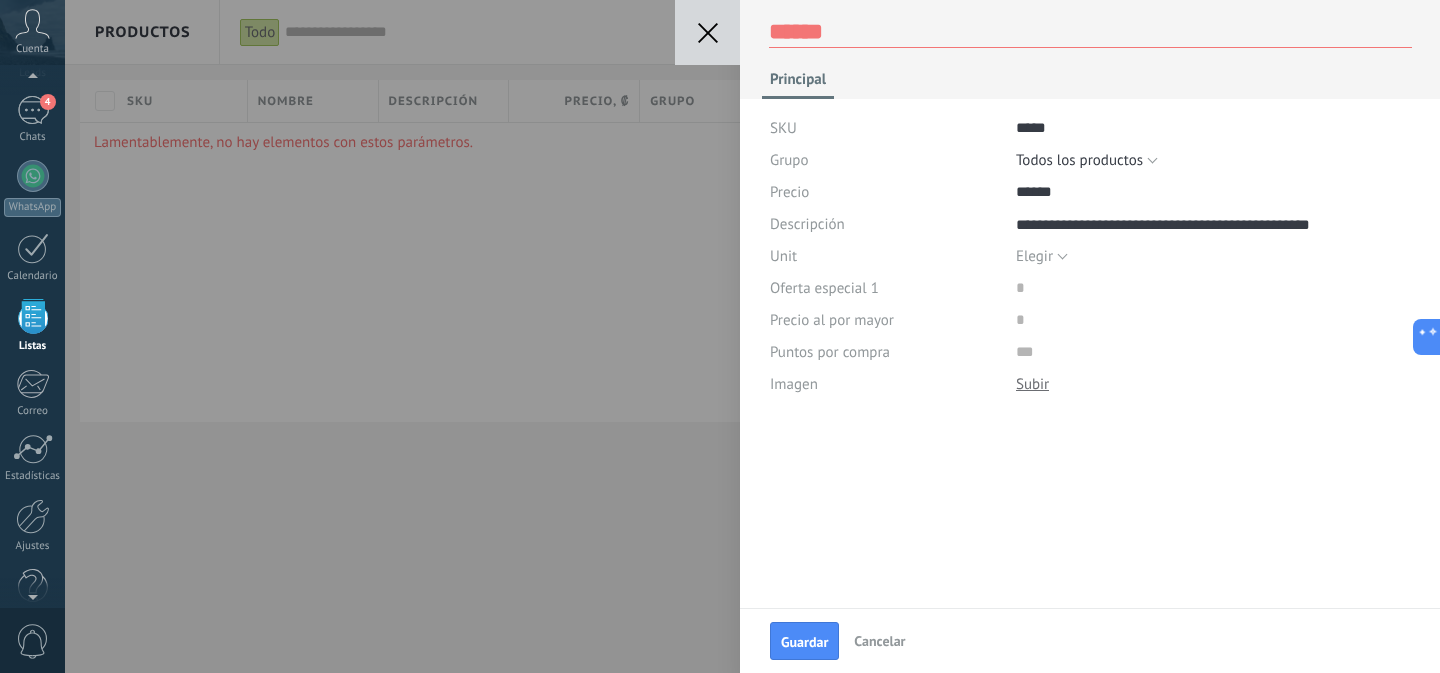 type on "*" 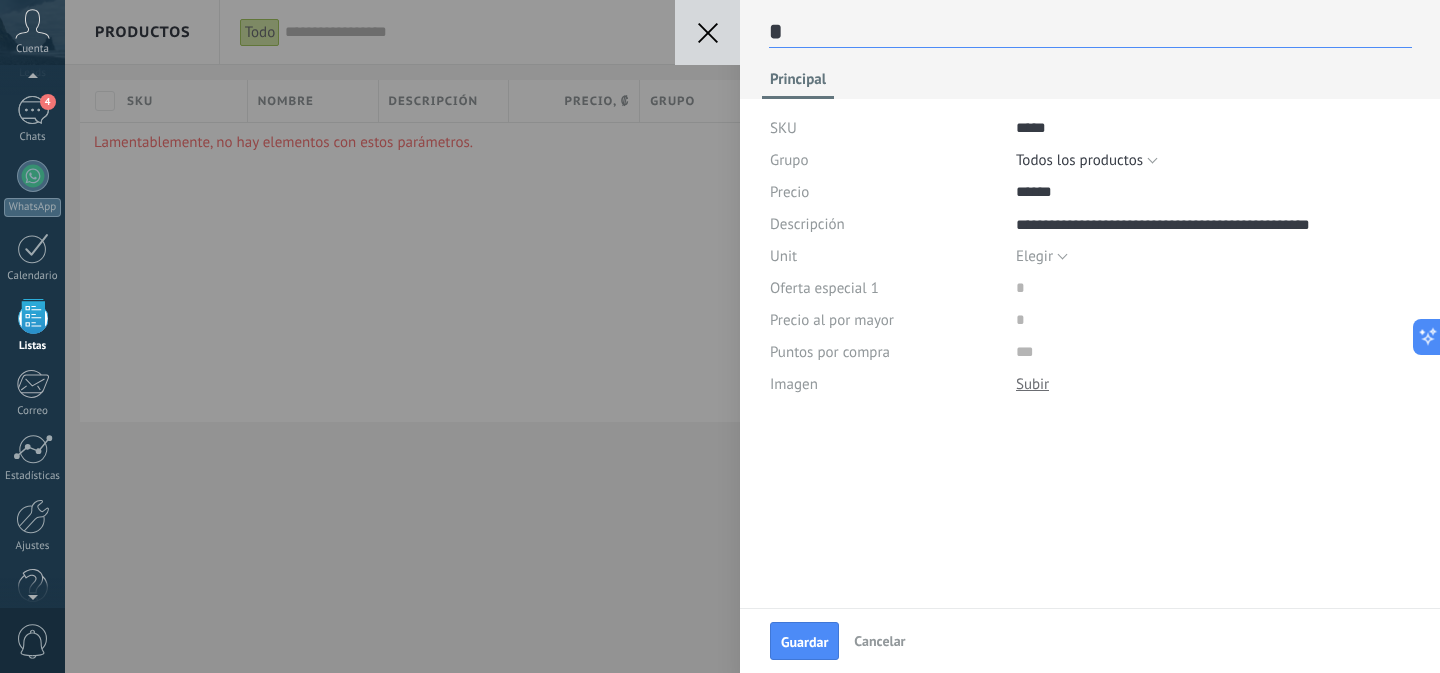 type on "******" 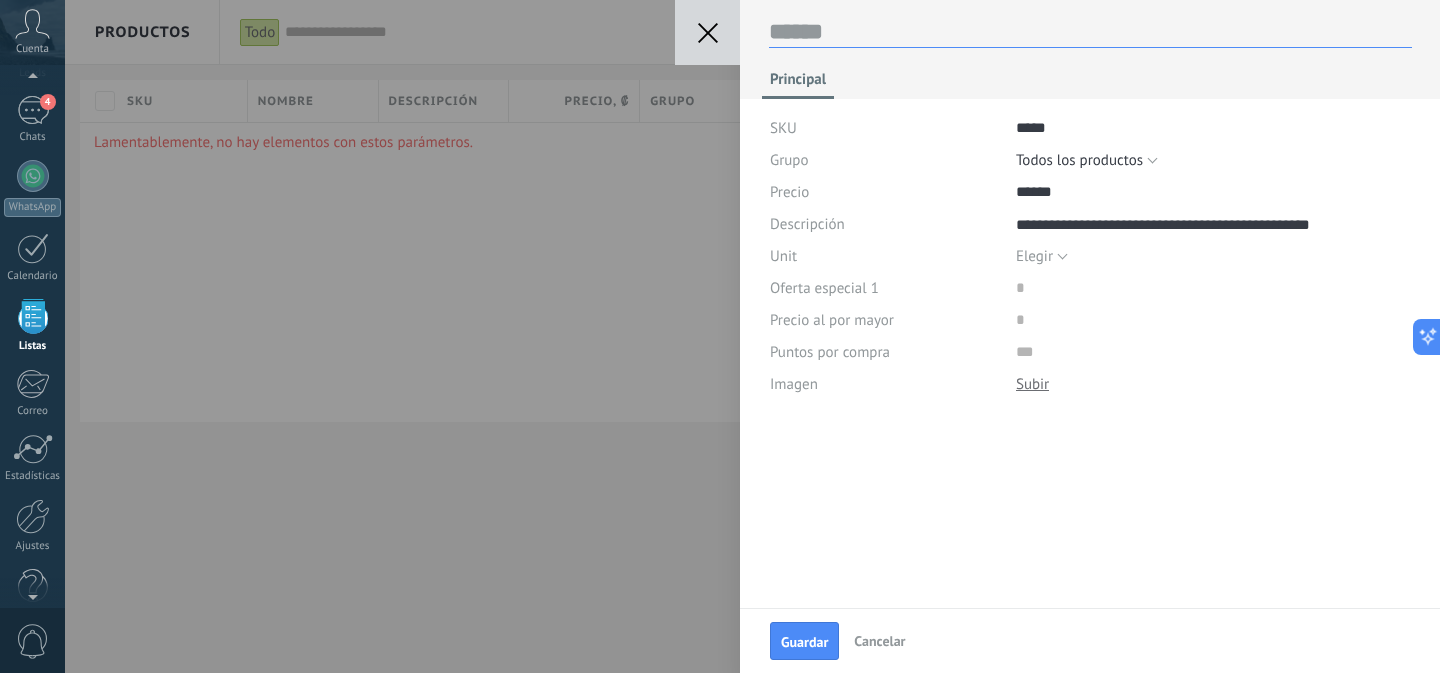 type on "*" 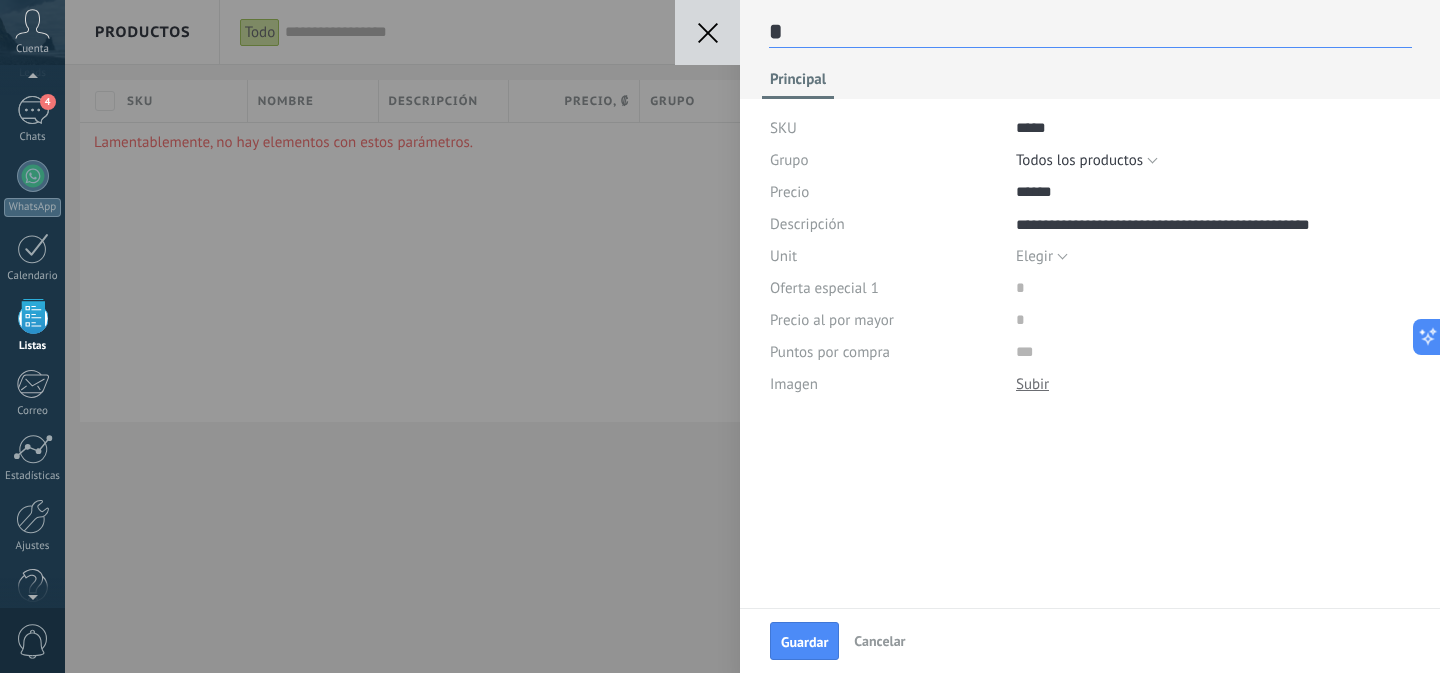 type on "**" 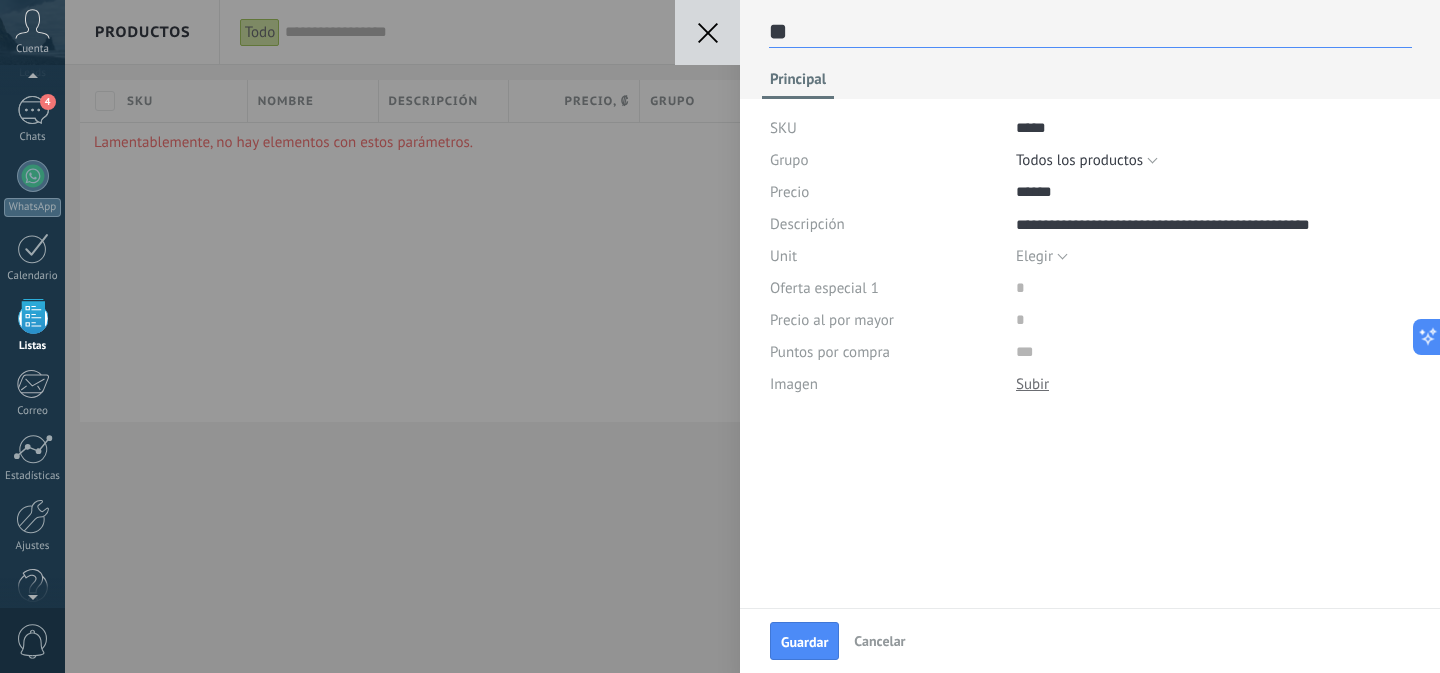 type on "***" 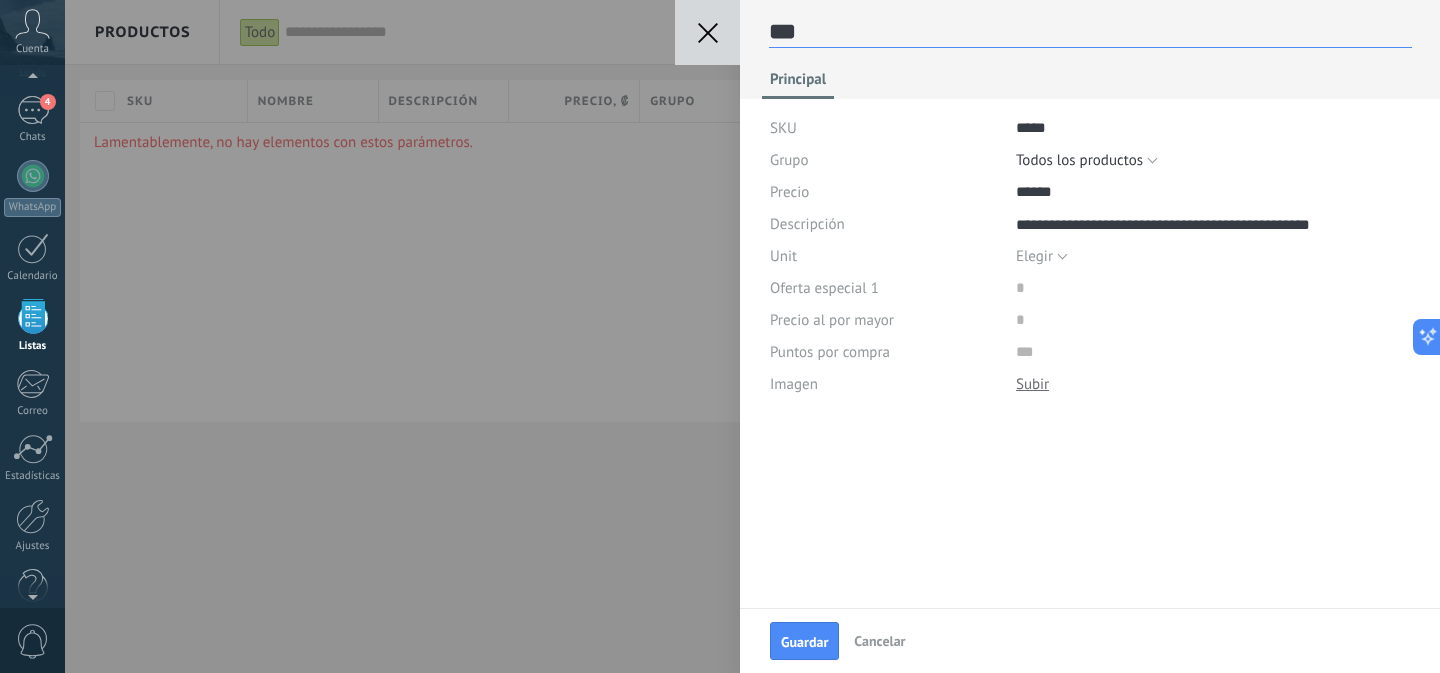 type on "****" 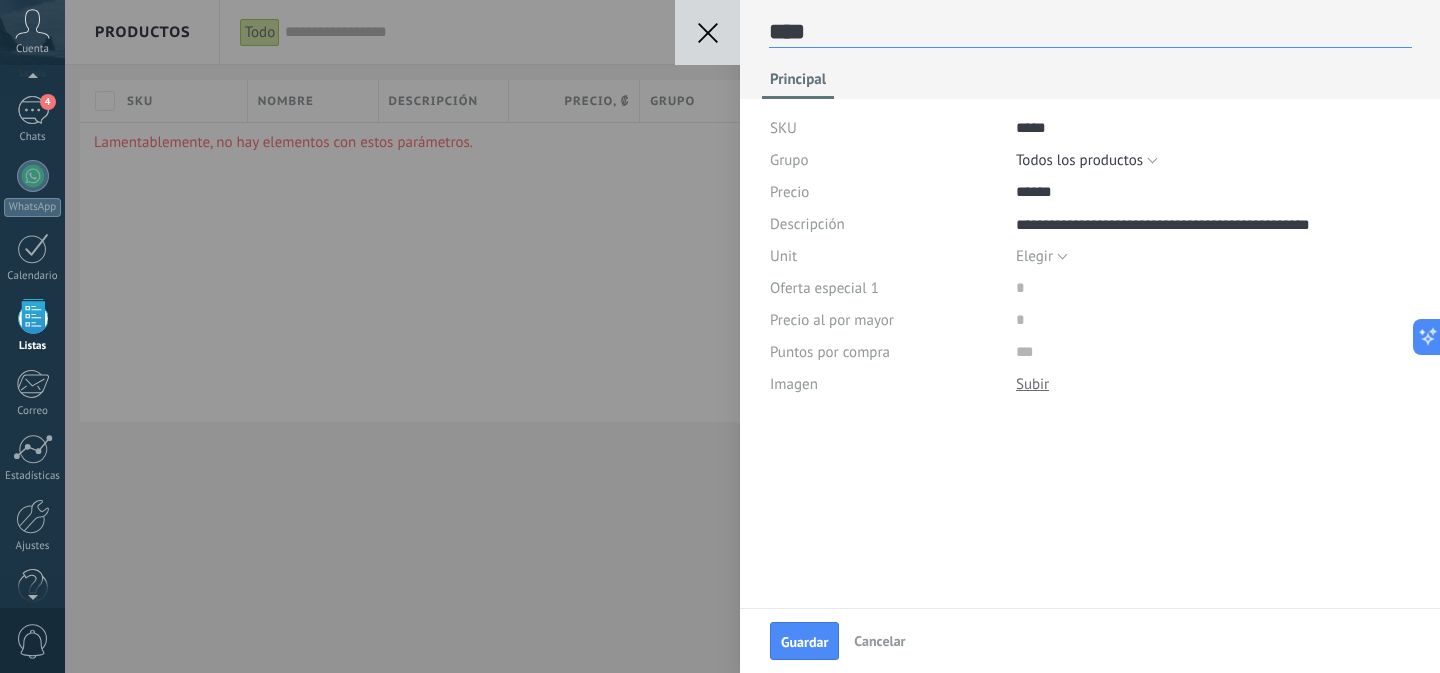 type on "*****" 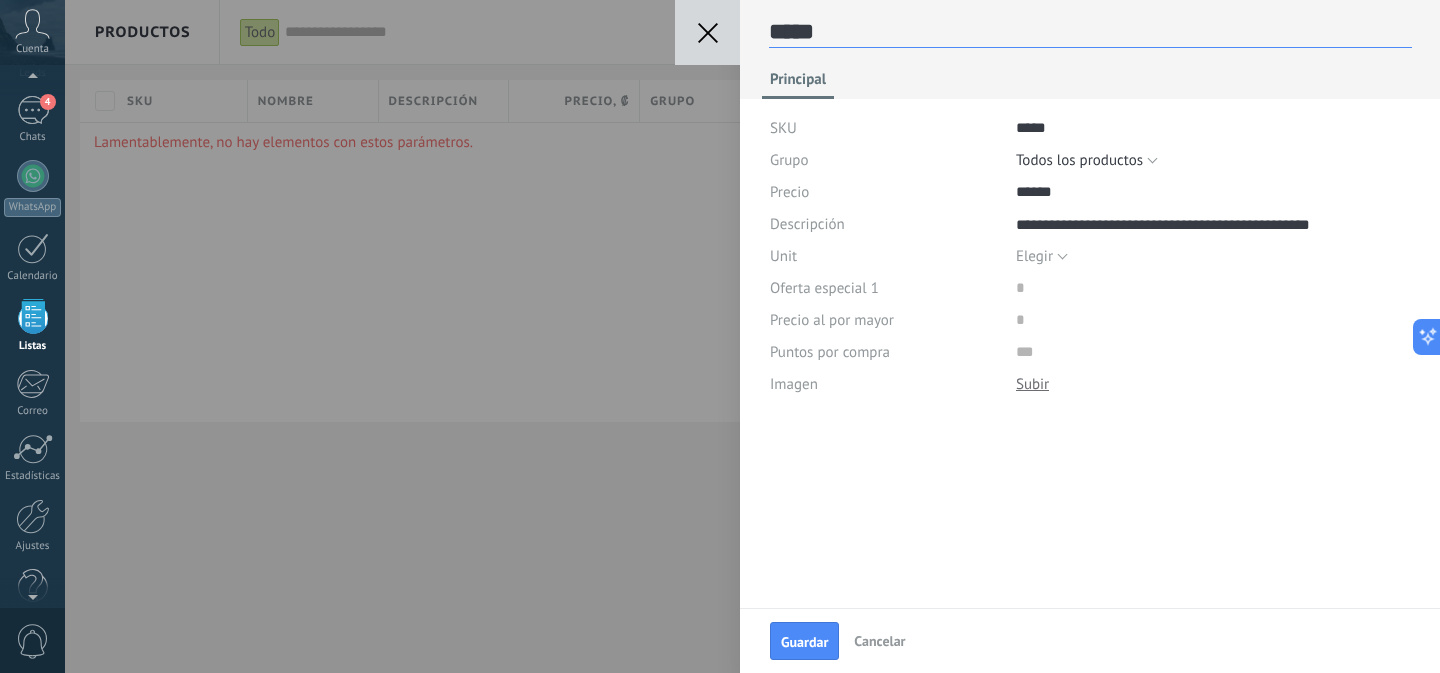 type on "******" 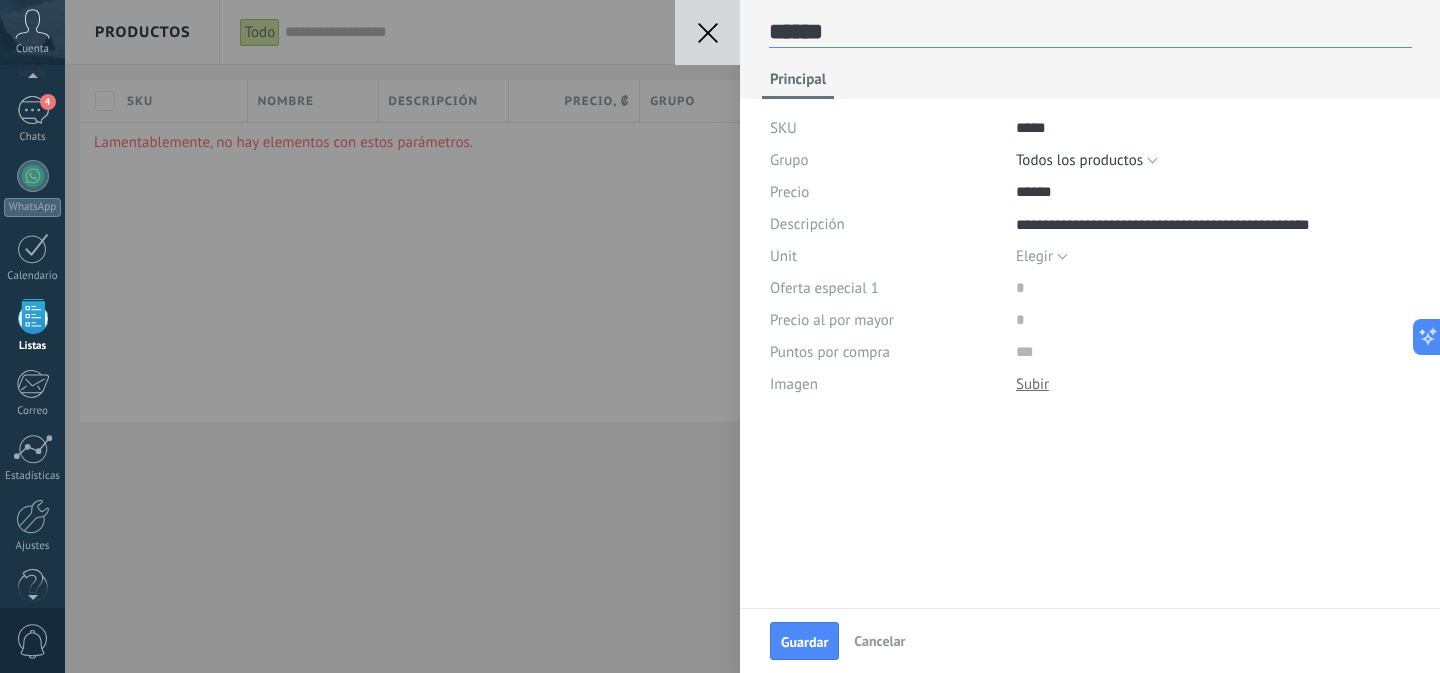 type on "*******" 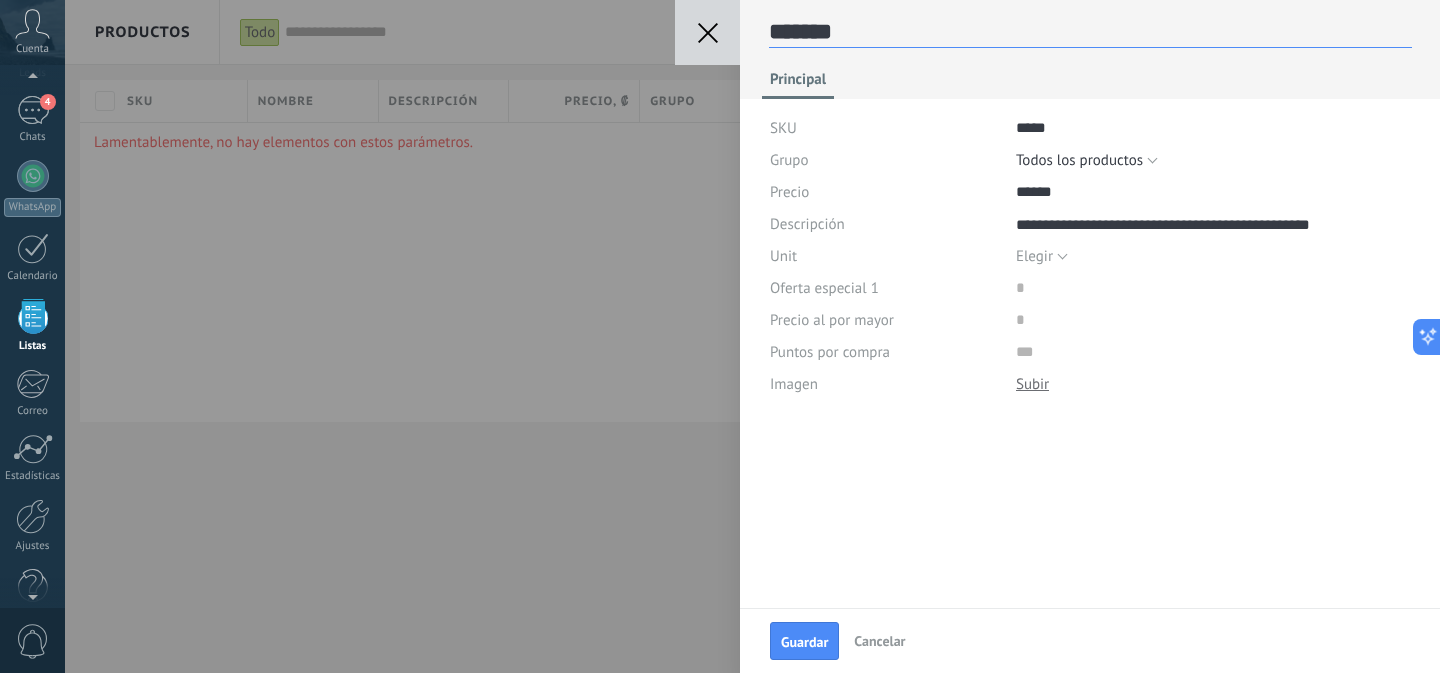 type on "*******" 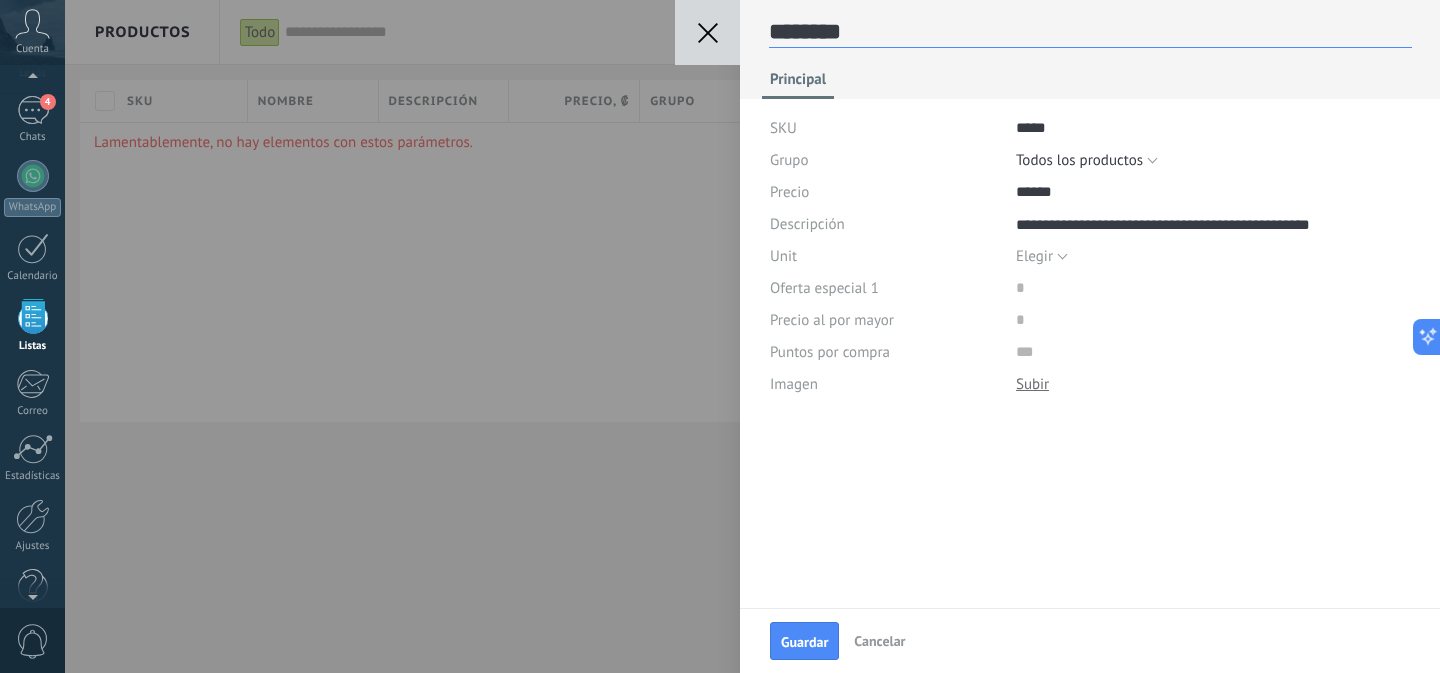 type on "*********" 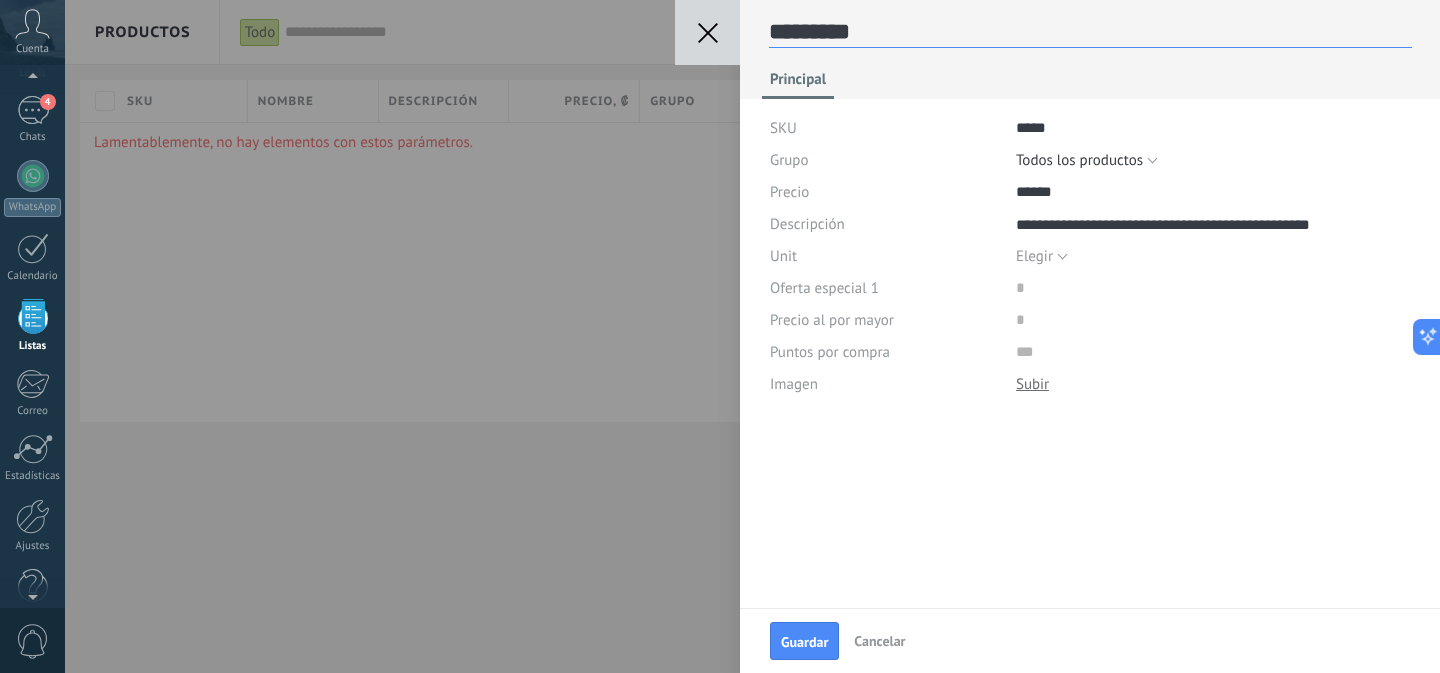 type on "**********" 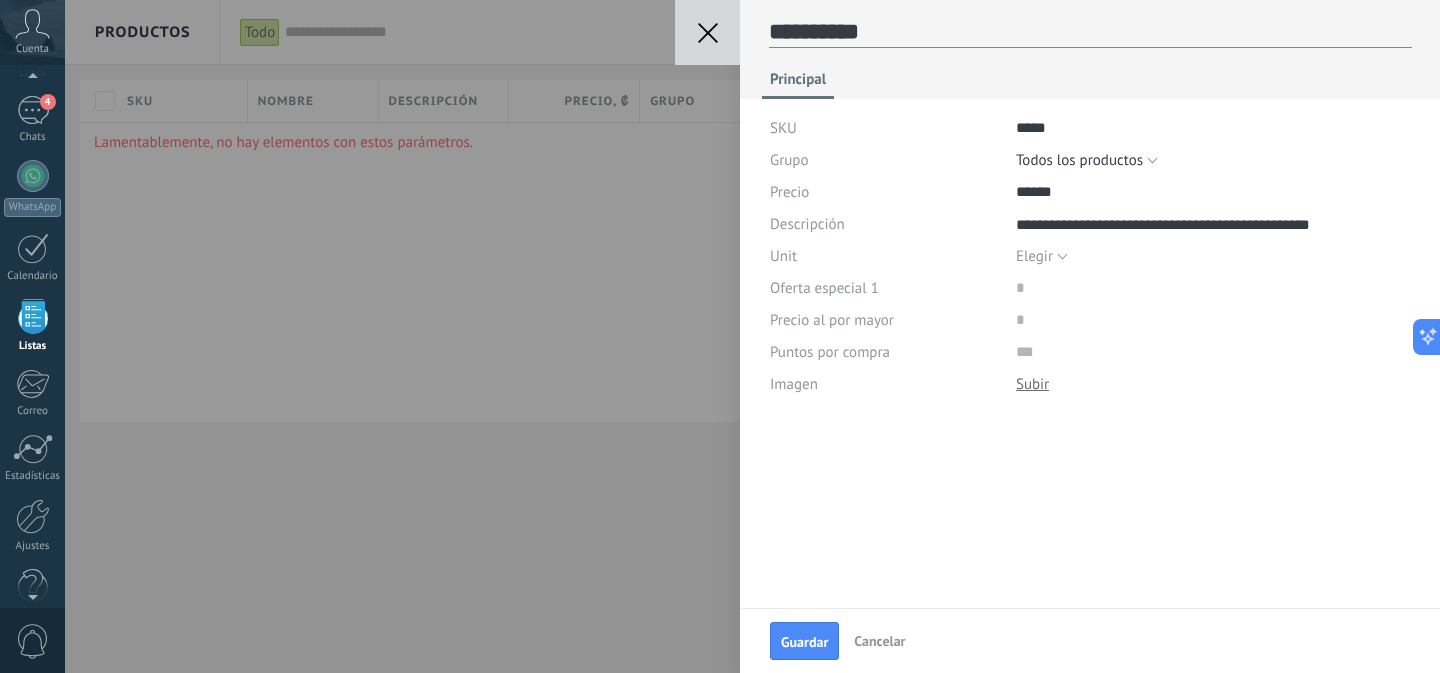 type on "**********" 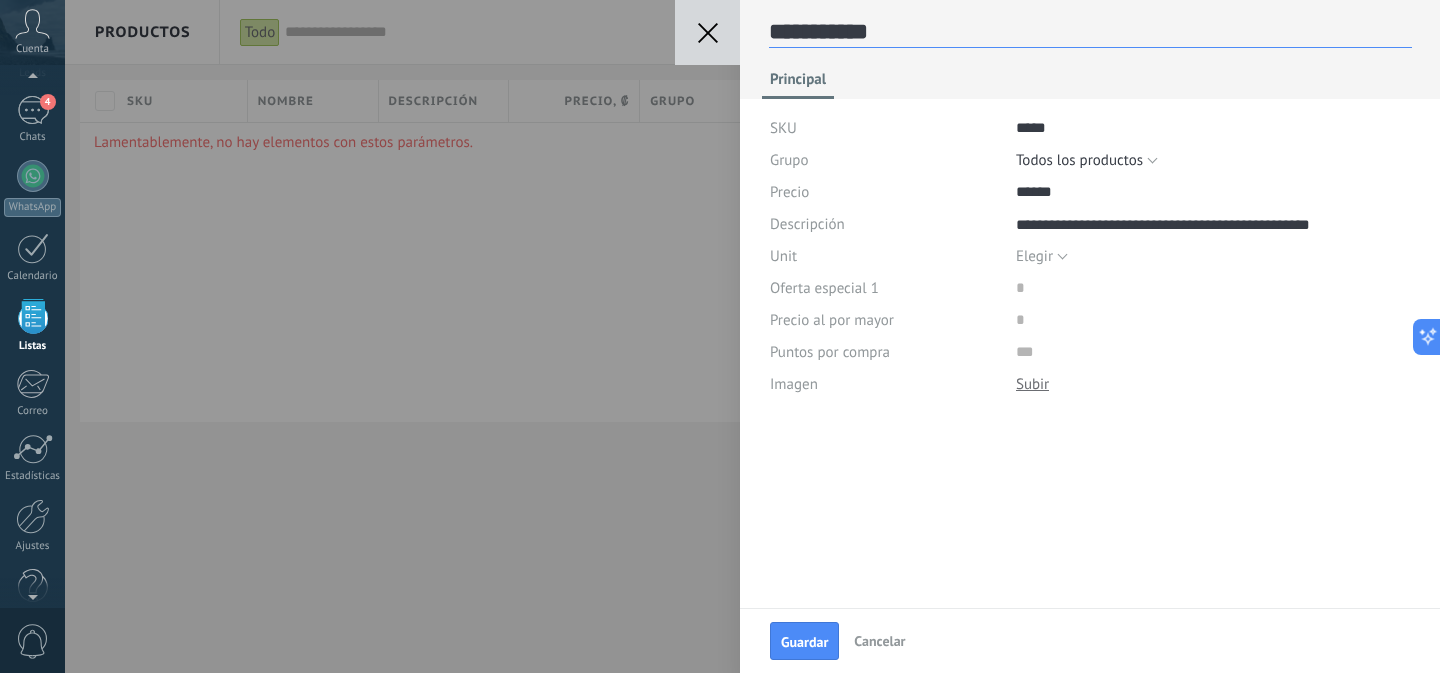 type on "**********" 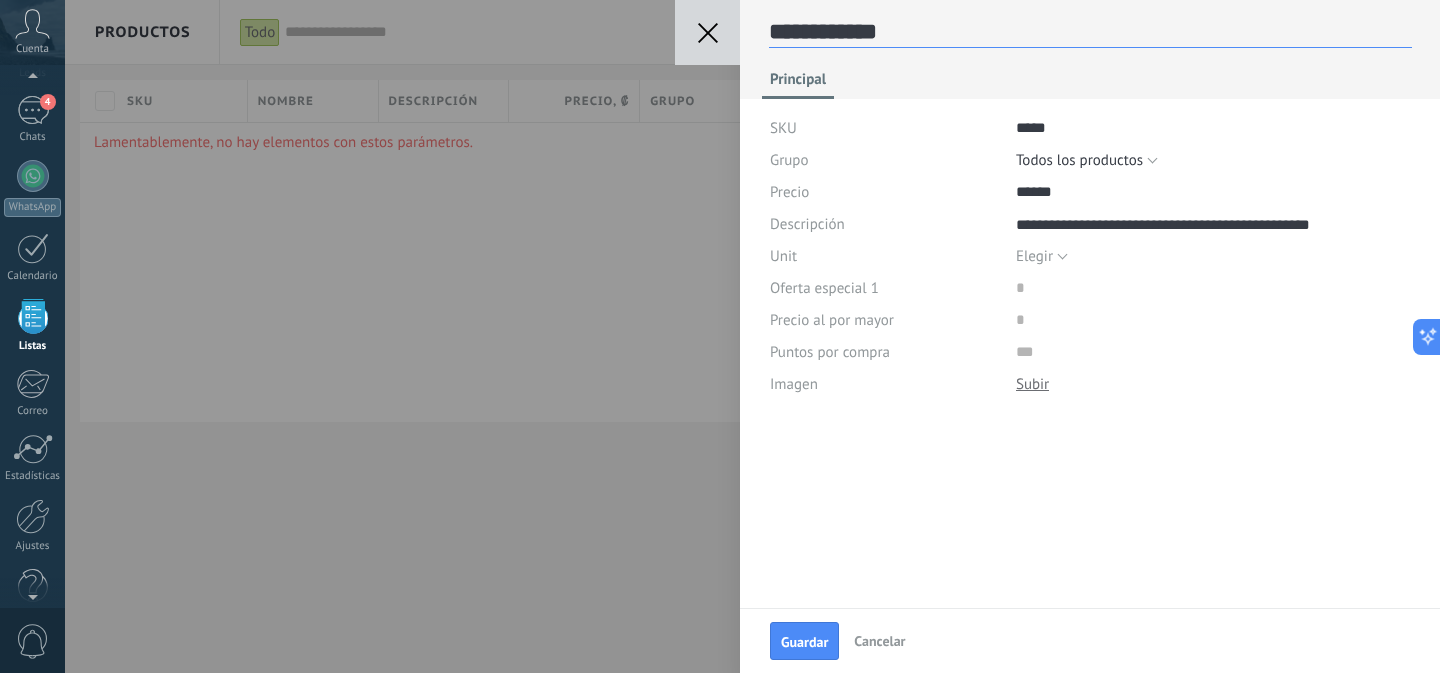 type on "**********" 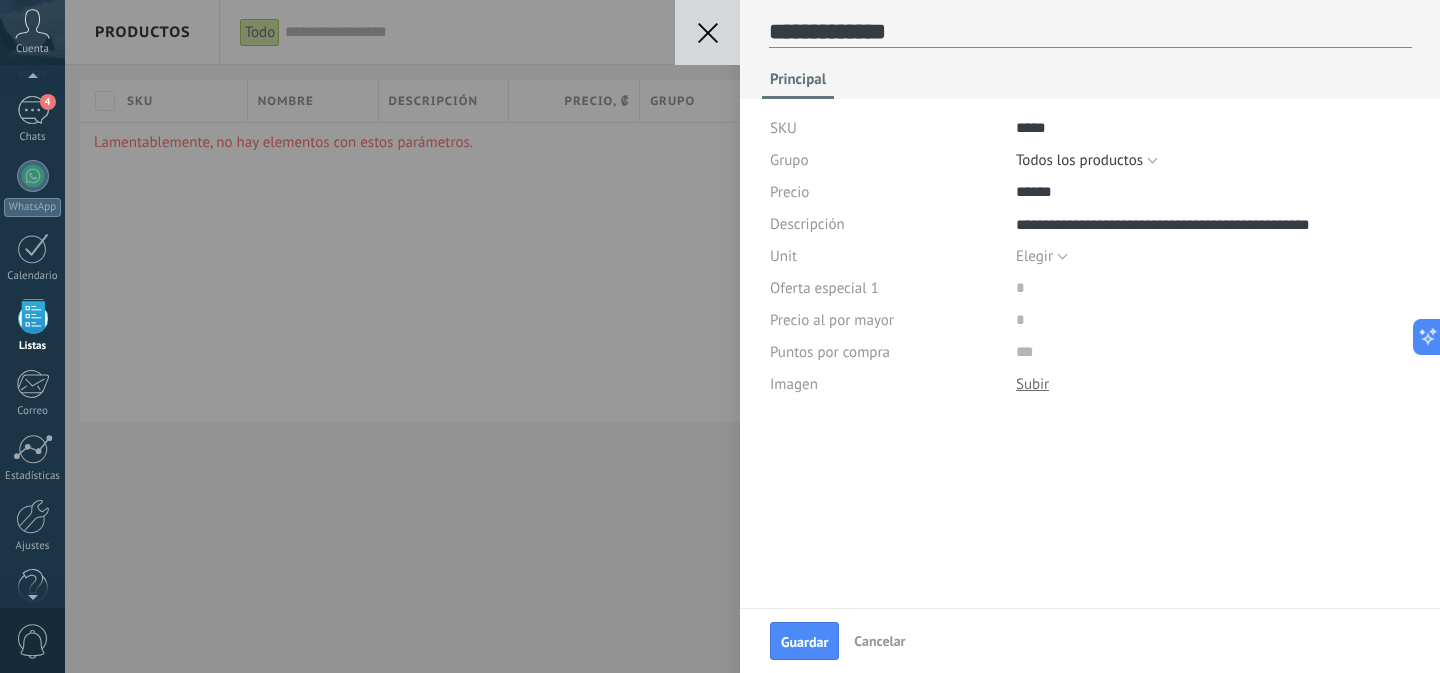 type on "**********" 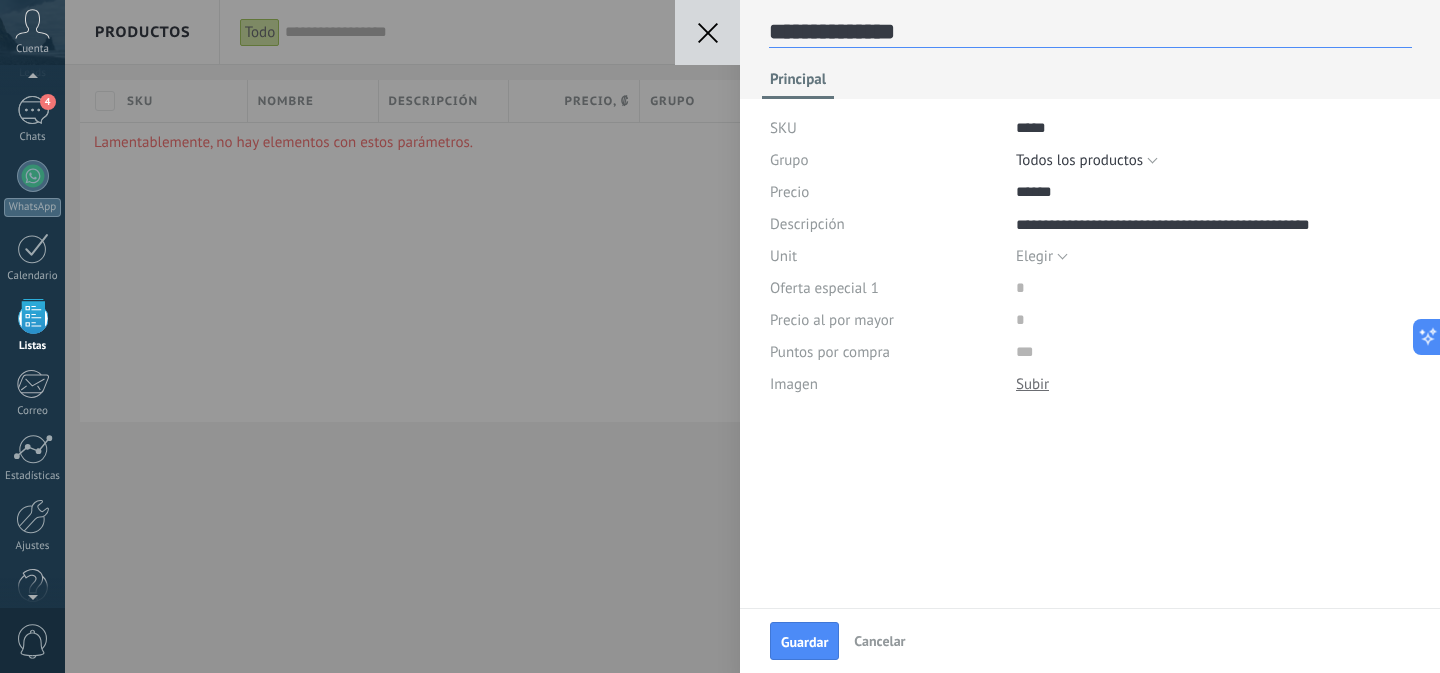 type on "**********" 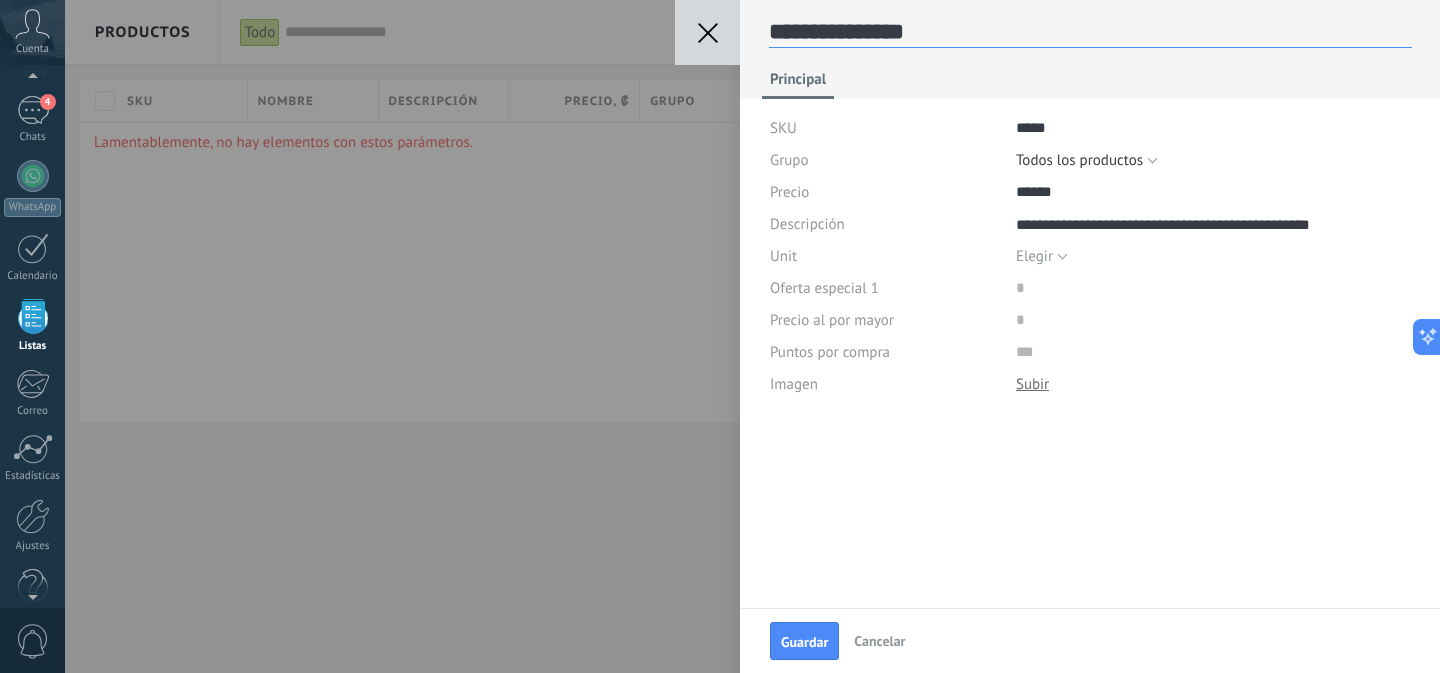 type on "**********" 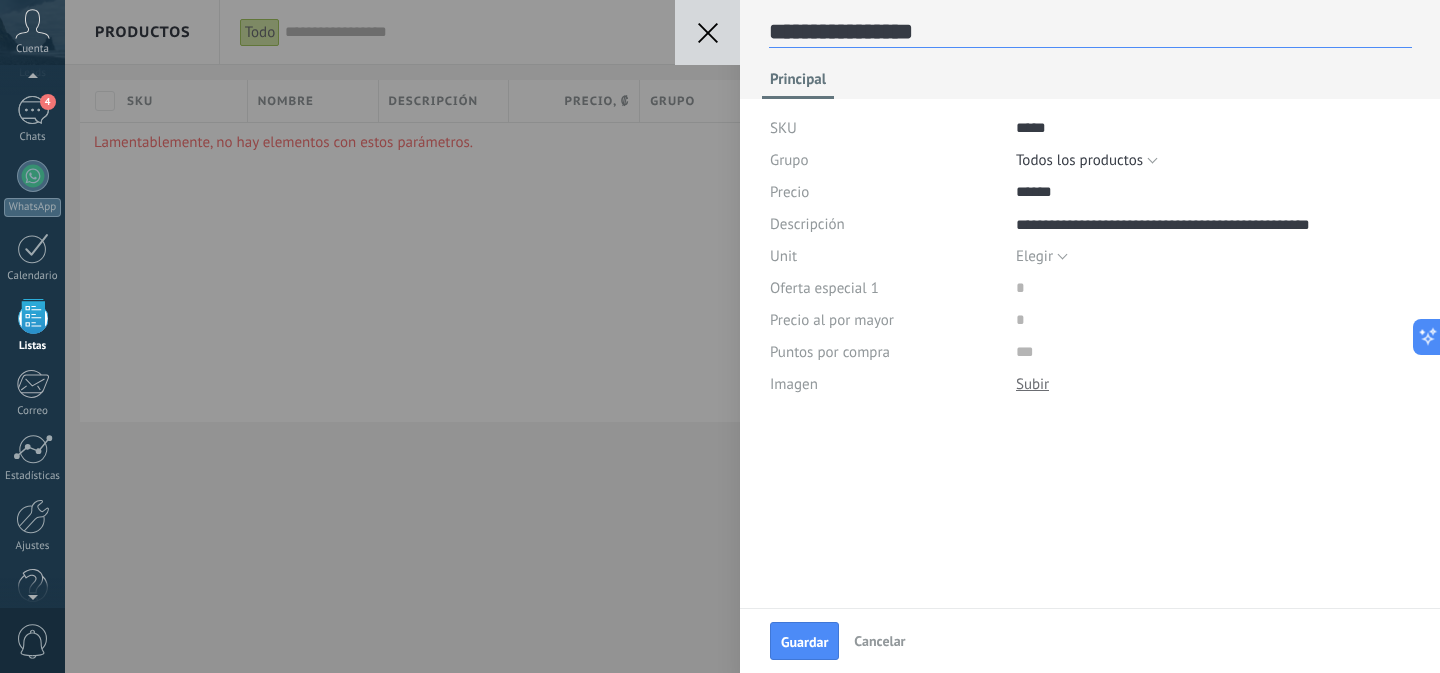 type on "**********" 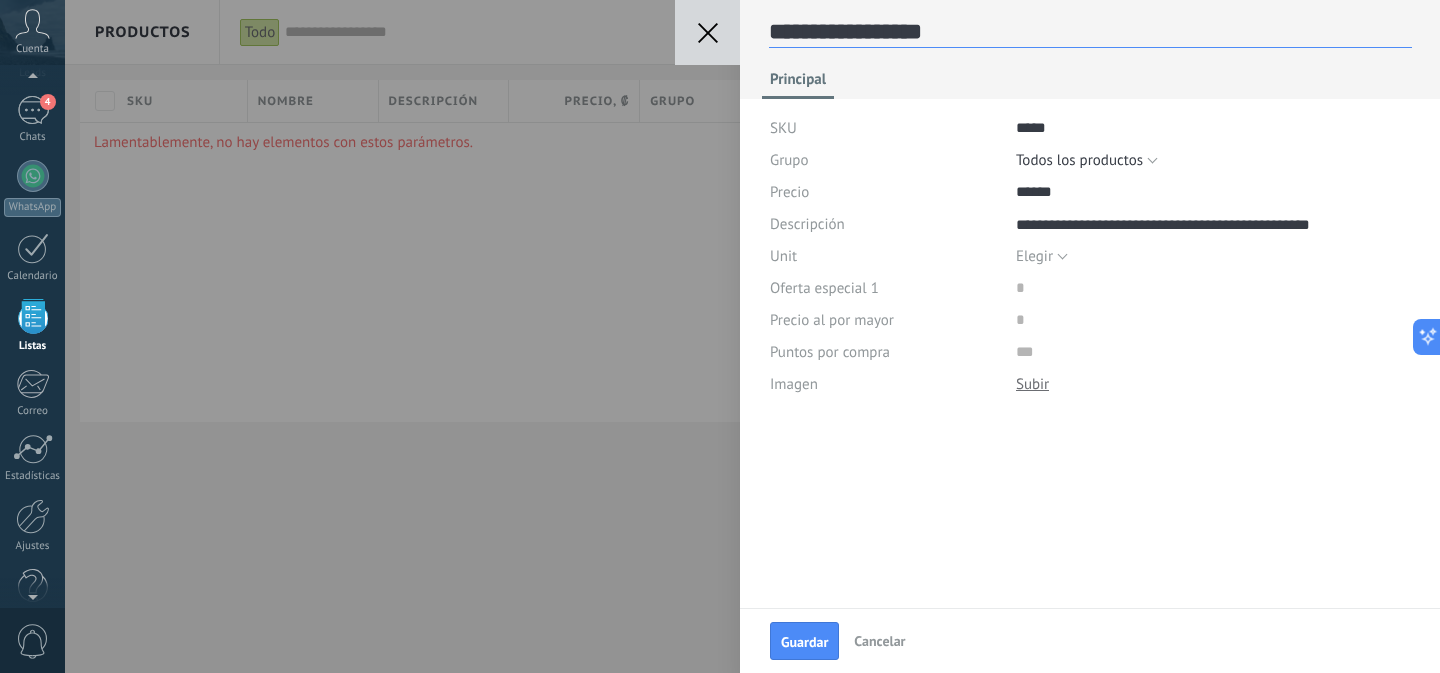type on "**********" 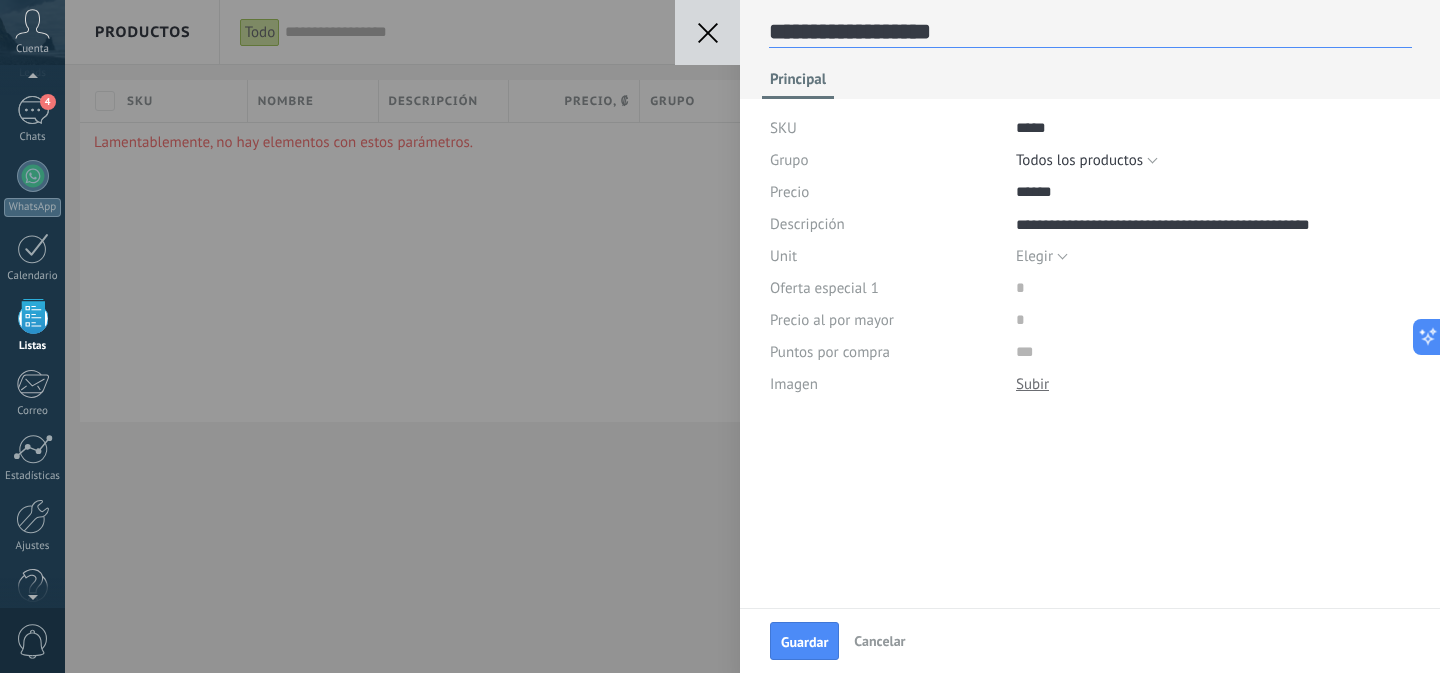 type on "**********" 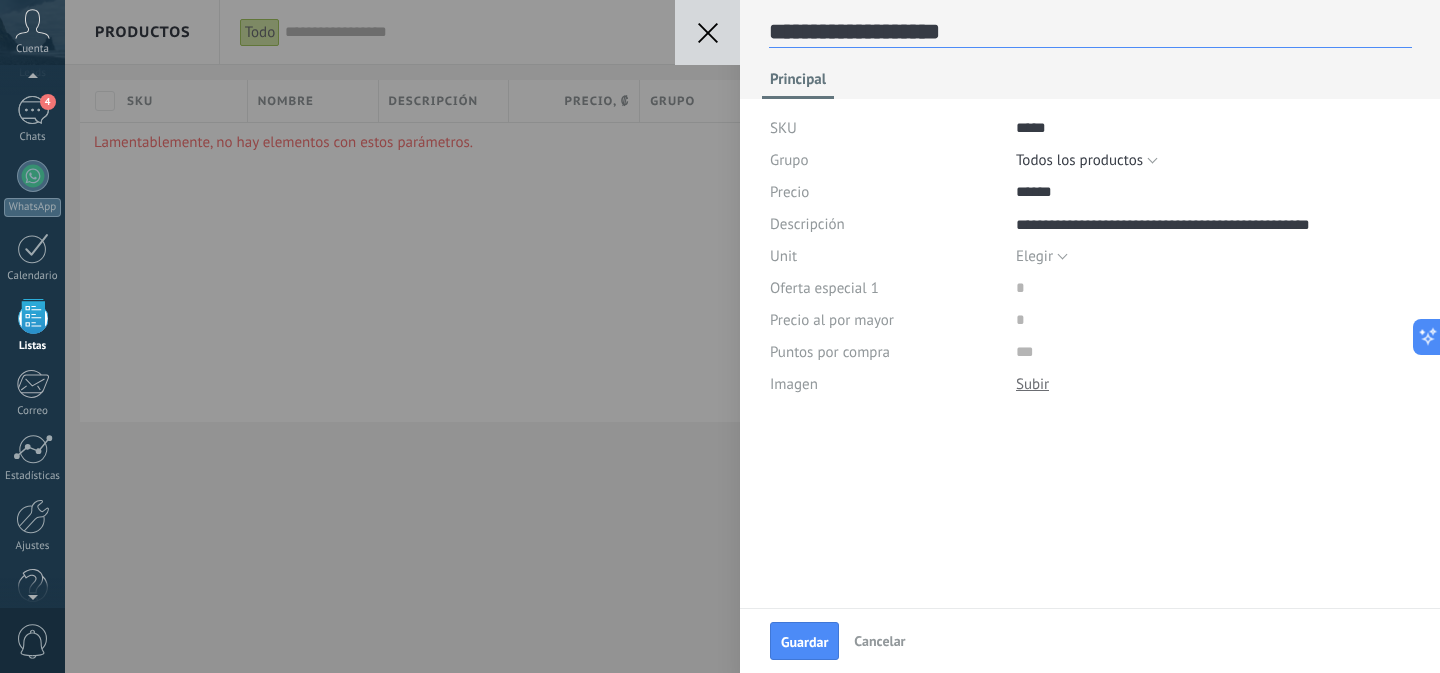 type on "**********" 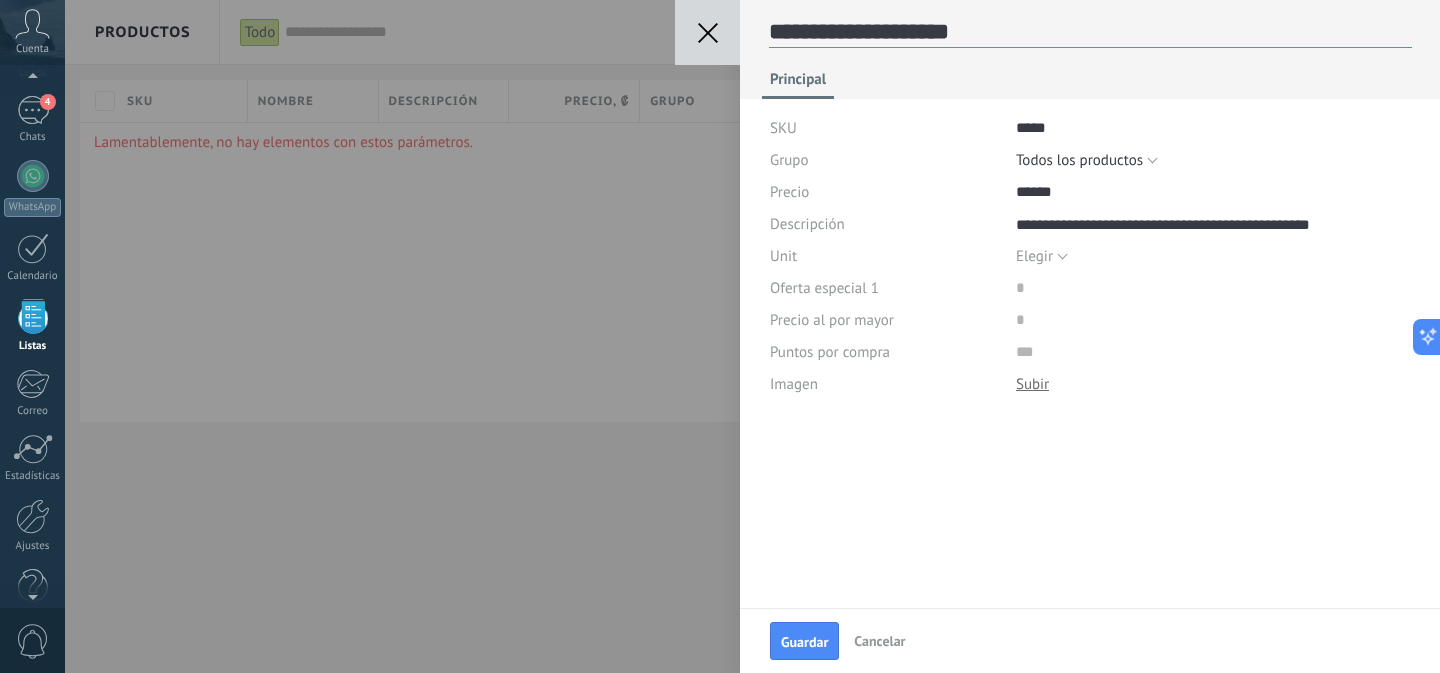 type on "**********" 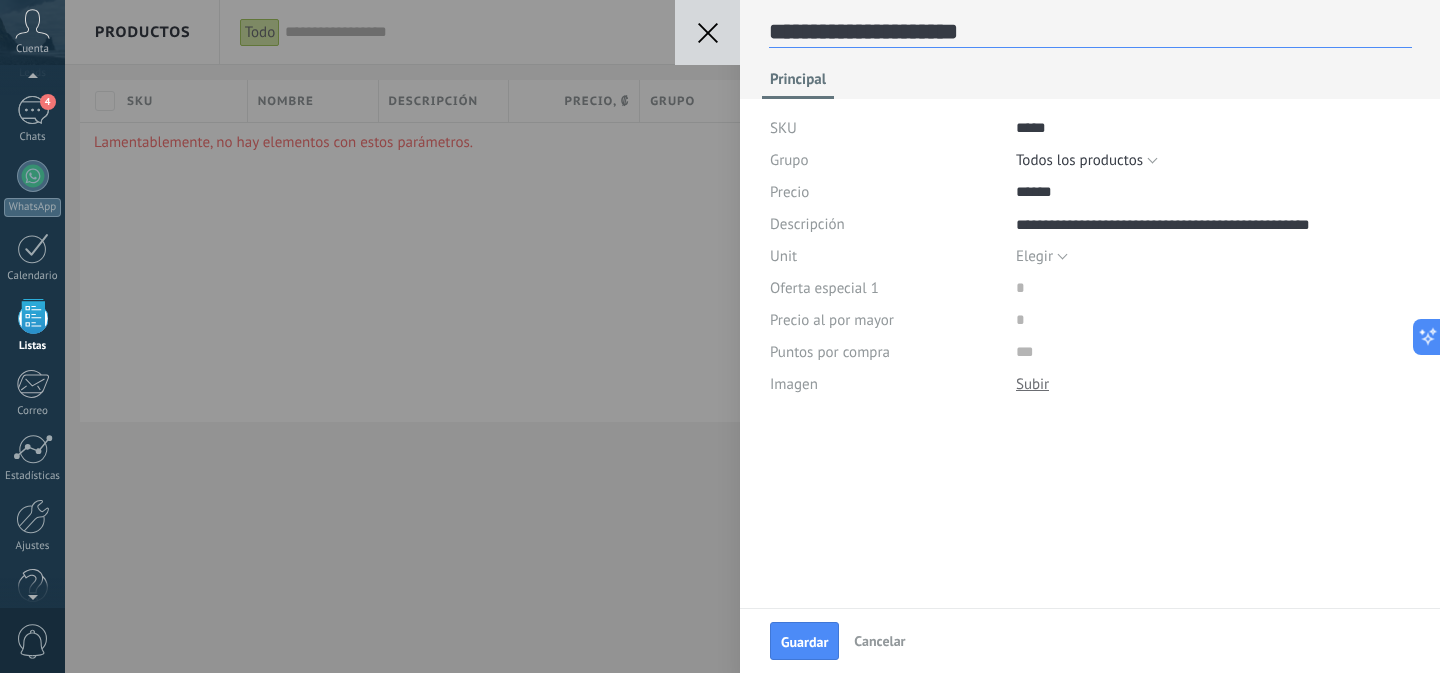 type on "**********" 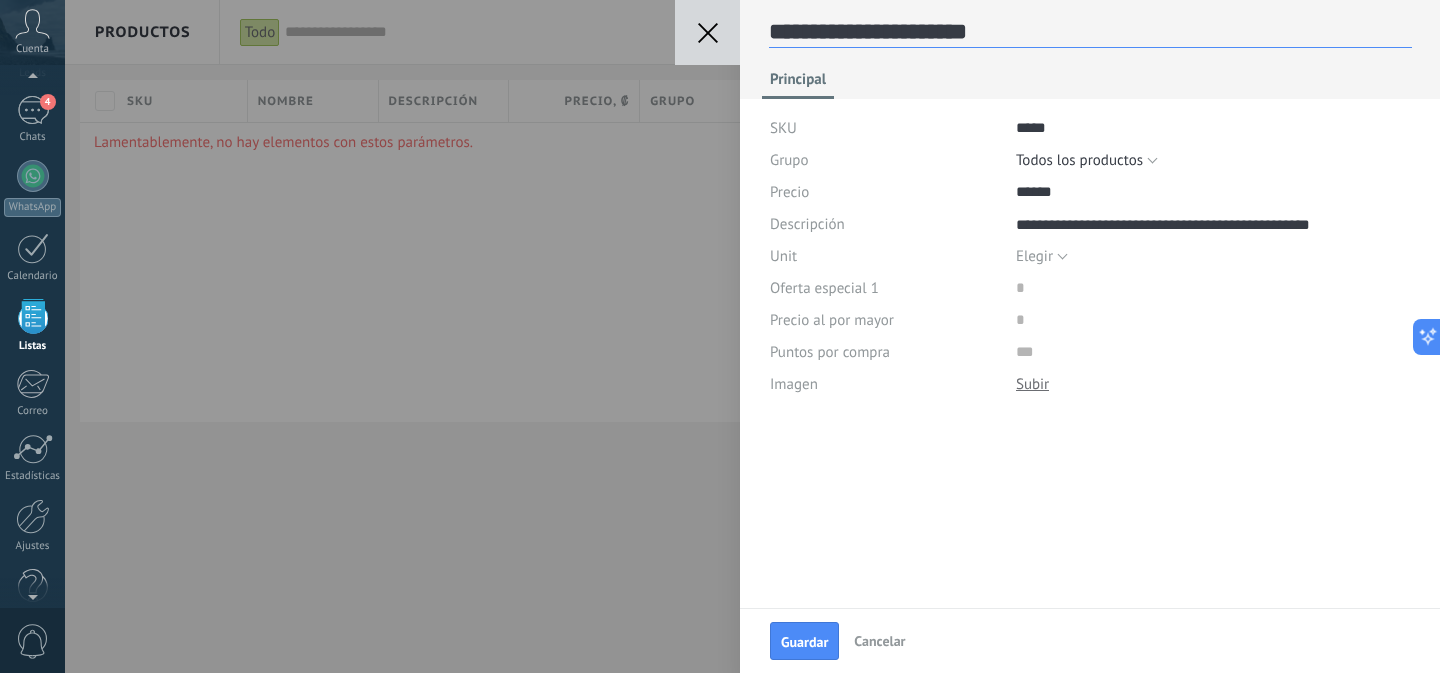 type on "**********" 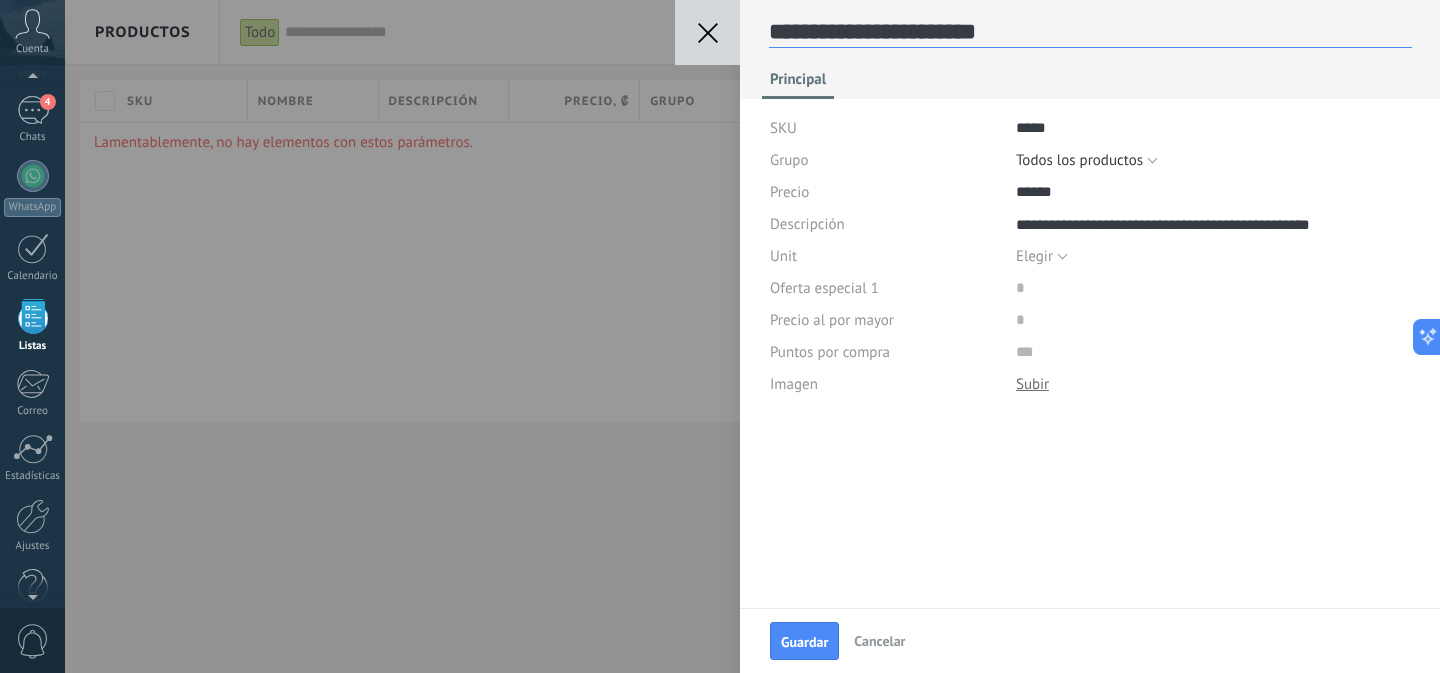 type on "**********" 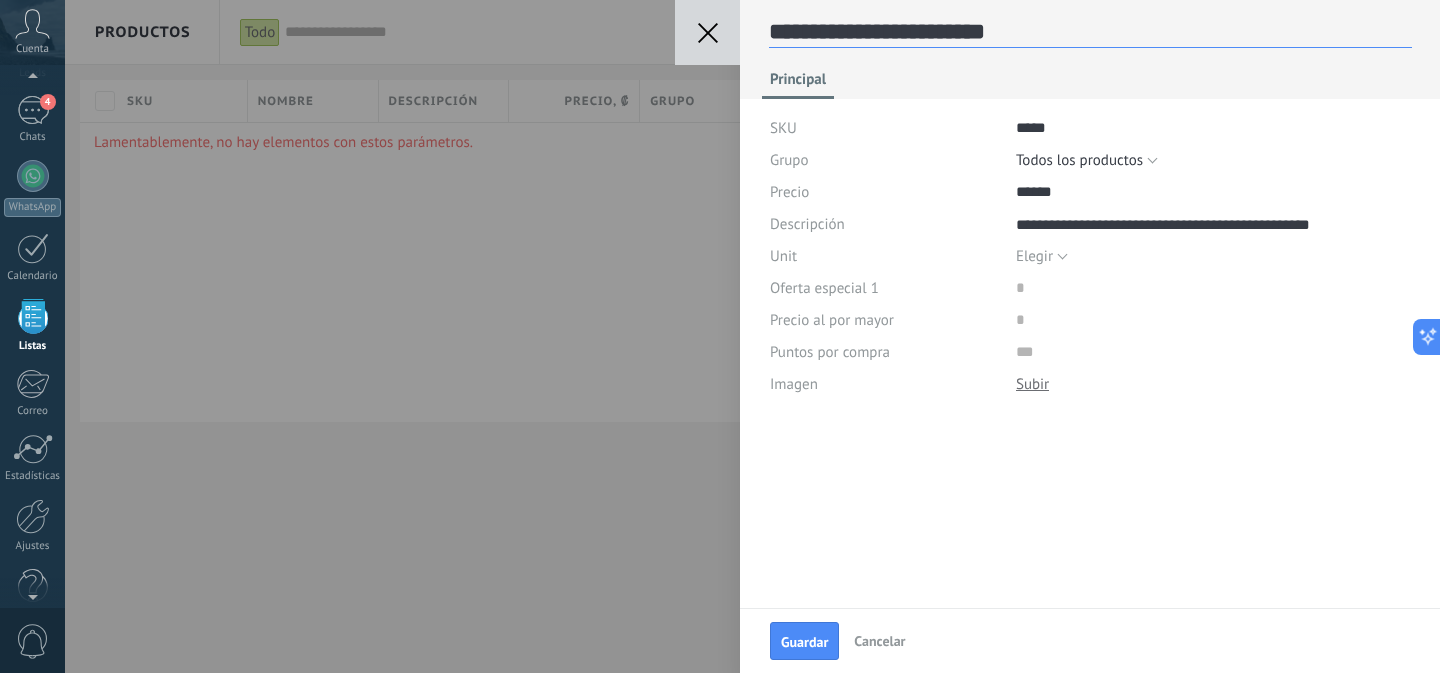 type on "**********" 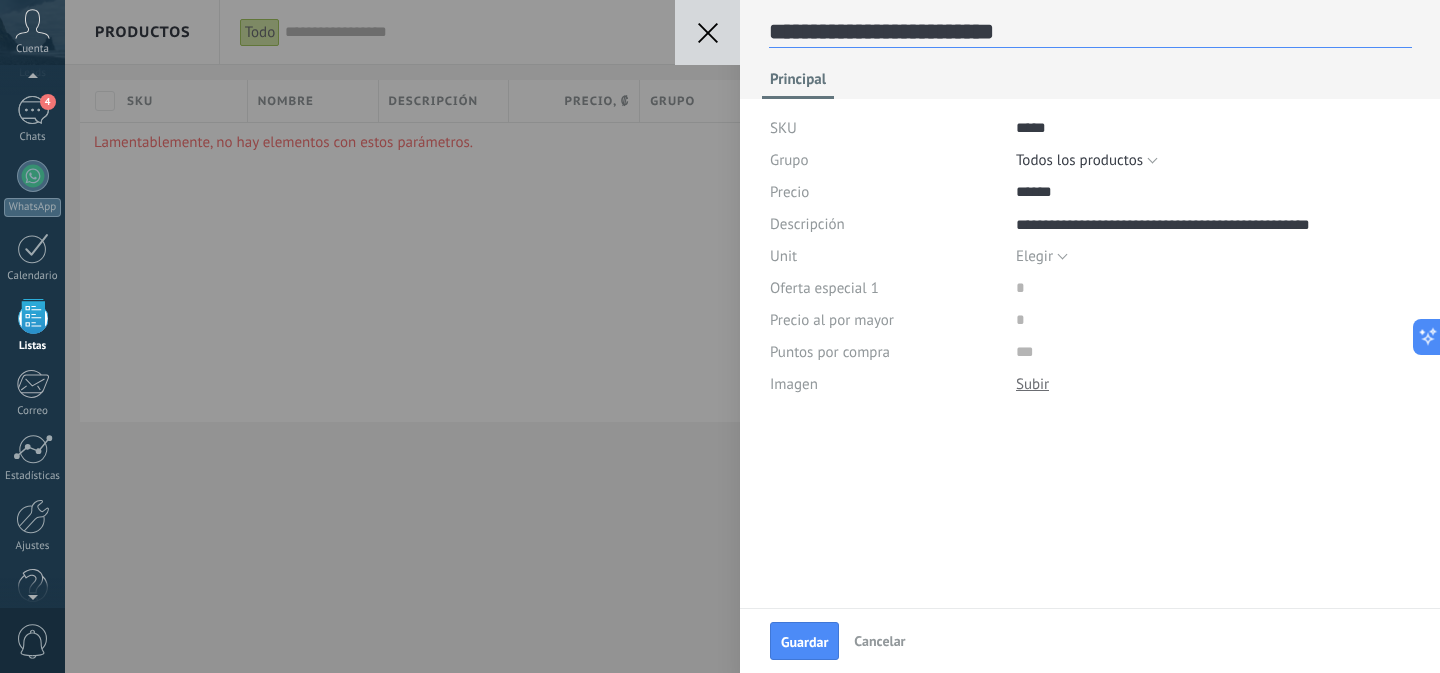 type on "**********" 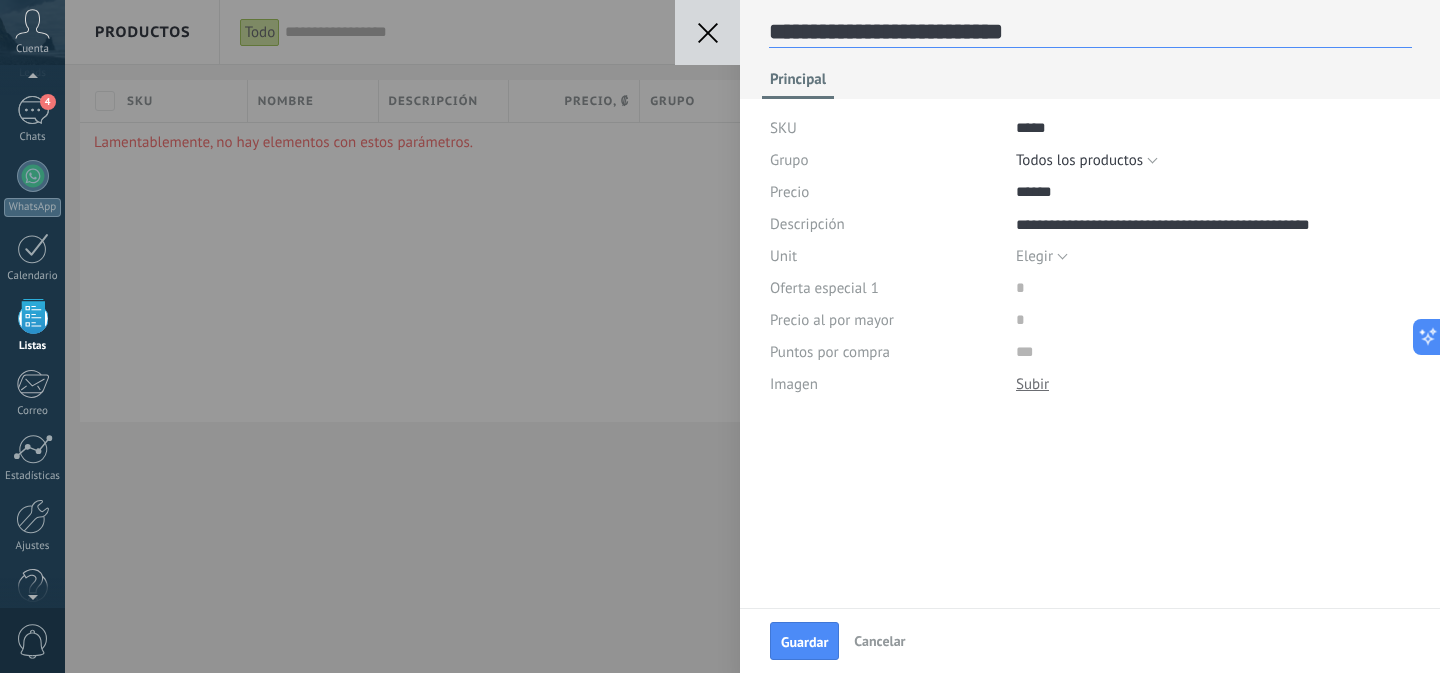 scroll, scrollTop: 30, scrollLeft: 0, axis: vertical 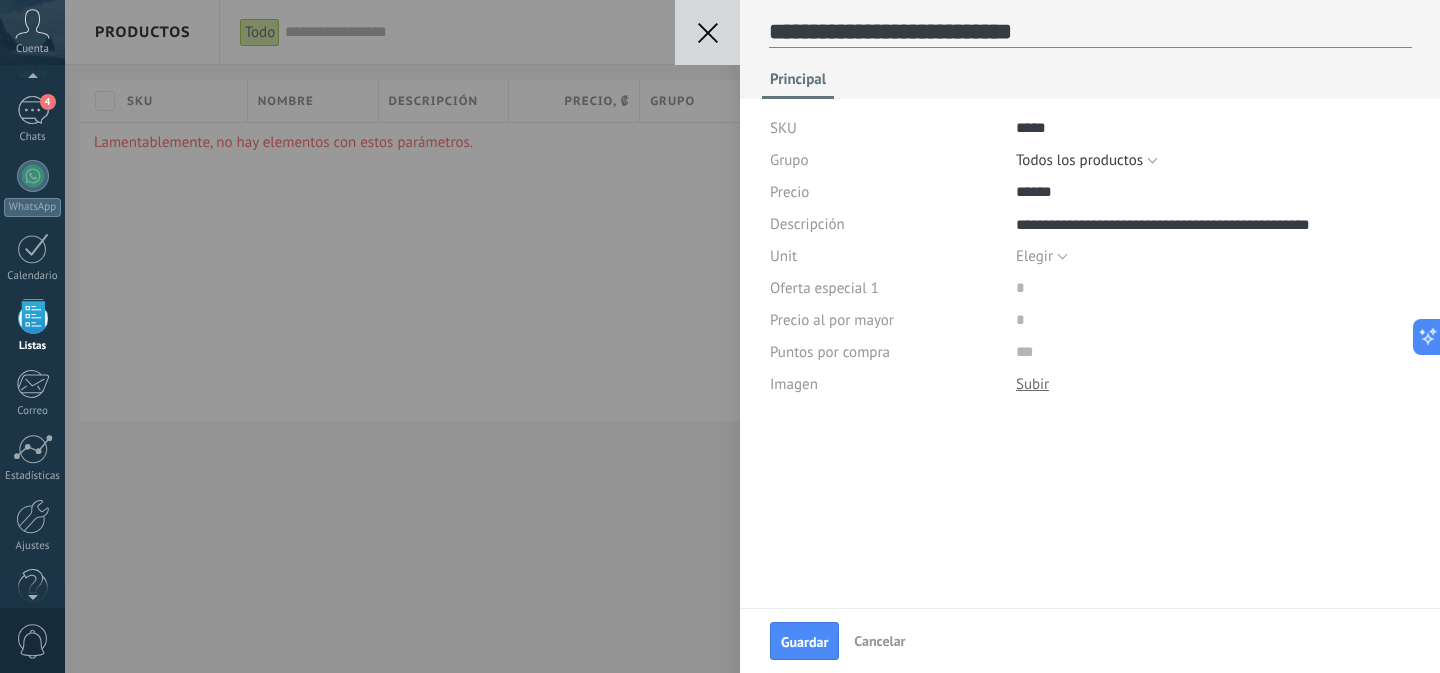 type on "**********" 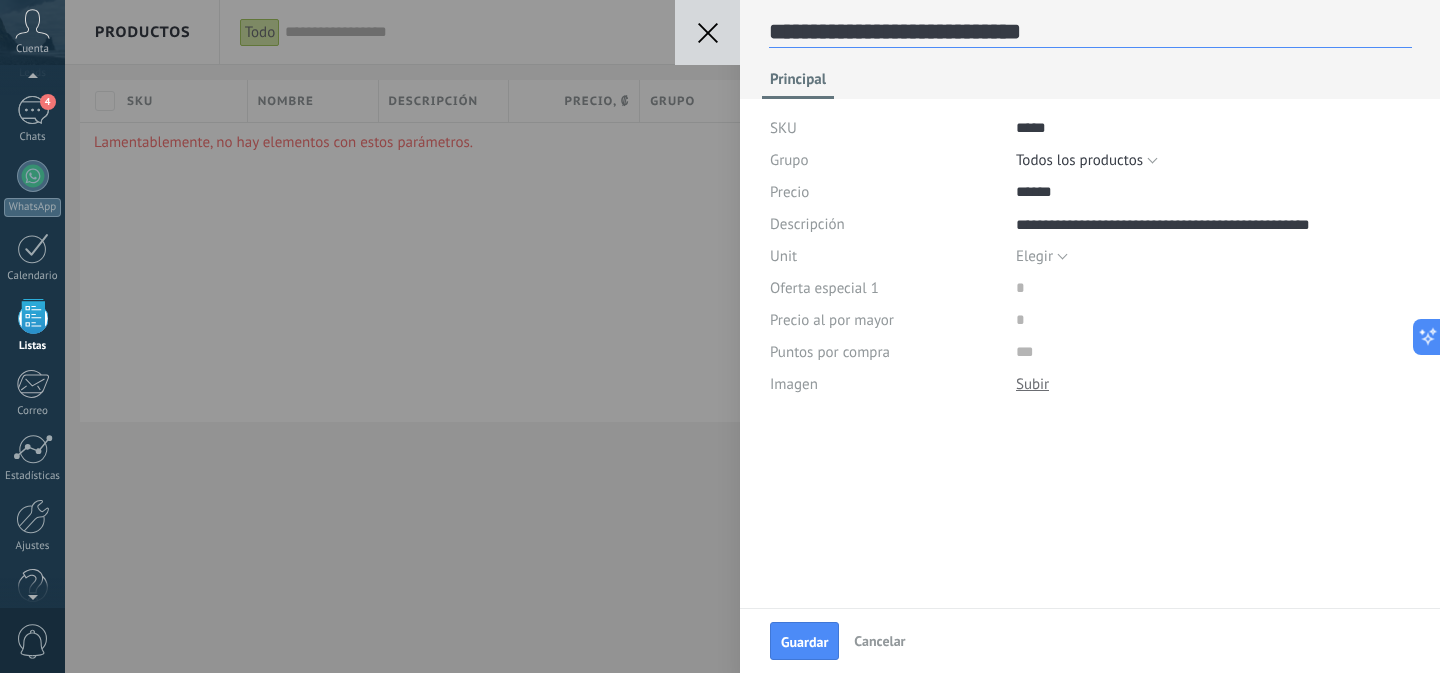 scroll, scrollTop: 30, scrollLeft: 0, axis: vertical 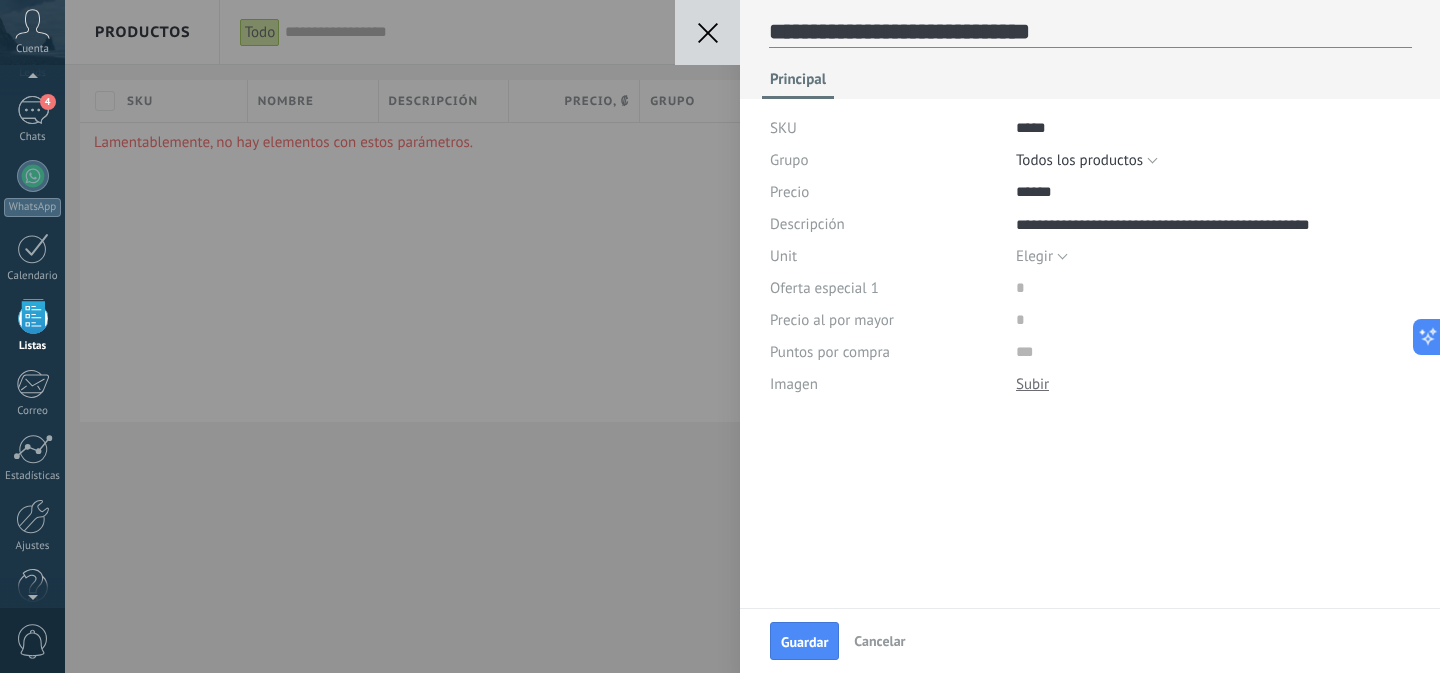 type on "**********" 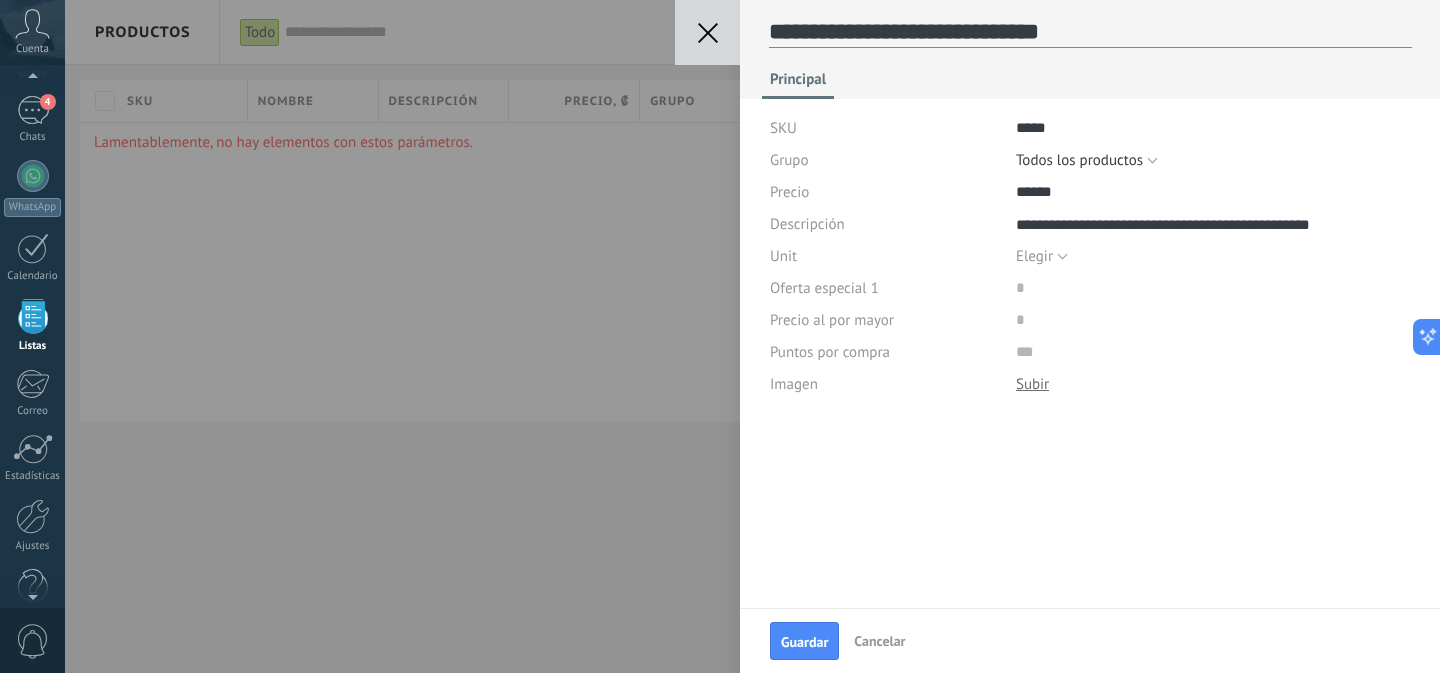 type on "**********" 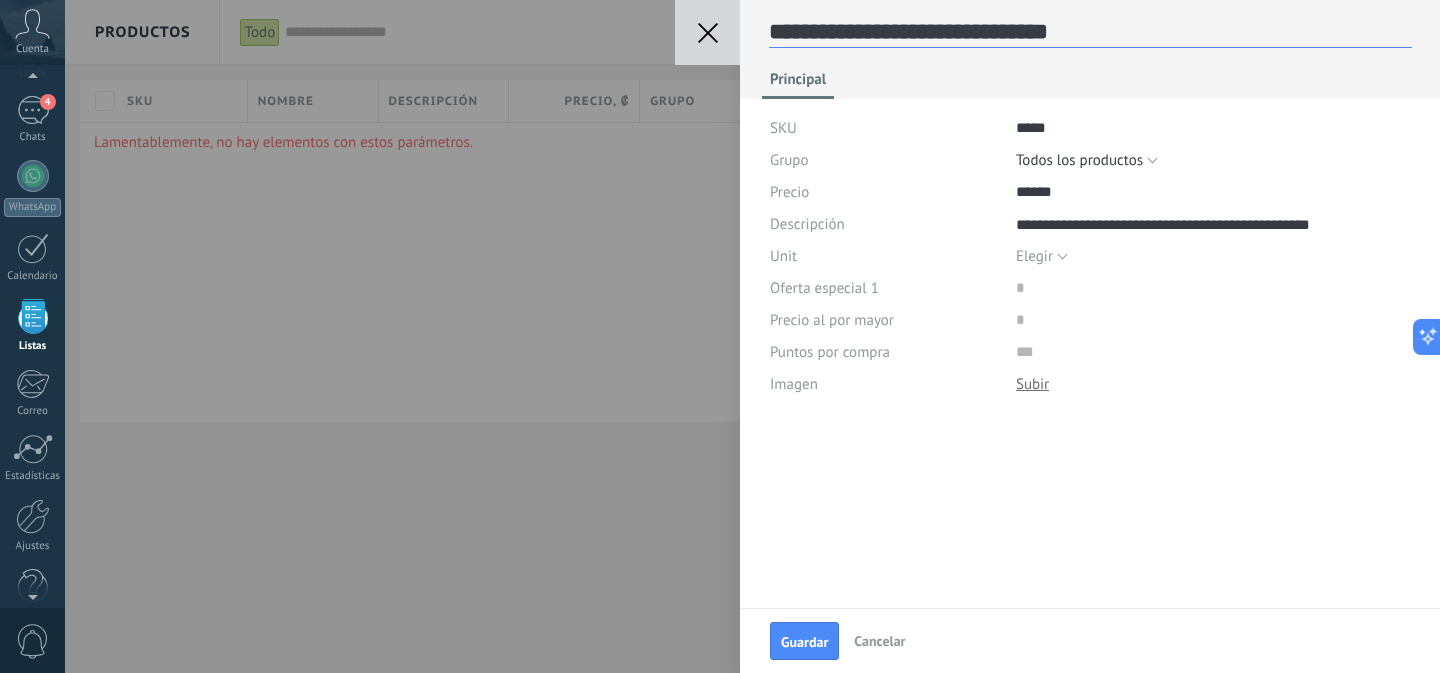 type on "**********" 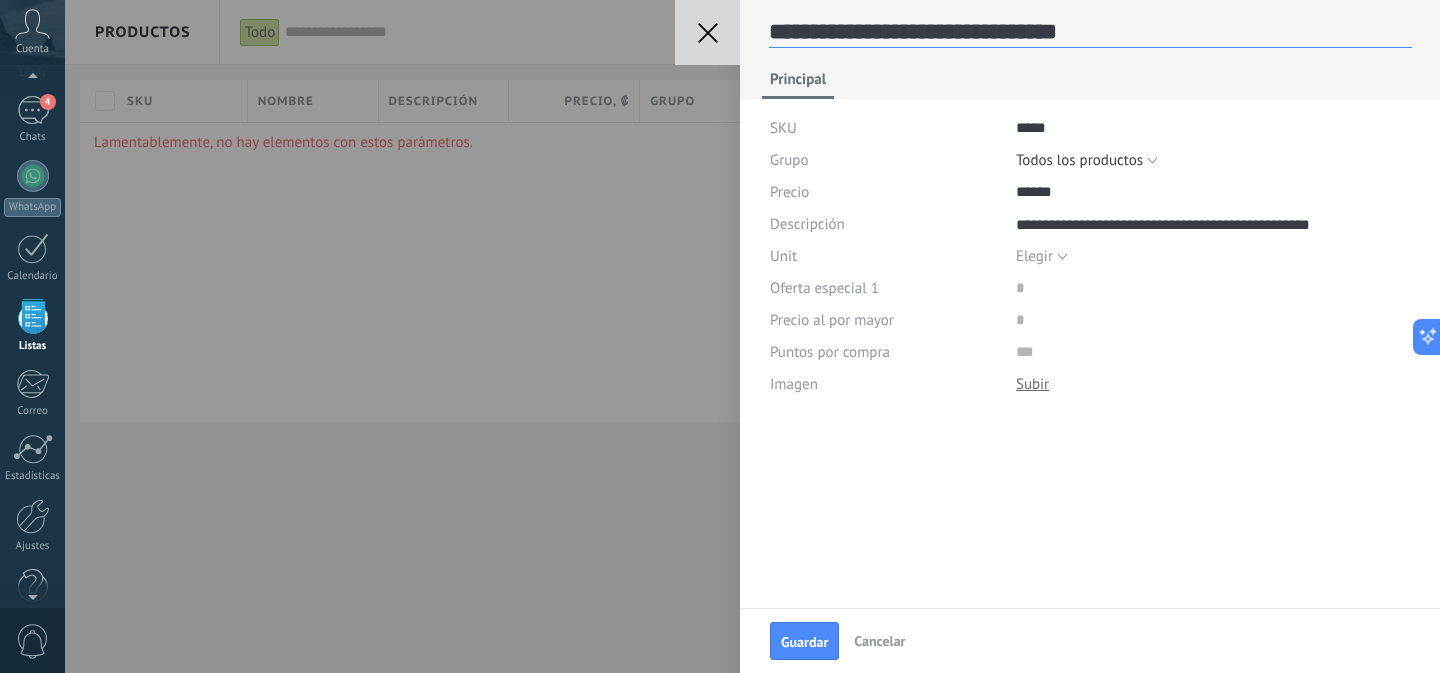 type on "**********" 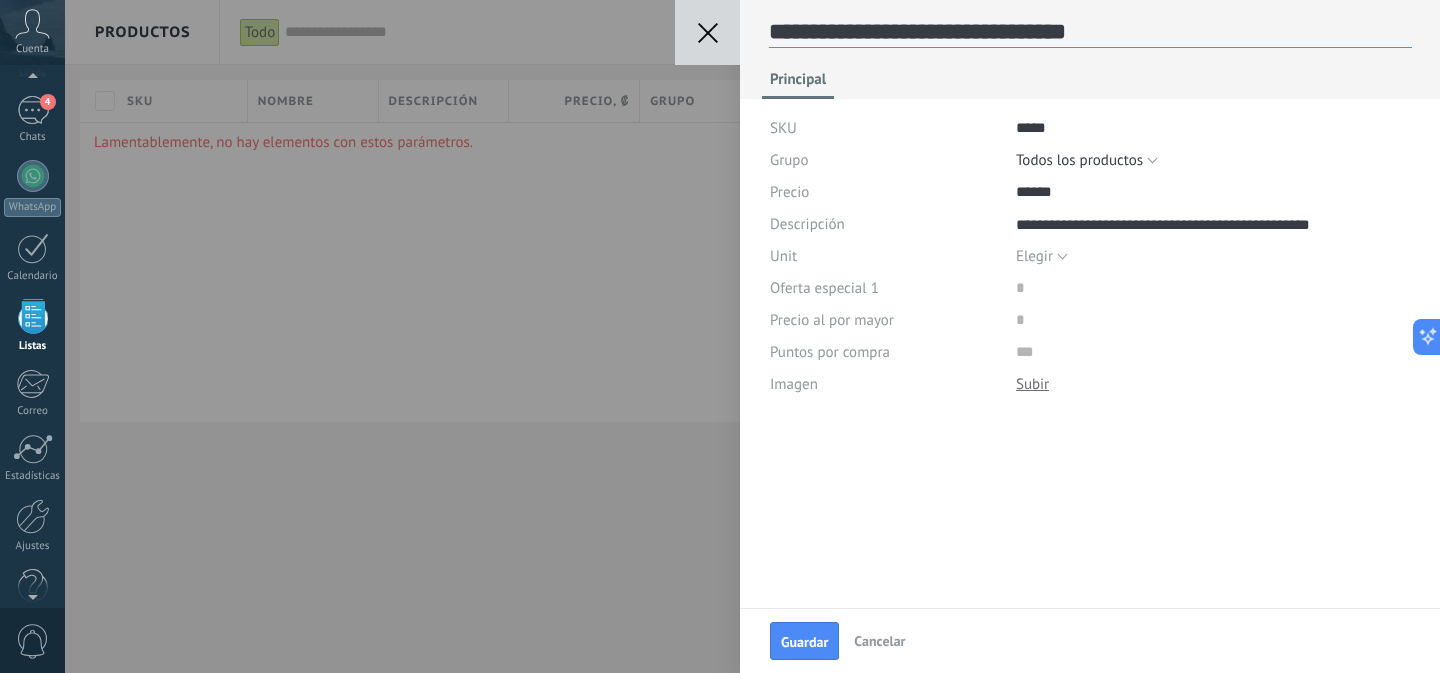 type on "**********" 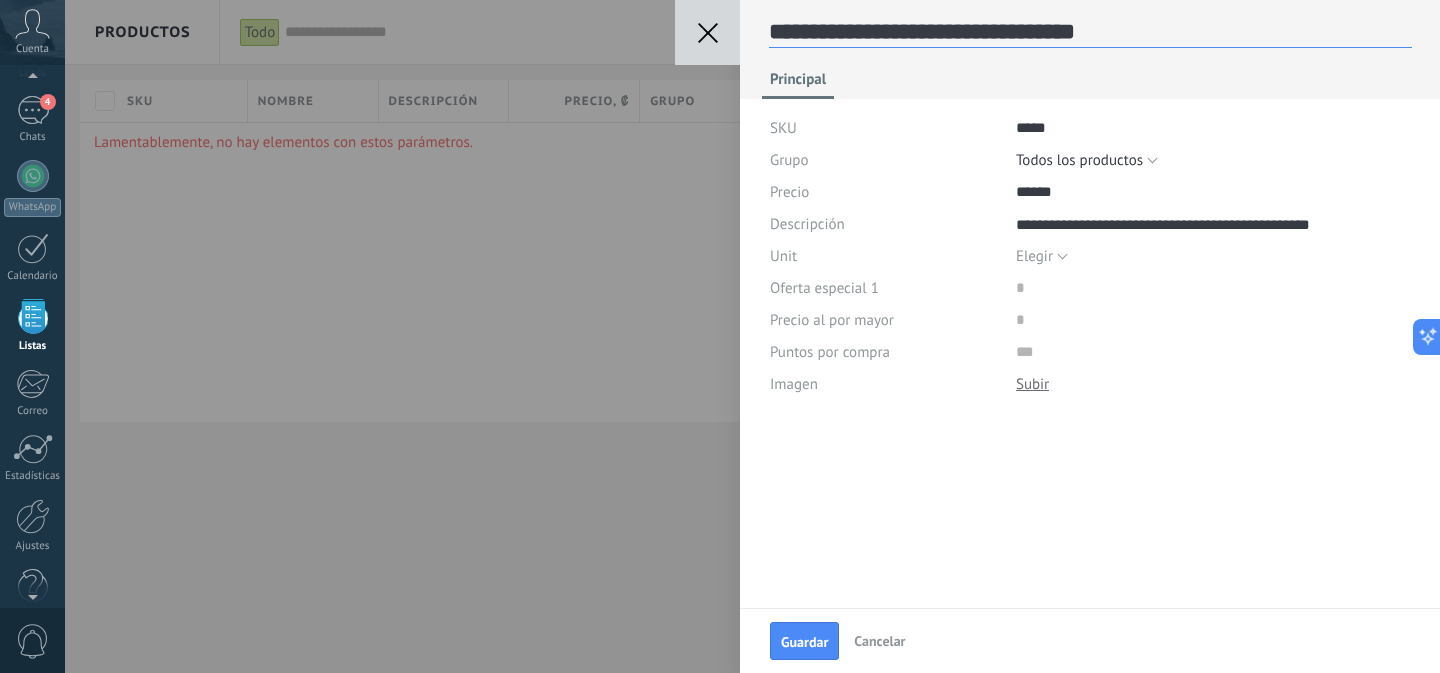 type on "**********" 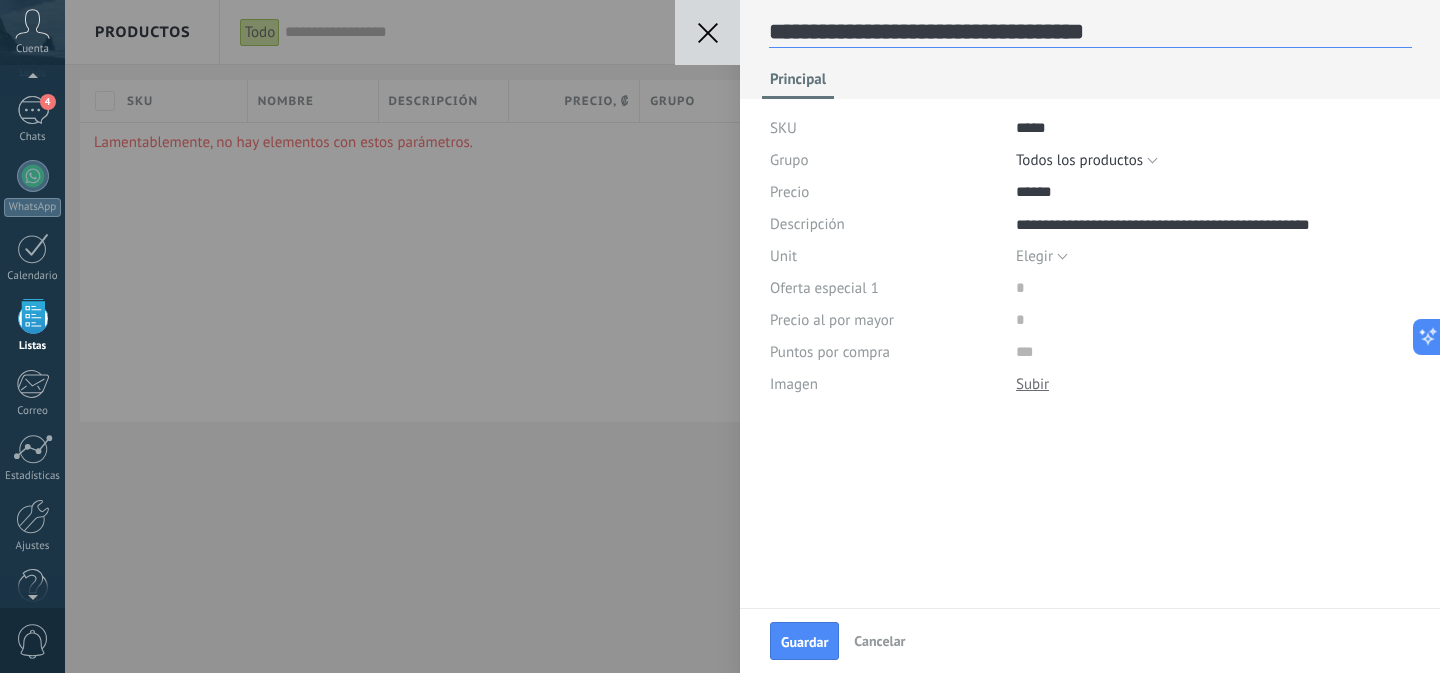 type on "**********" 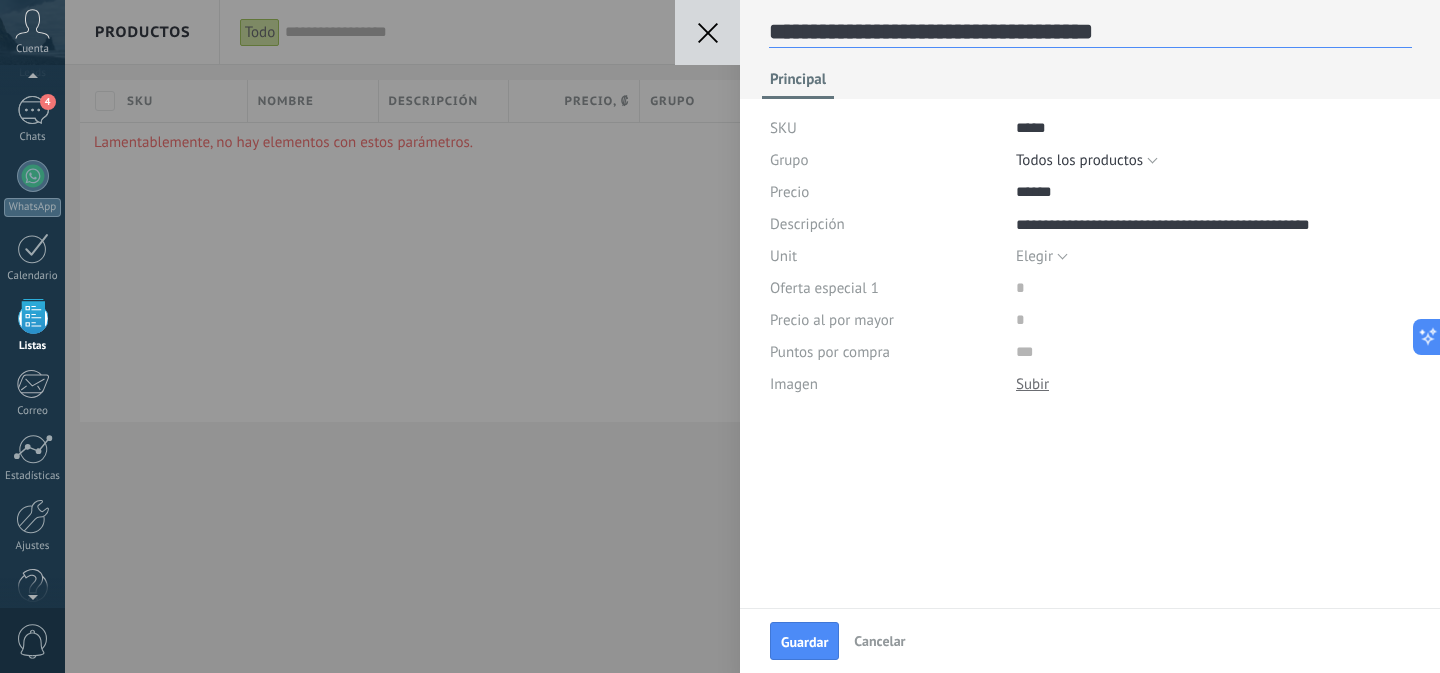 type on "**********" 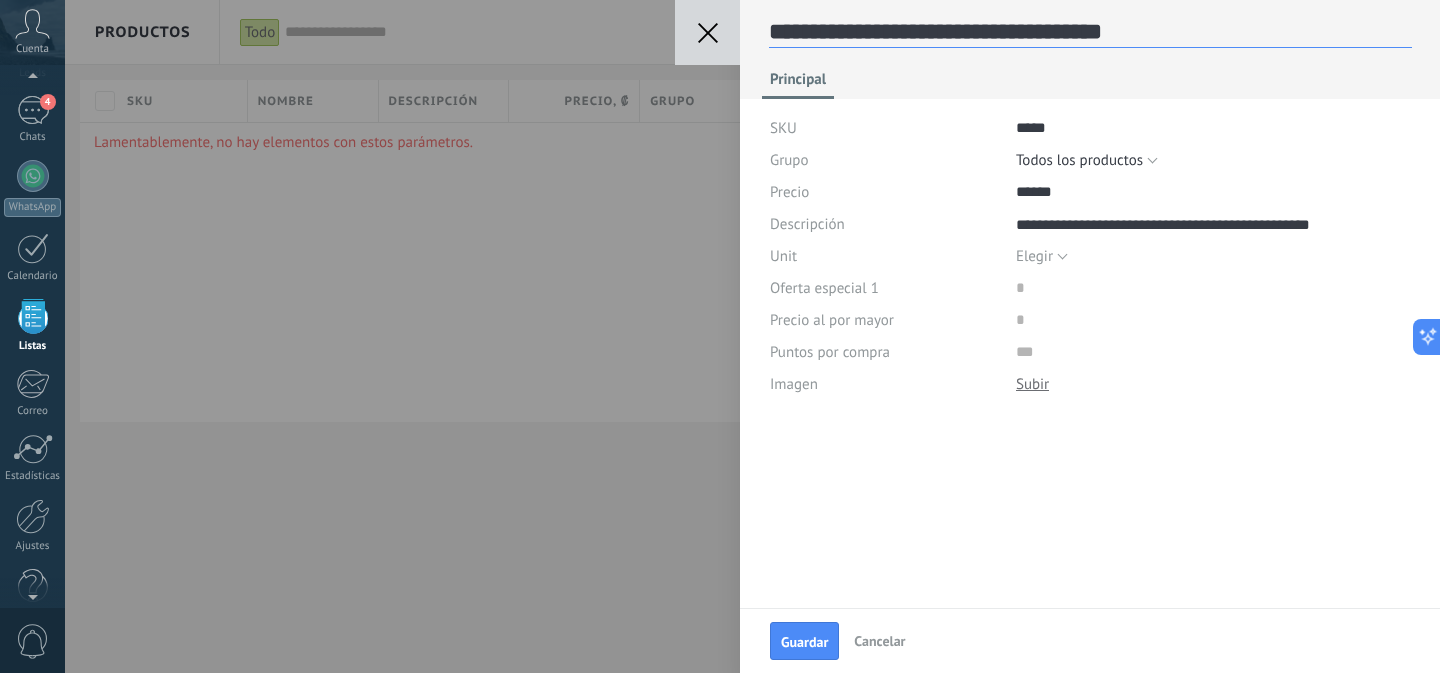 type on "**********" 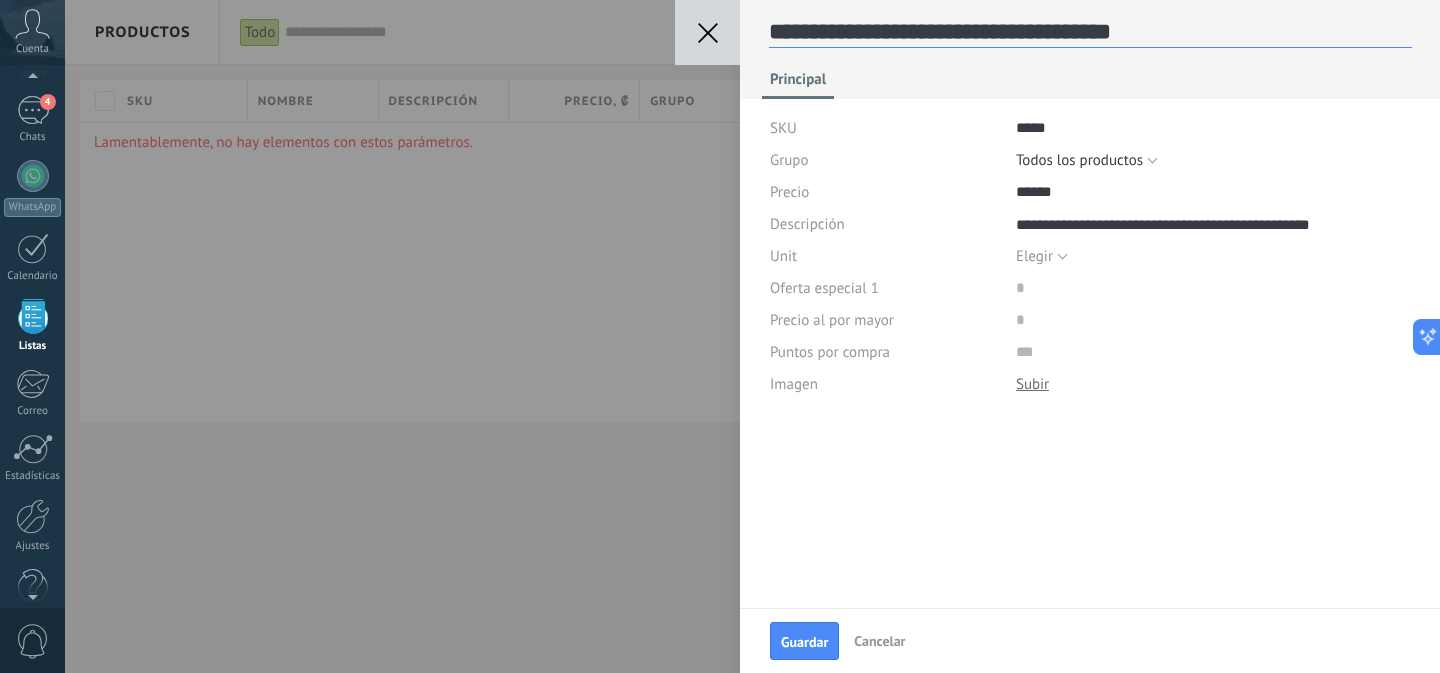 type on "**********" 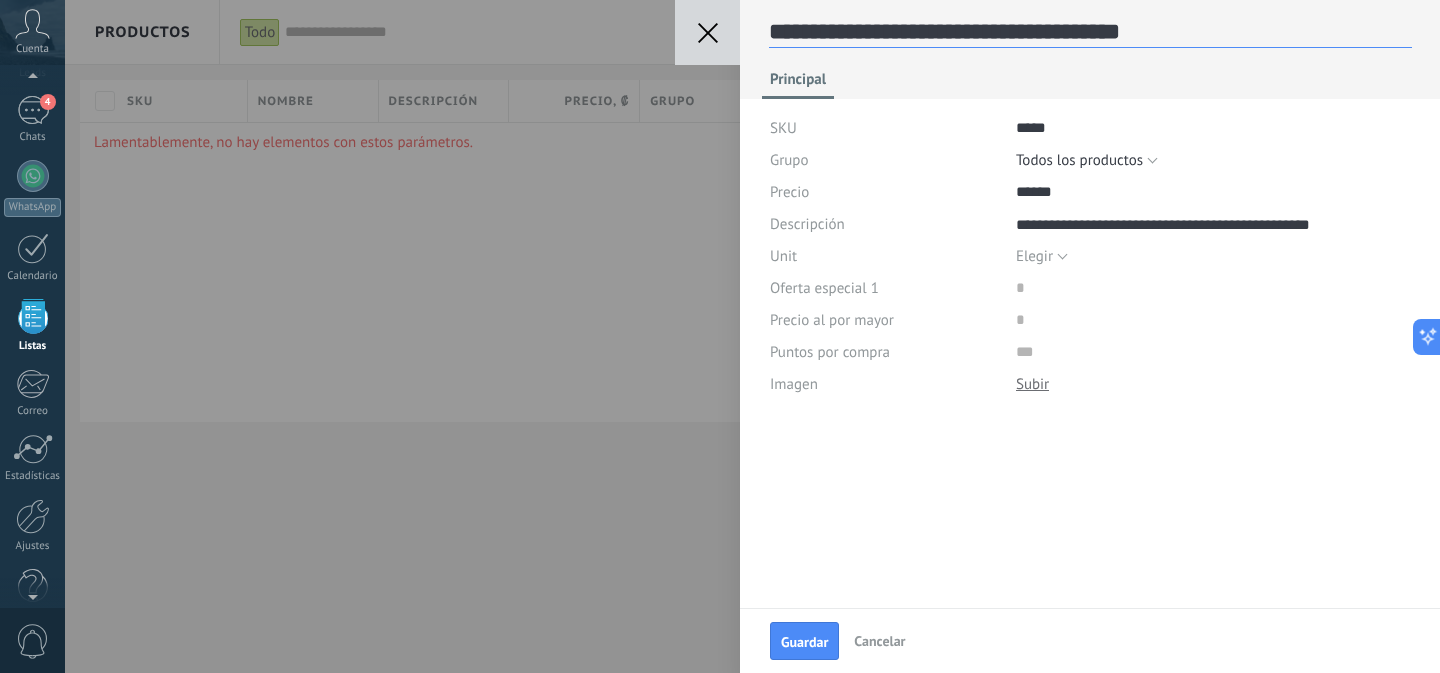 type on "**********" 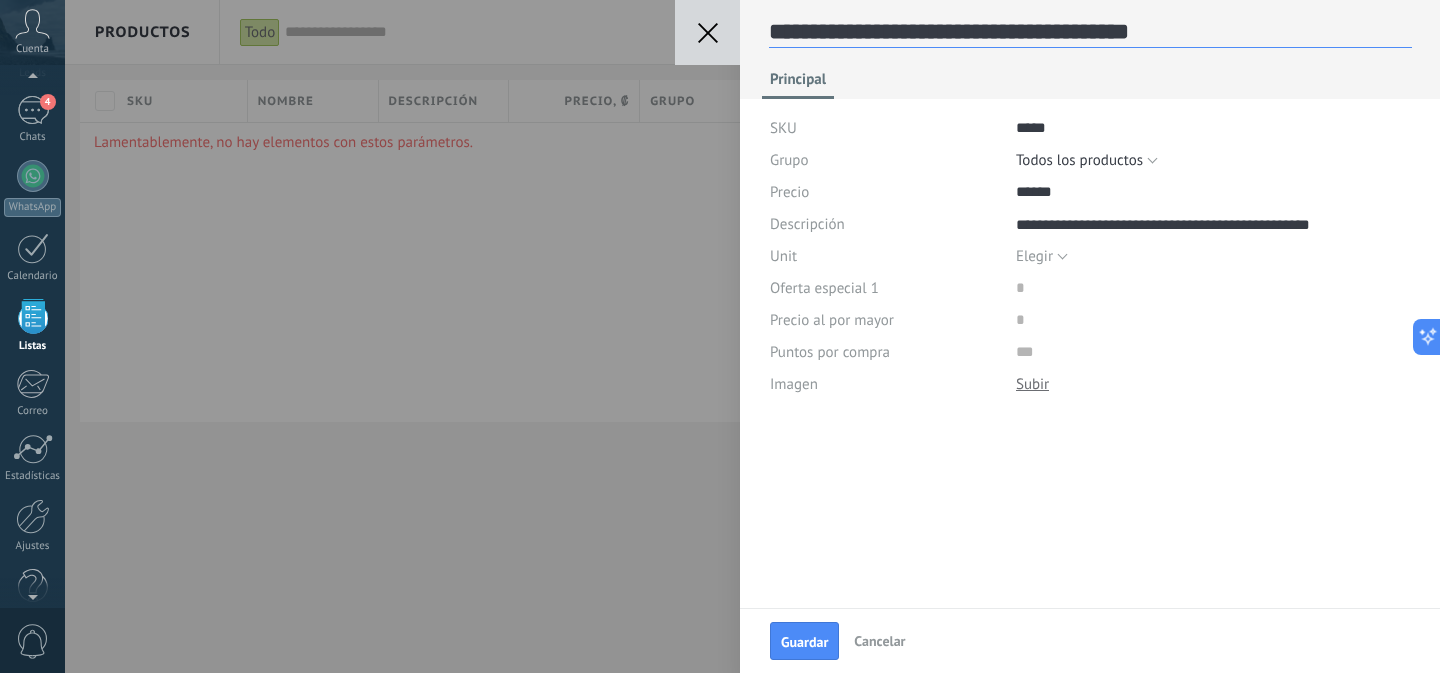 type on "**********" 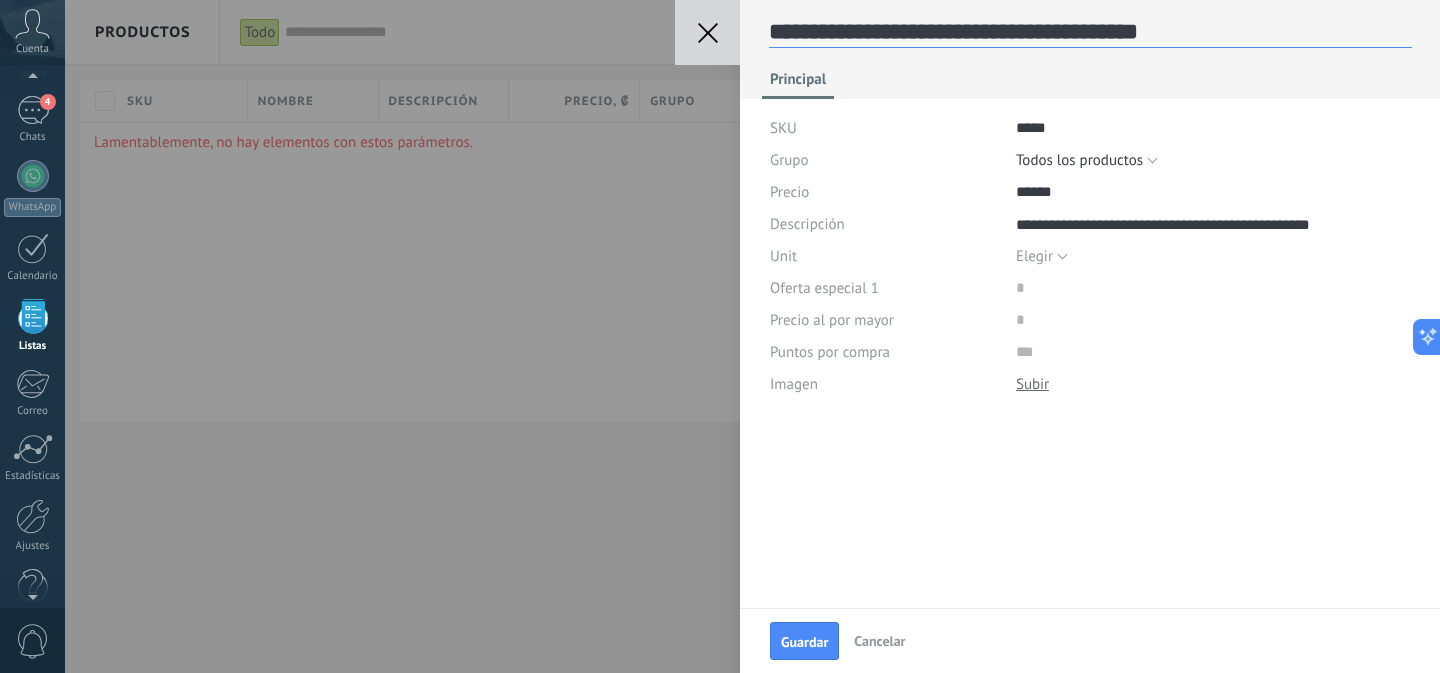 type on "**********" 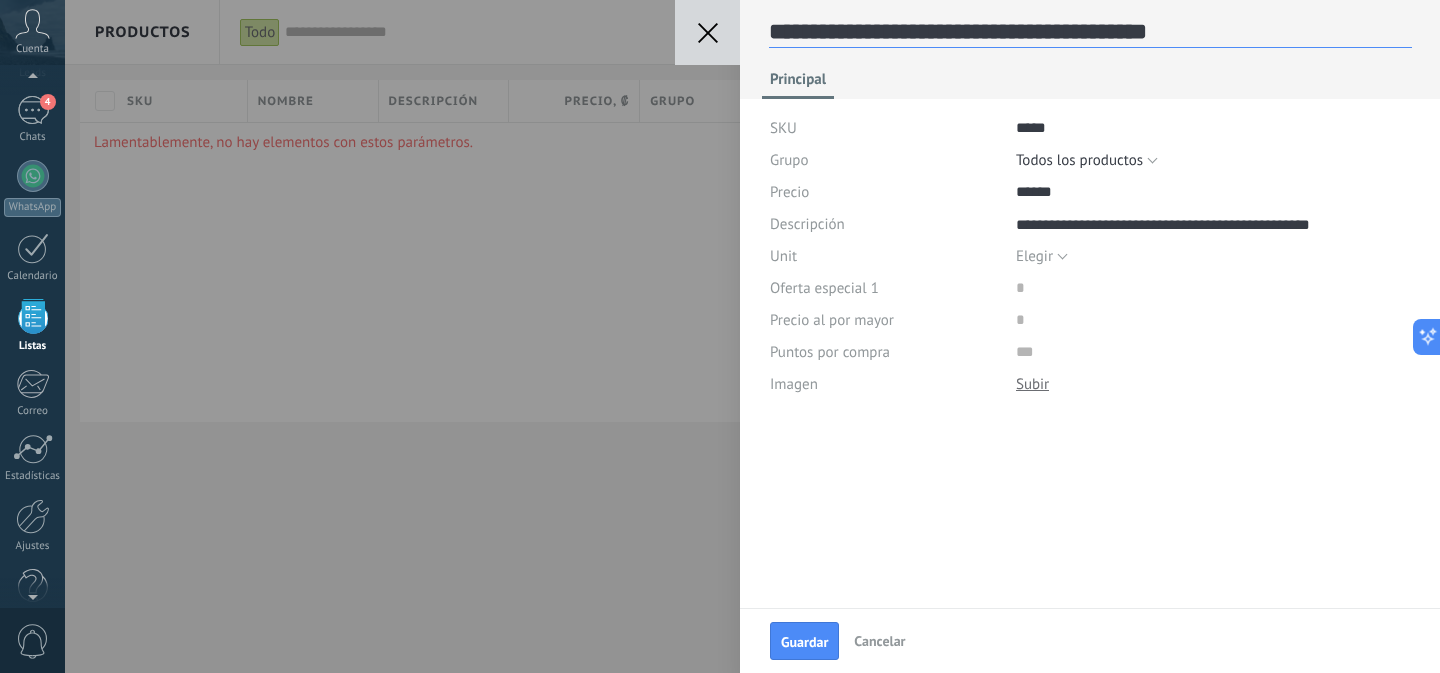 type on "**********" 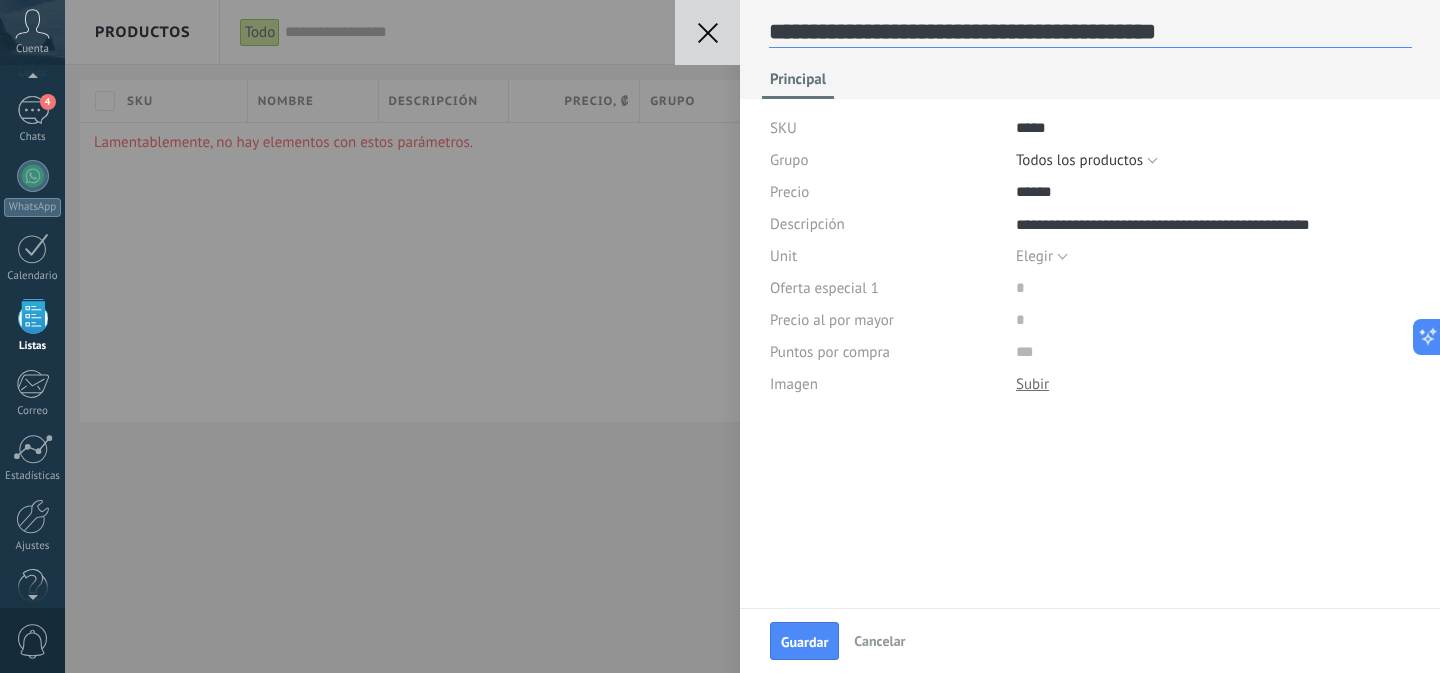 type on "**********" 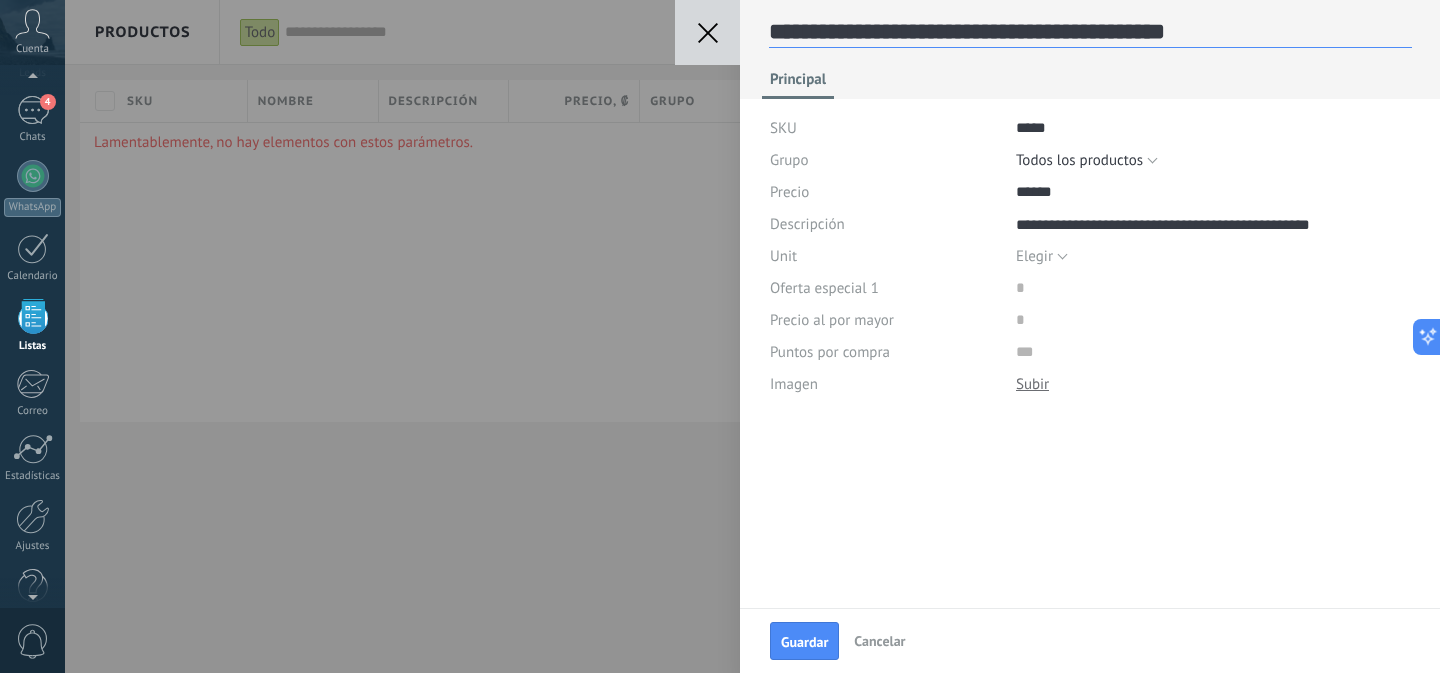 type on "**********" 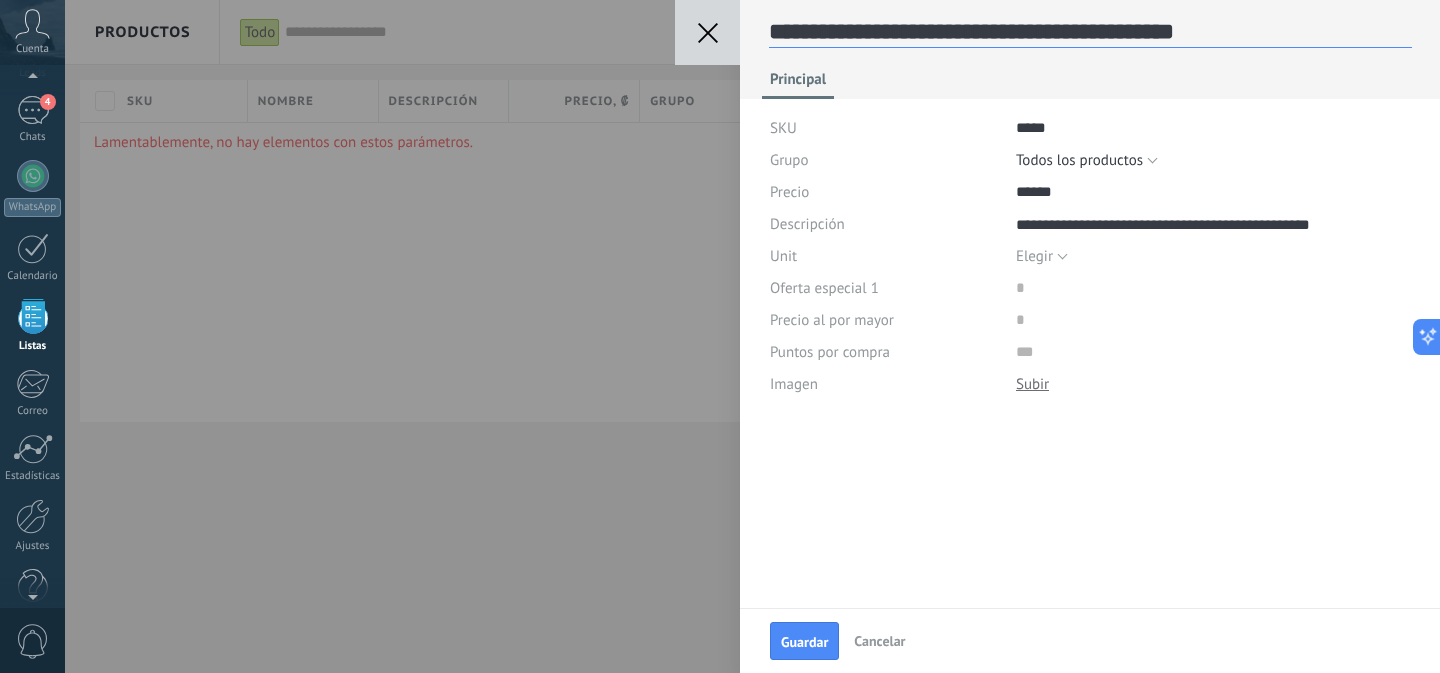 type on "**********" 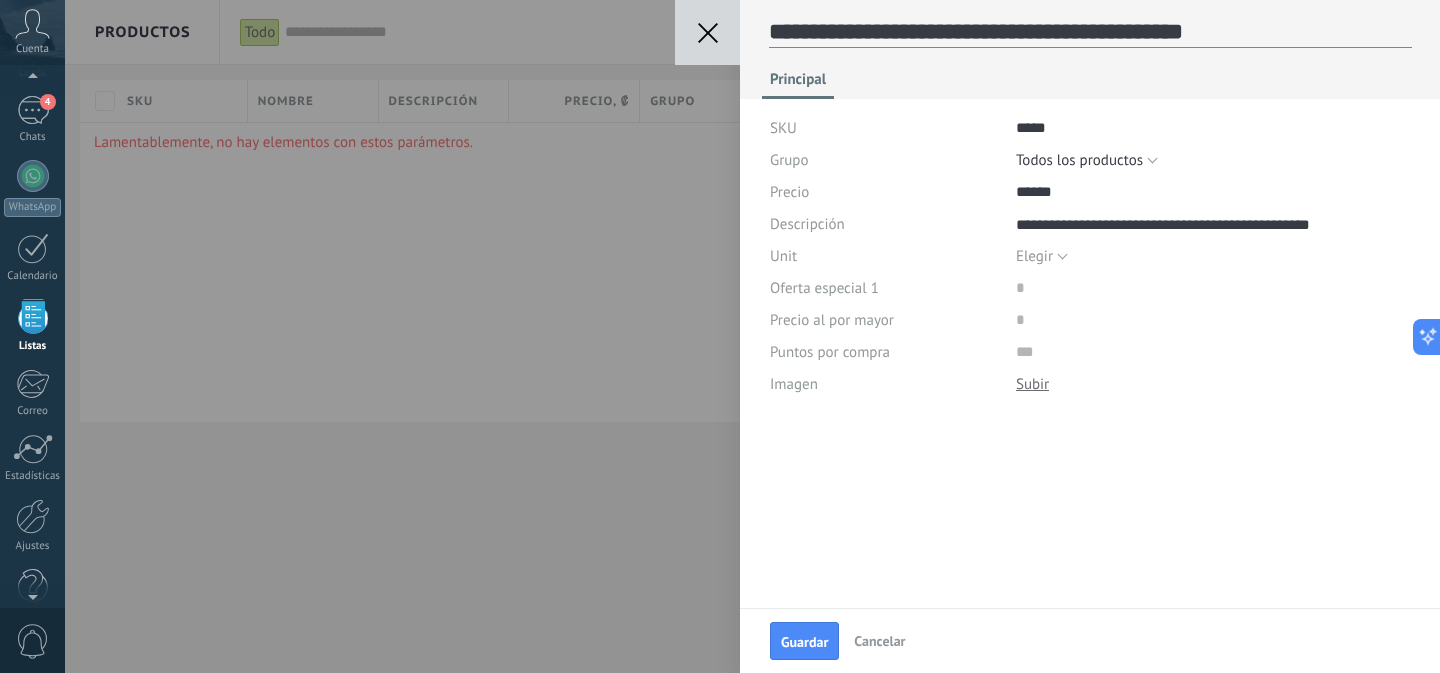 type on "**********" 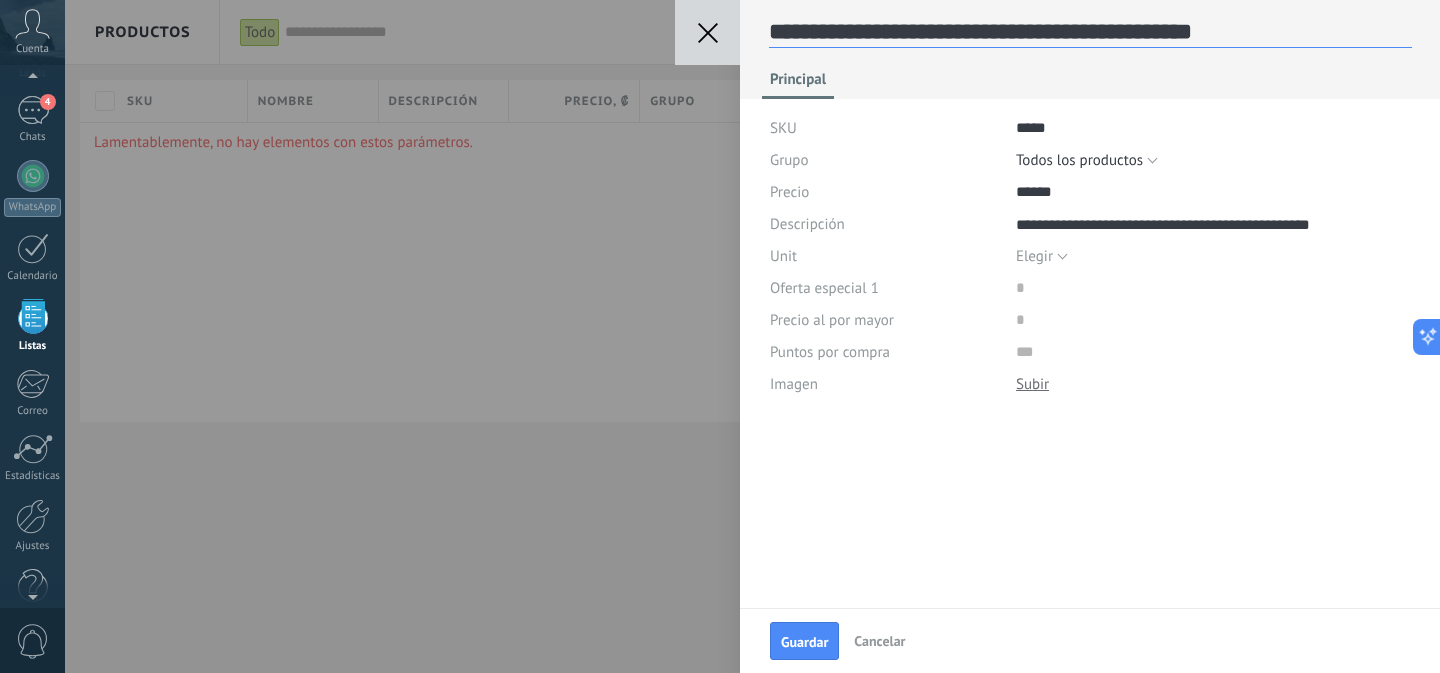 type on "**********" 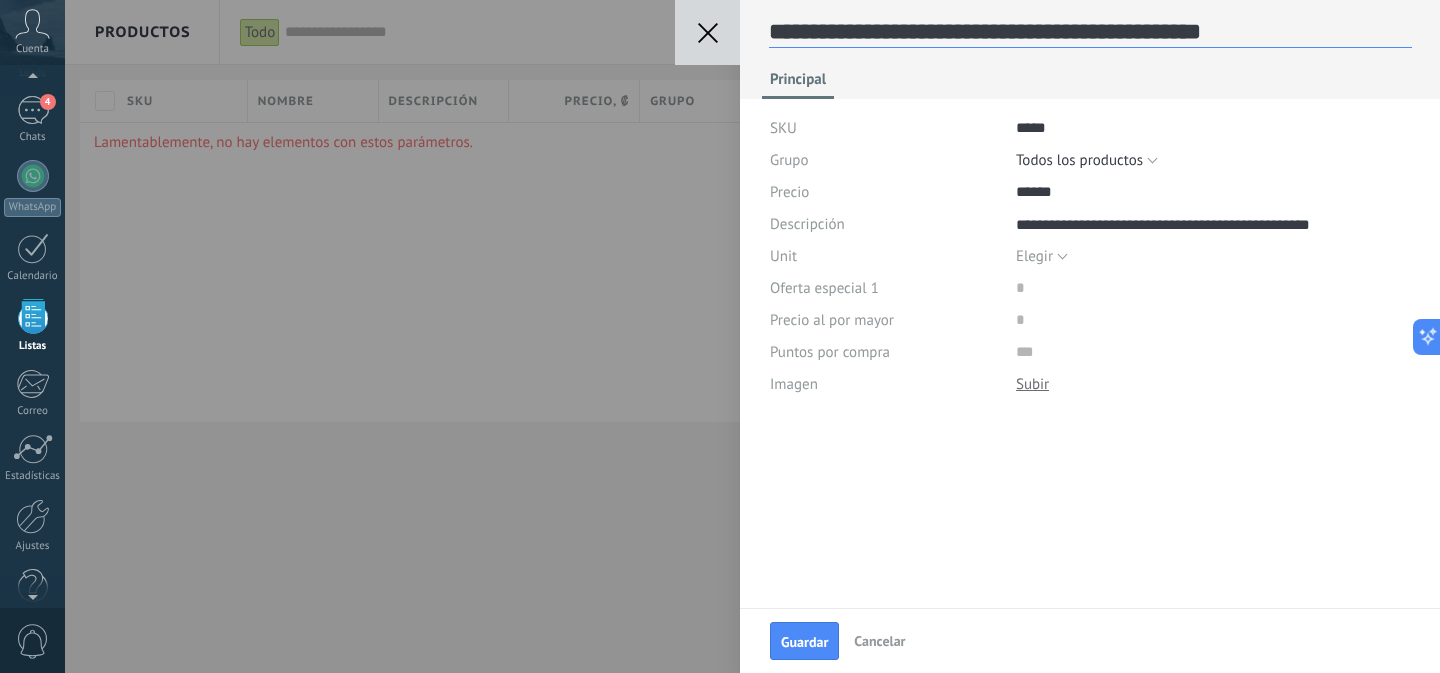 scroll, scrollTop: 30, scrollLeft: 0, axis: vertical 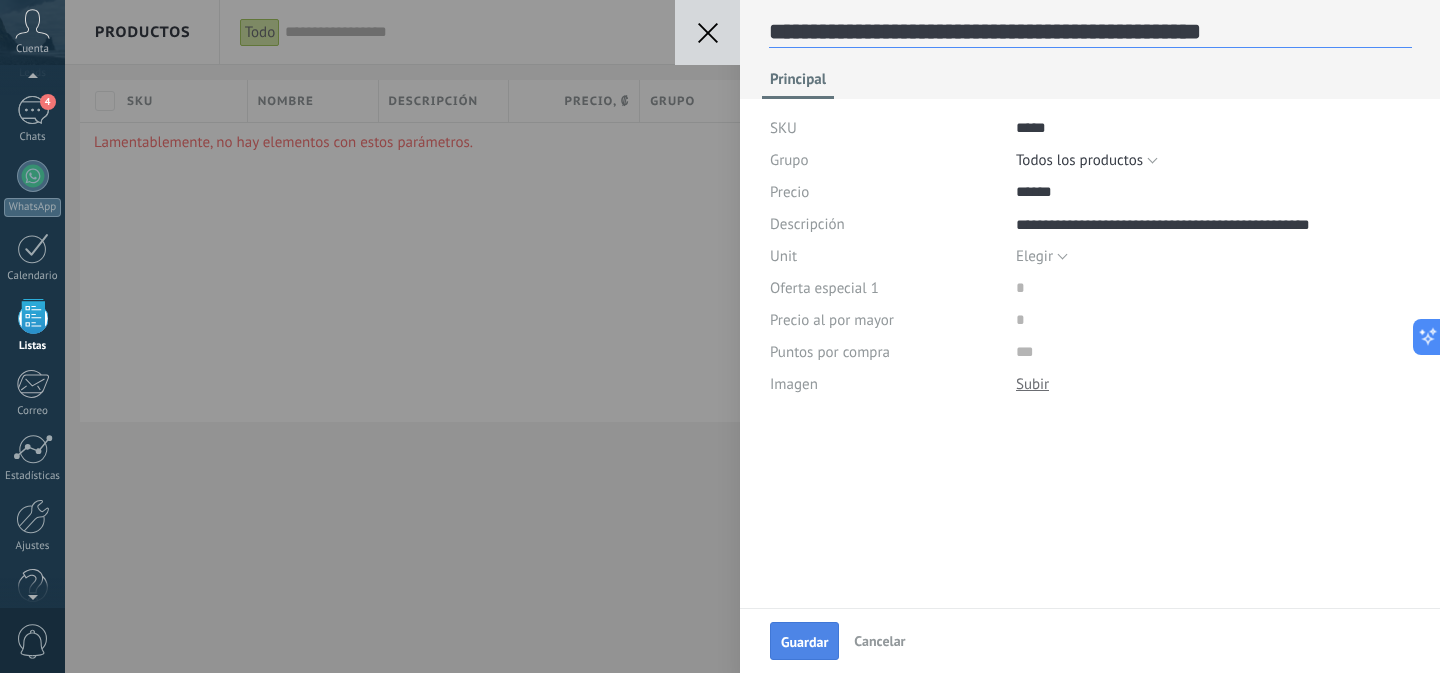 type on "**********" 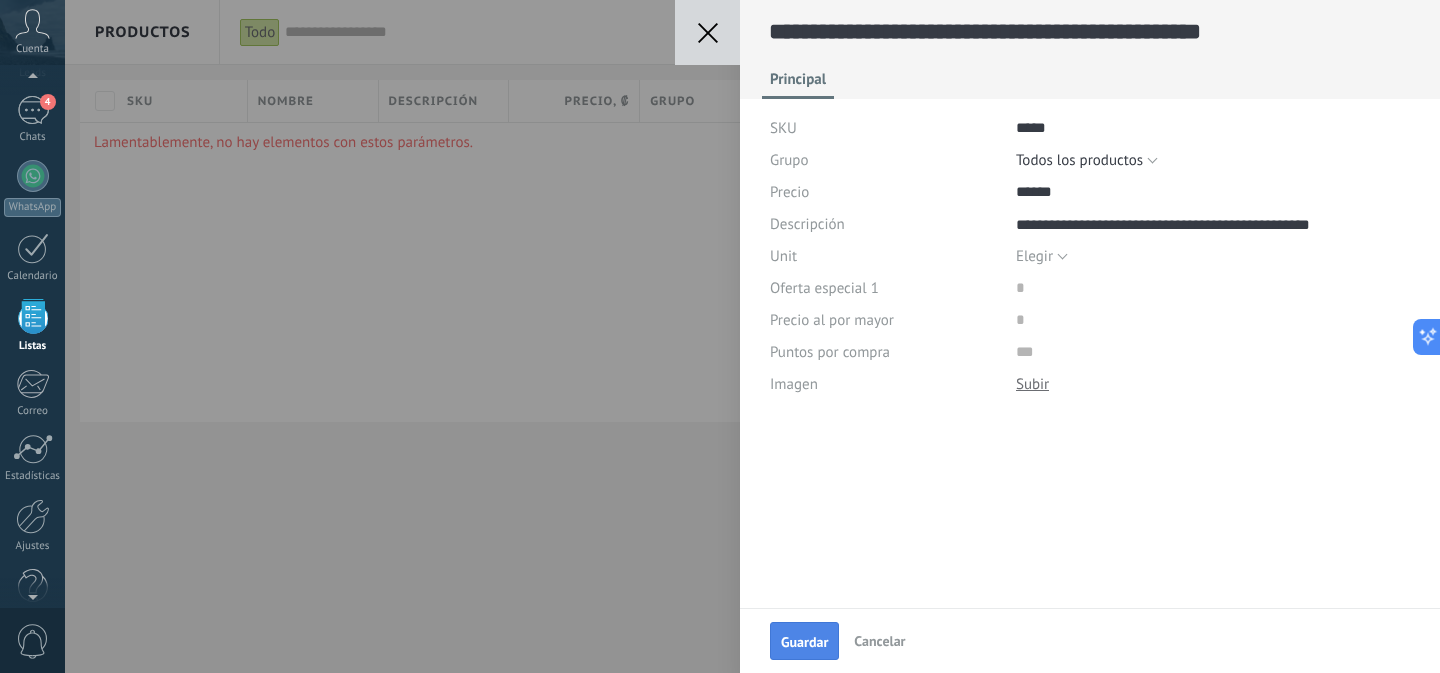 click on "Guardar" at bounding box center [804, 641] 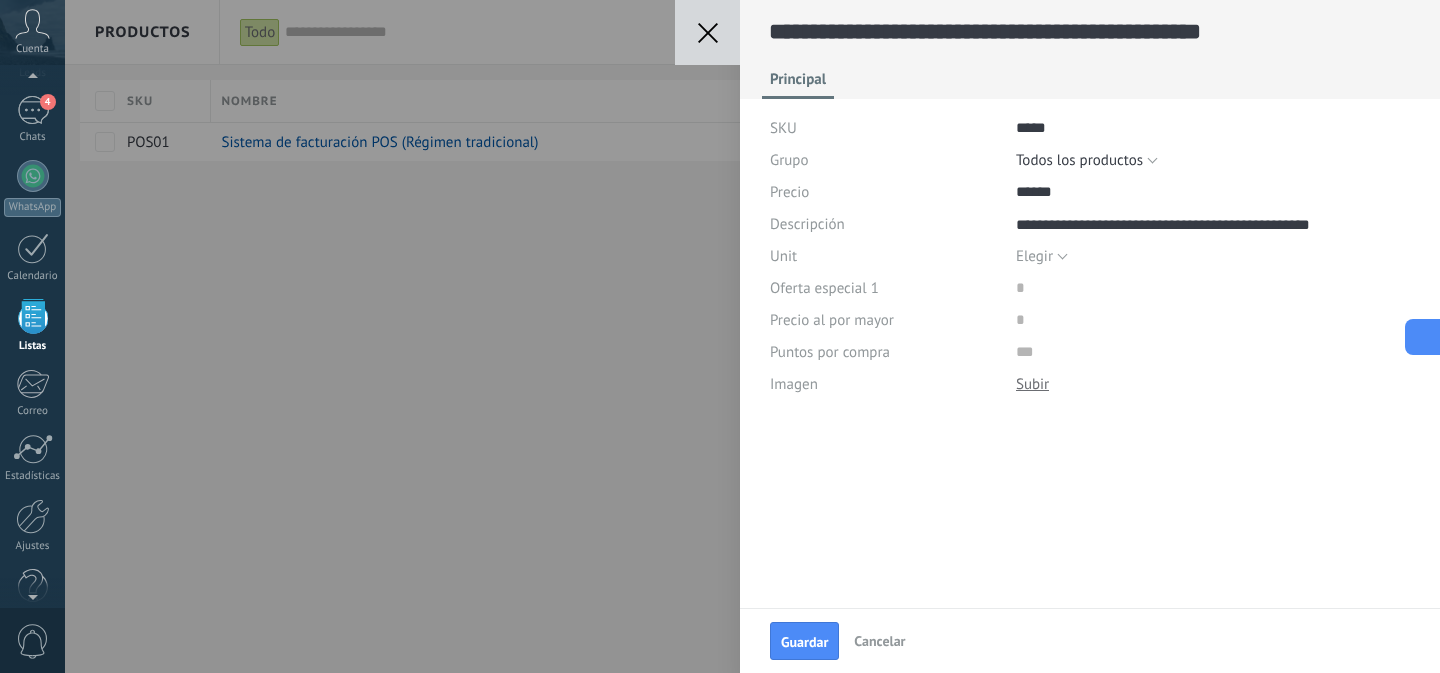 click 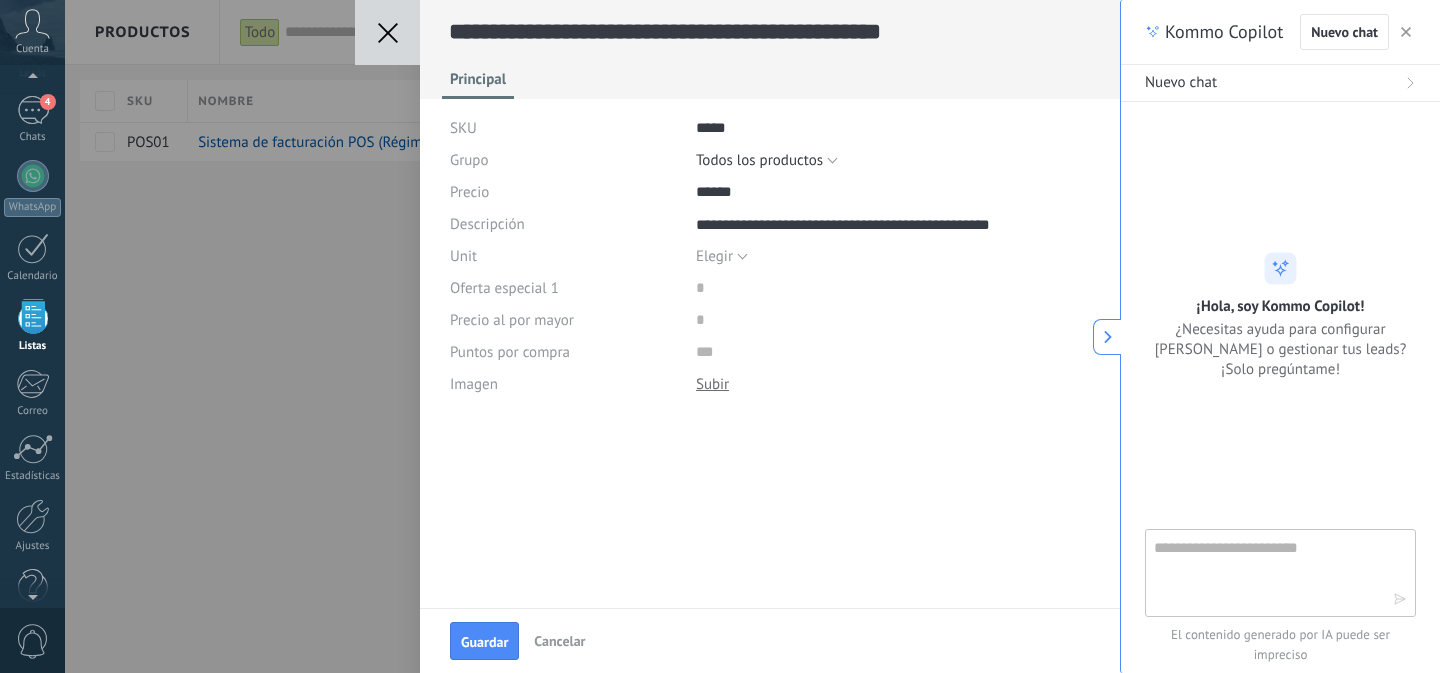click at bounding box center [1266, 572] 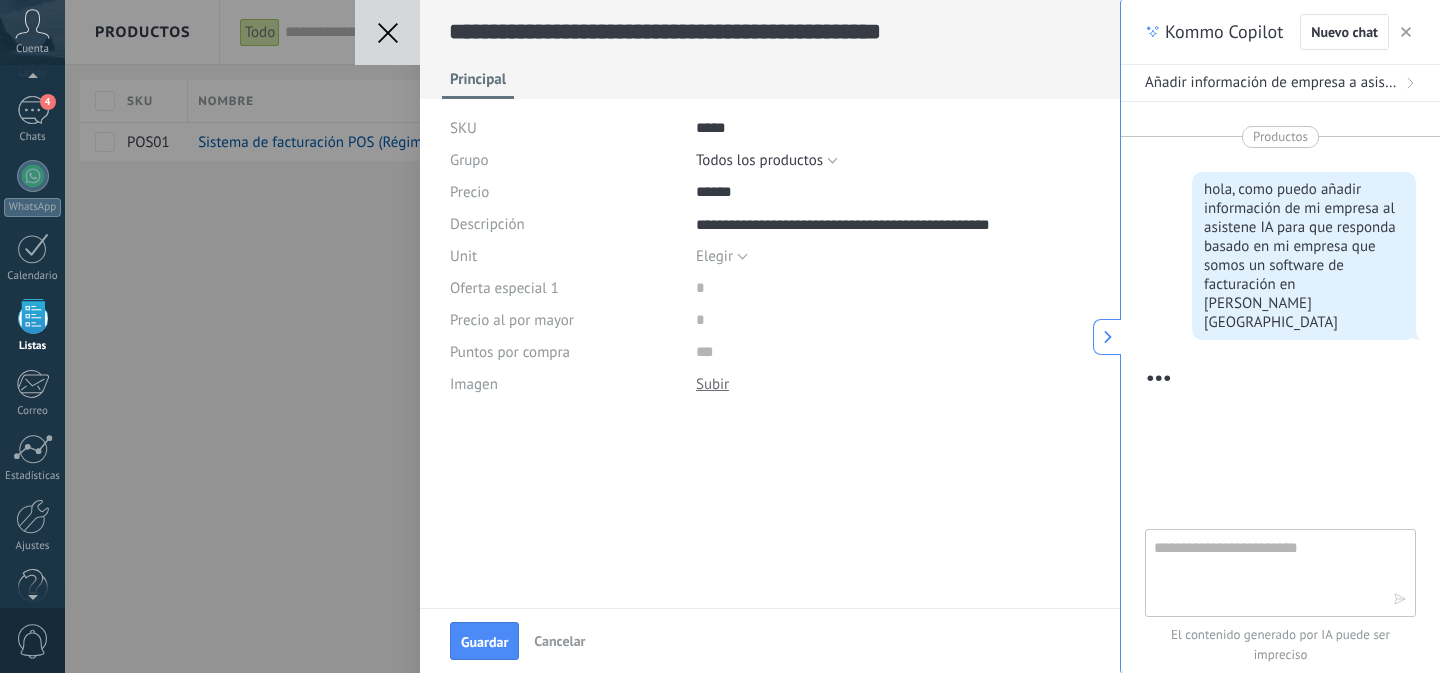 click at bounding box center [387, 32] 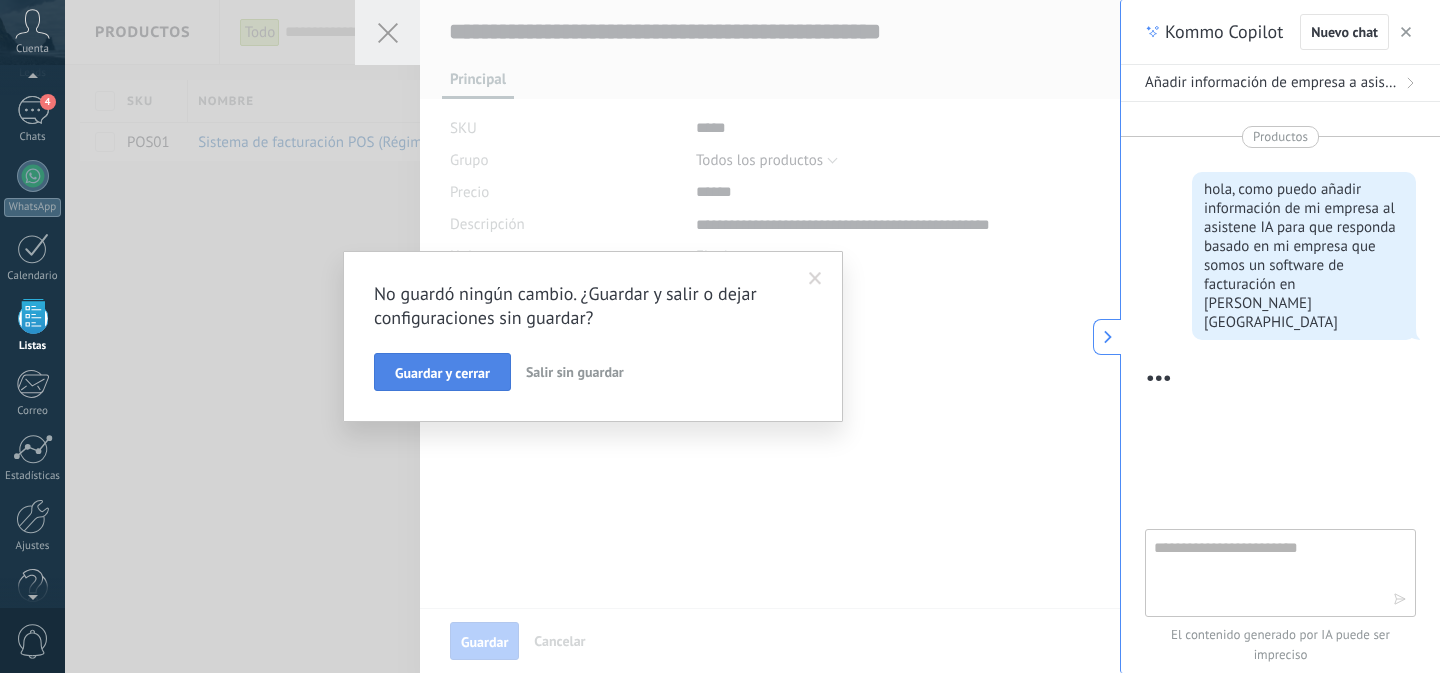 click on "Guardar y cerrar" at bounding box center [442, 373] 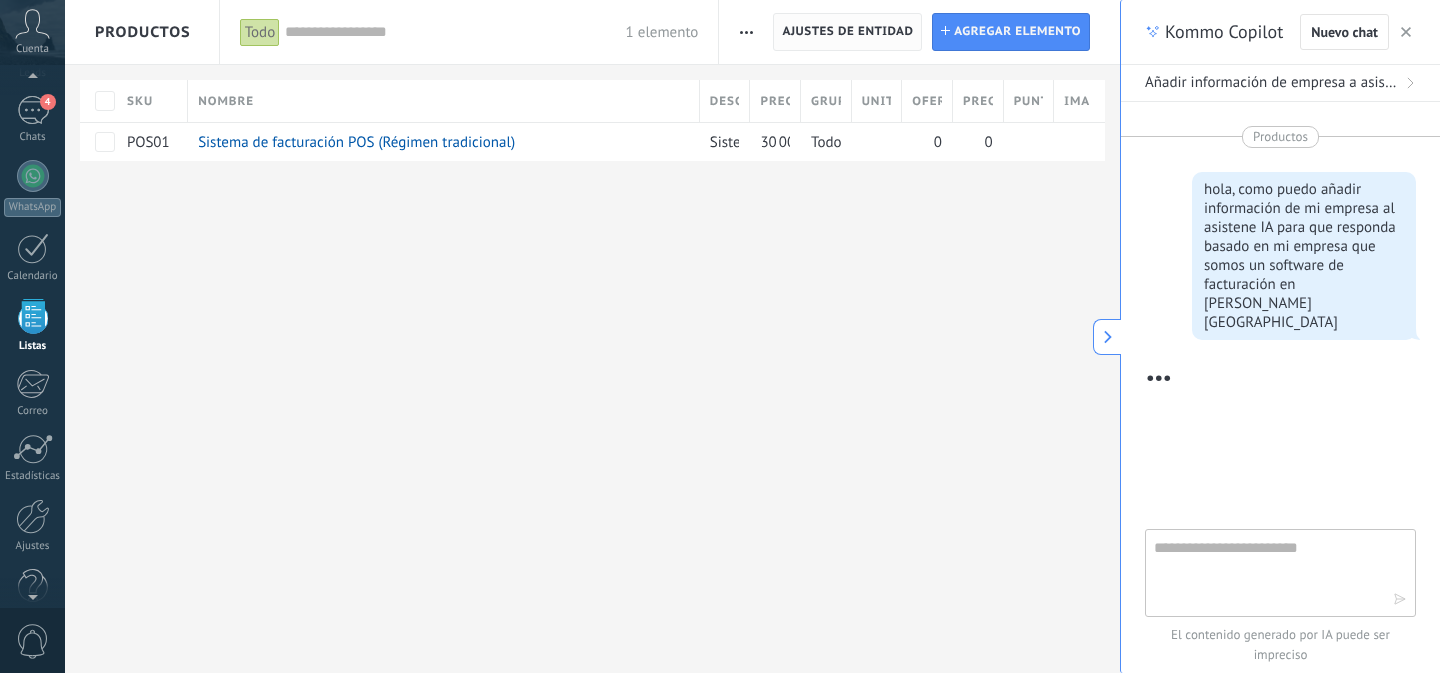 click on "Ajustes de entidad" at bounding box center (847, 32) 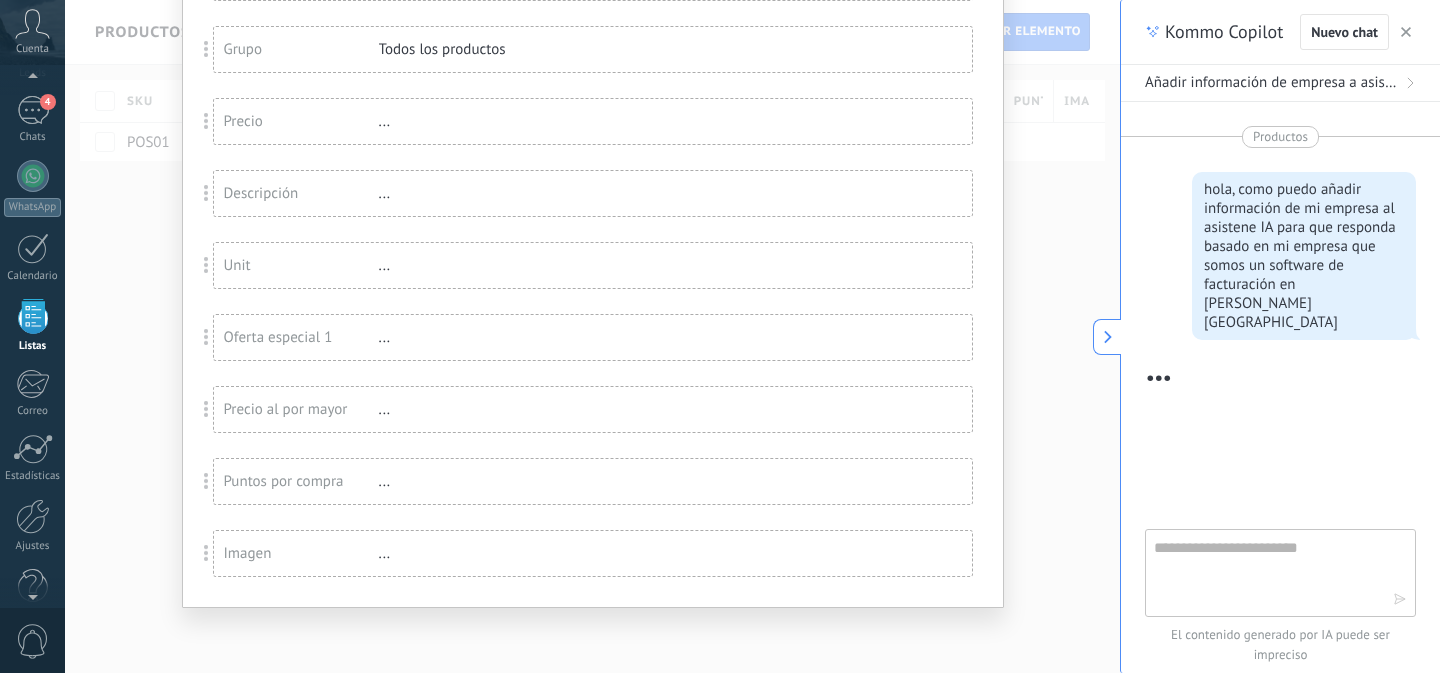 scroll, scrollTop: 0, scrollLeft: 0, axis: both 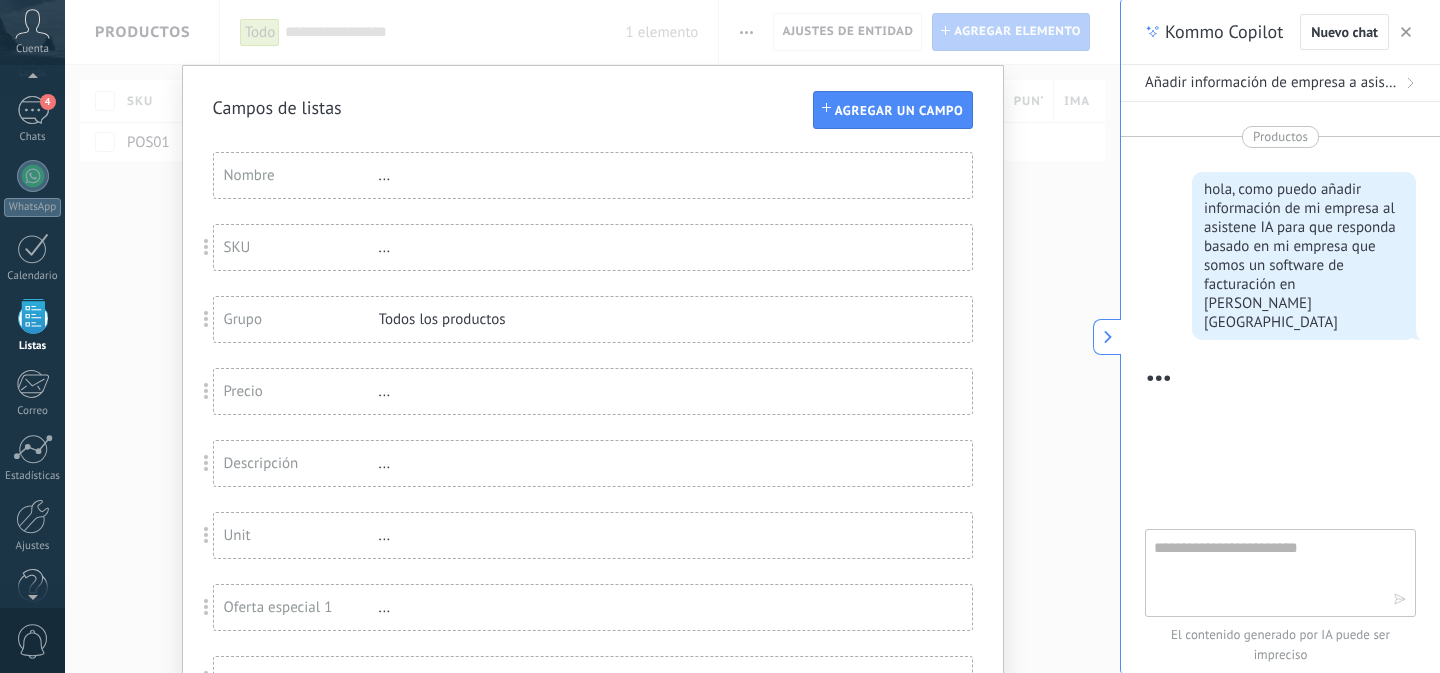 click on "Campos de listas Agregar un campo Usted ha alcanzado la cantidad máxima de los campos añadidos en la tarifa Periodo de prueba Nombre ... SKU ... Grupo Todos los productos Precio ... Descripción ... Unit ... Oferta especial 1 ... Precio al por mayor ... Puntos por compra ... Imagen ..." at bounding box center [592, 336] 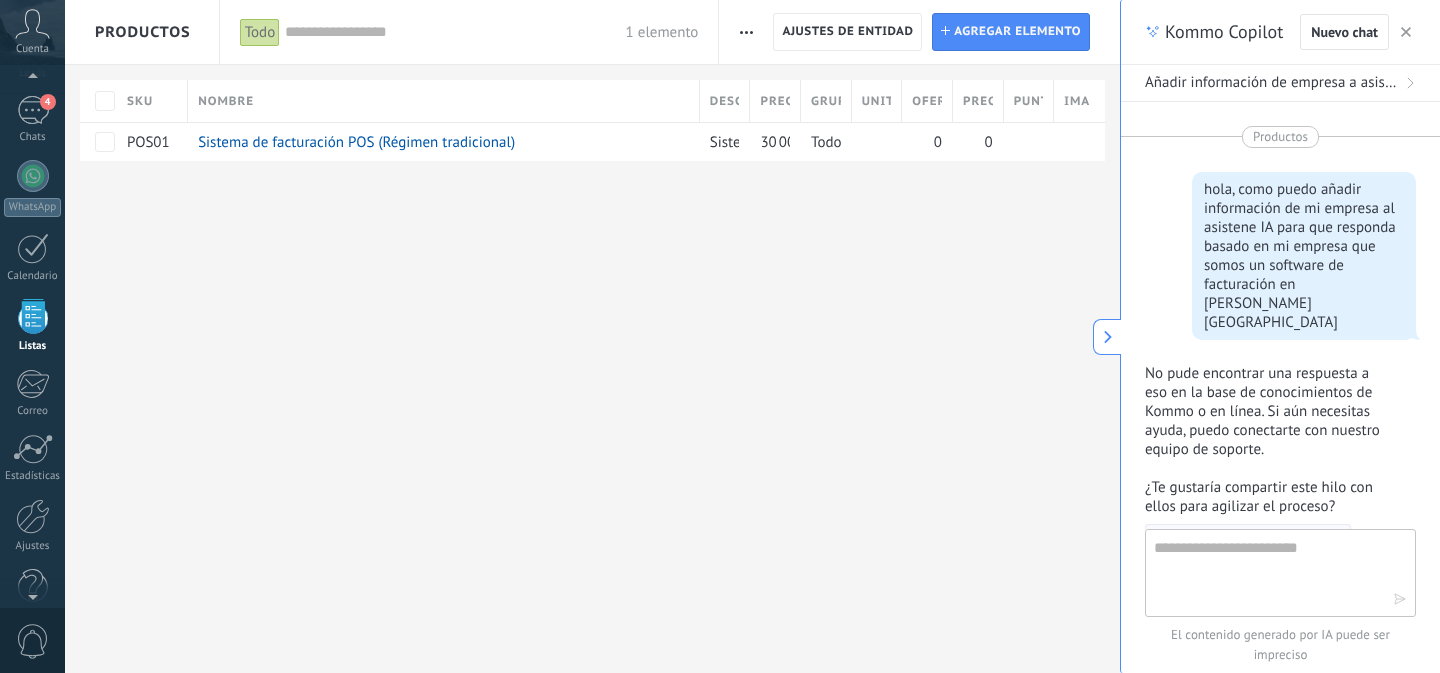 scroll, scrollTop: 180, scrollLeft: 0, axis: vertical 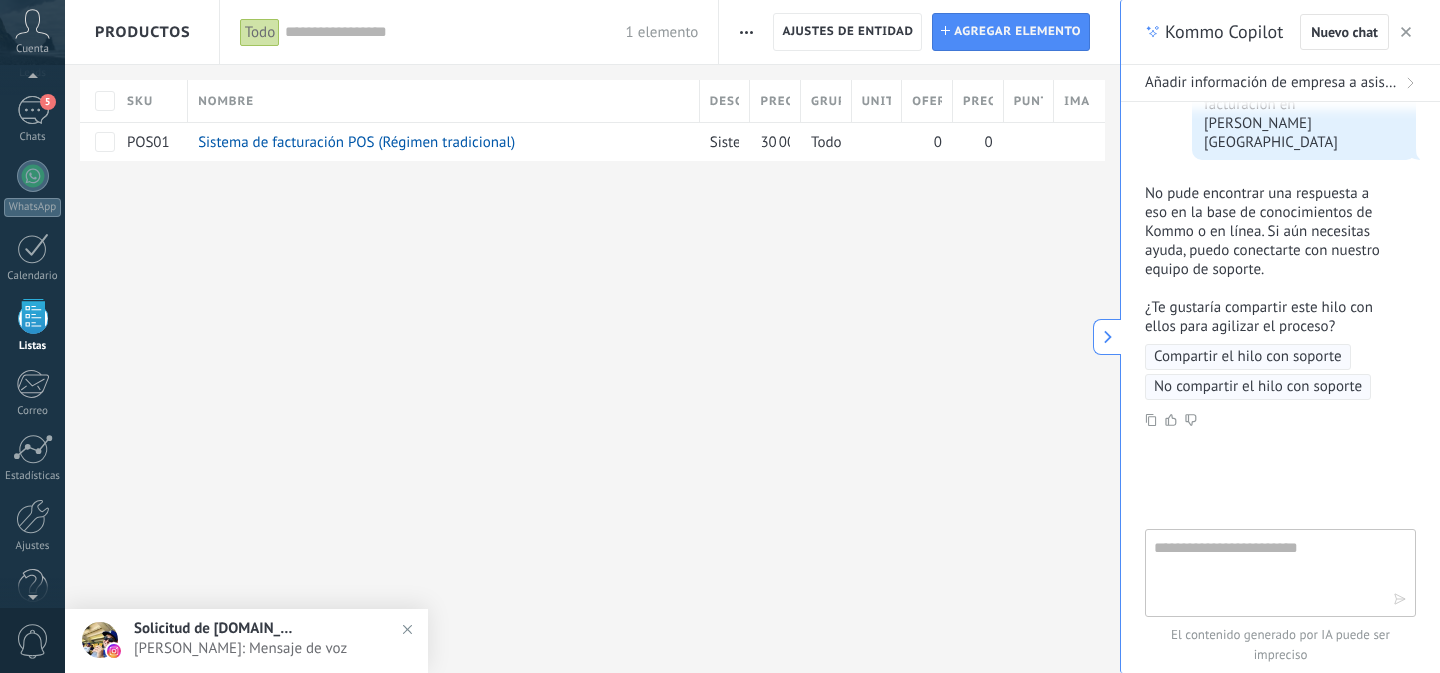 click on "[PERSON_NAME]: Mensaje de voz" at bounding box center (266, 648) 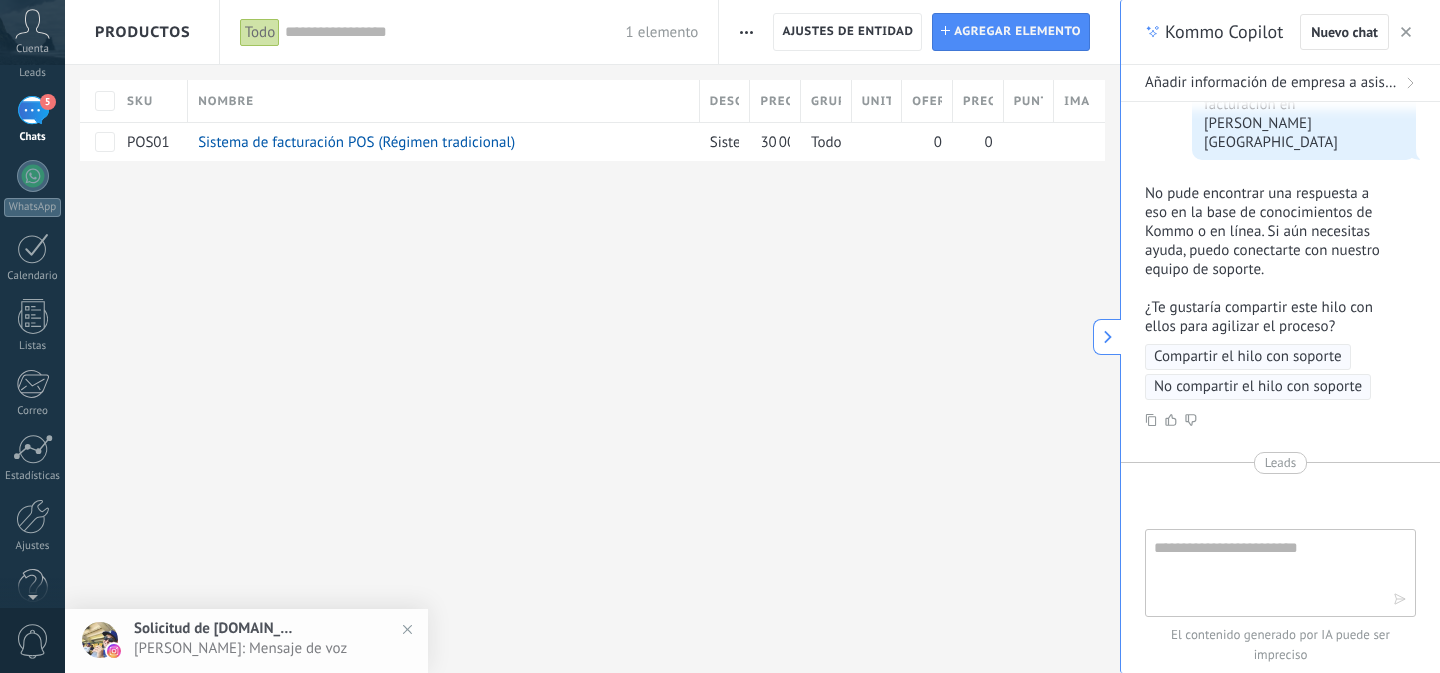 scroll, scrollTop: 0, scrollLeft: 0, axis: both 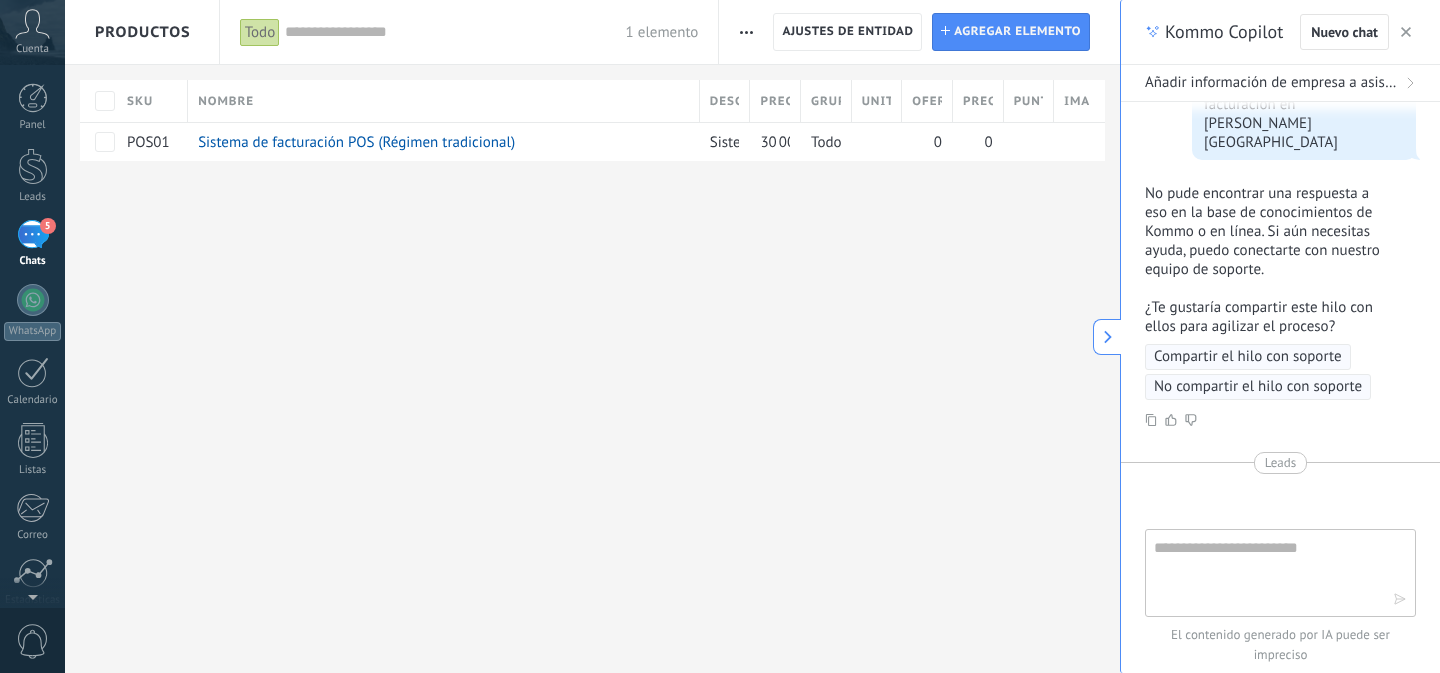 click on "5" at bounding box center (33, 234) 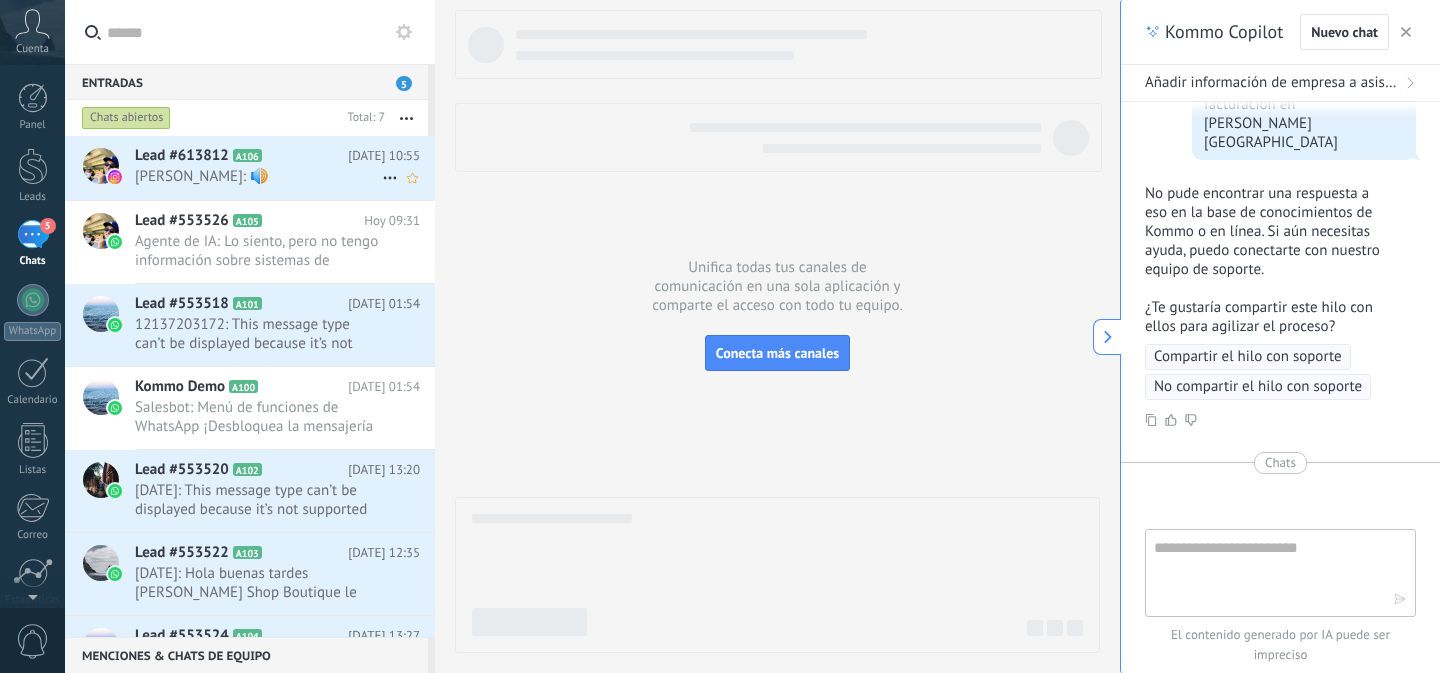 click on "Lead #613812" at bounding box center (182, 156) 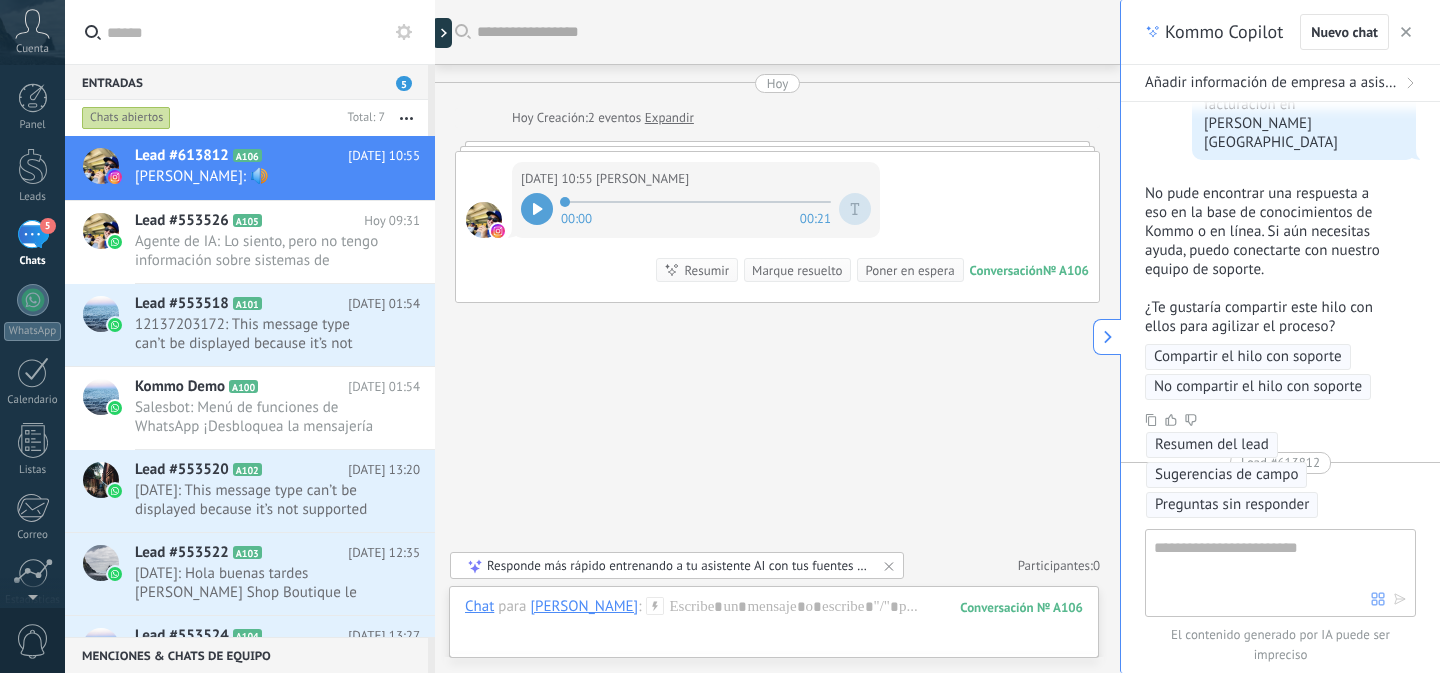 click 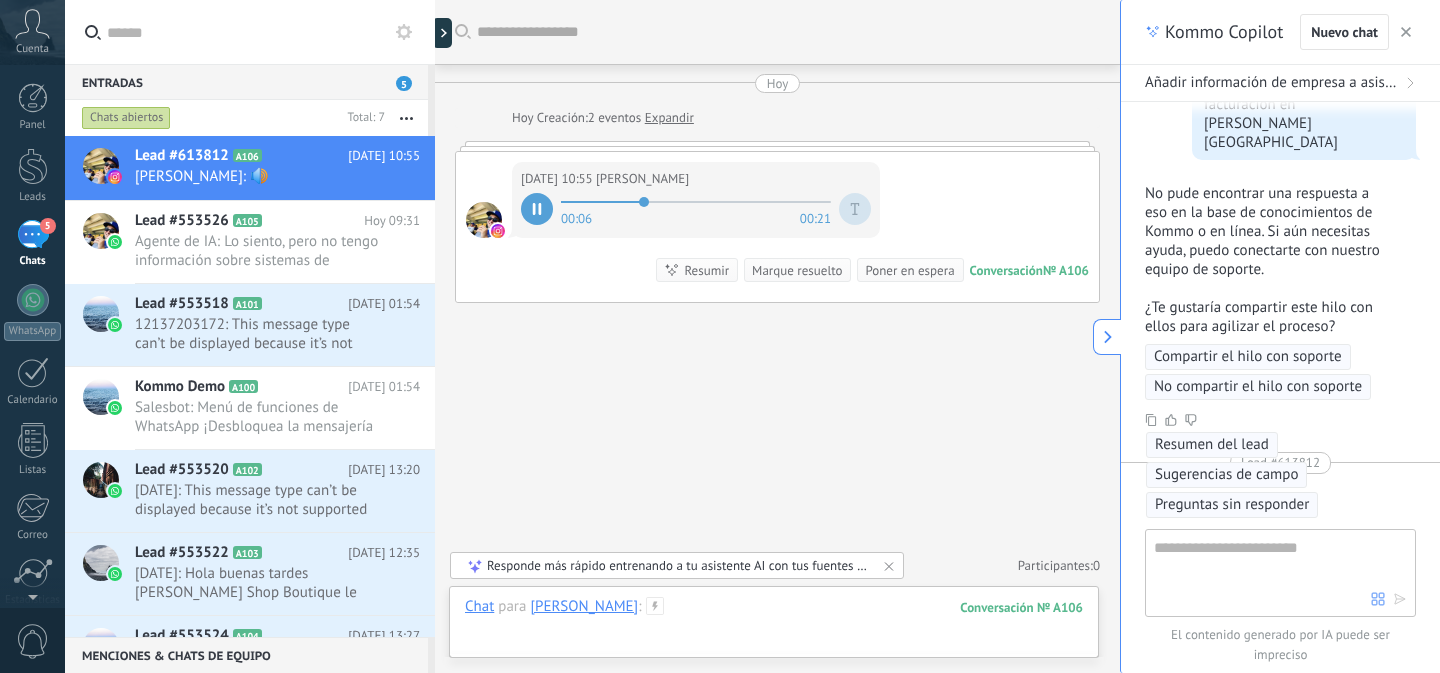 click at bounding box center [774, 627] 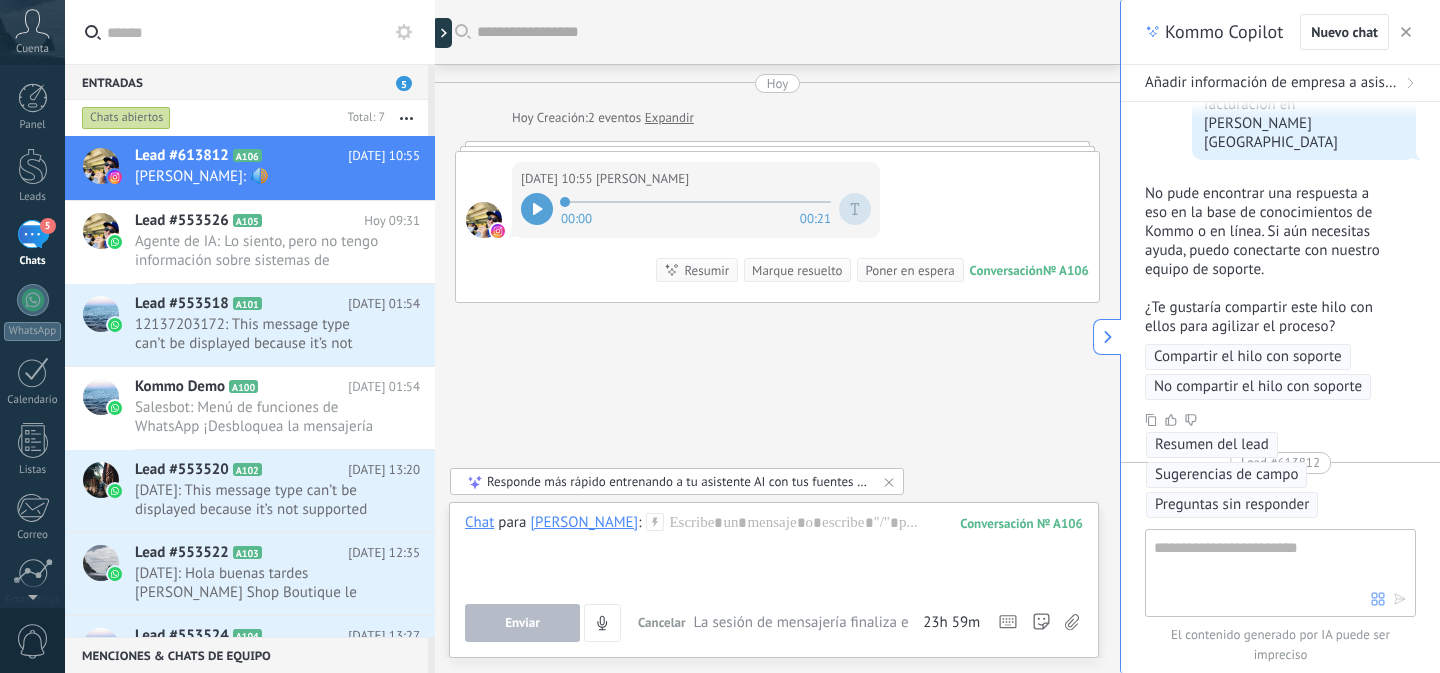 click at bounding box center [537, 209] 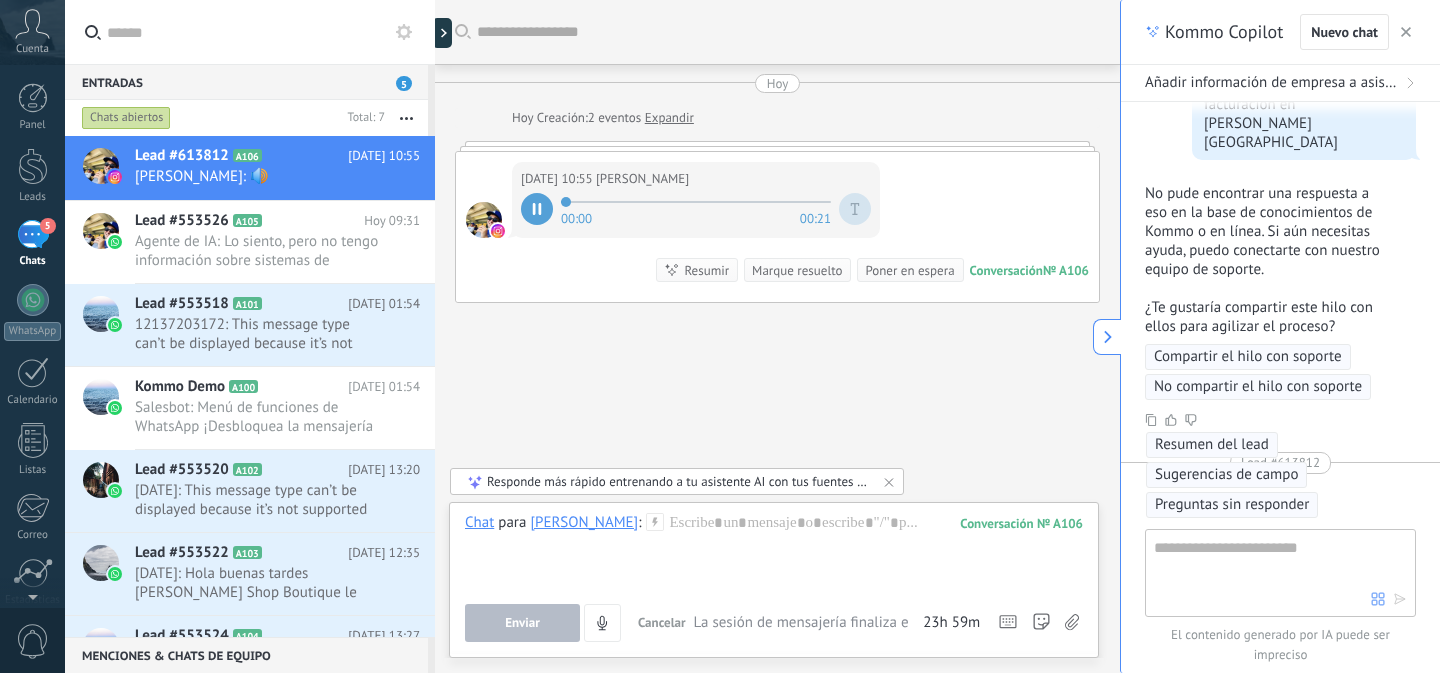 click 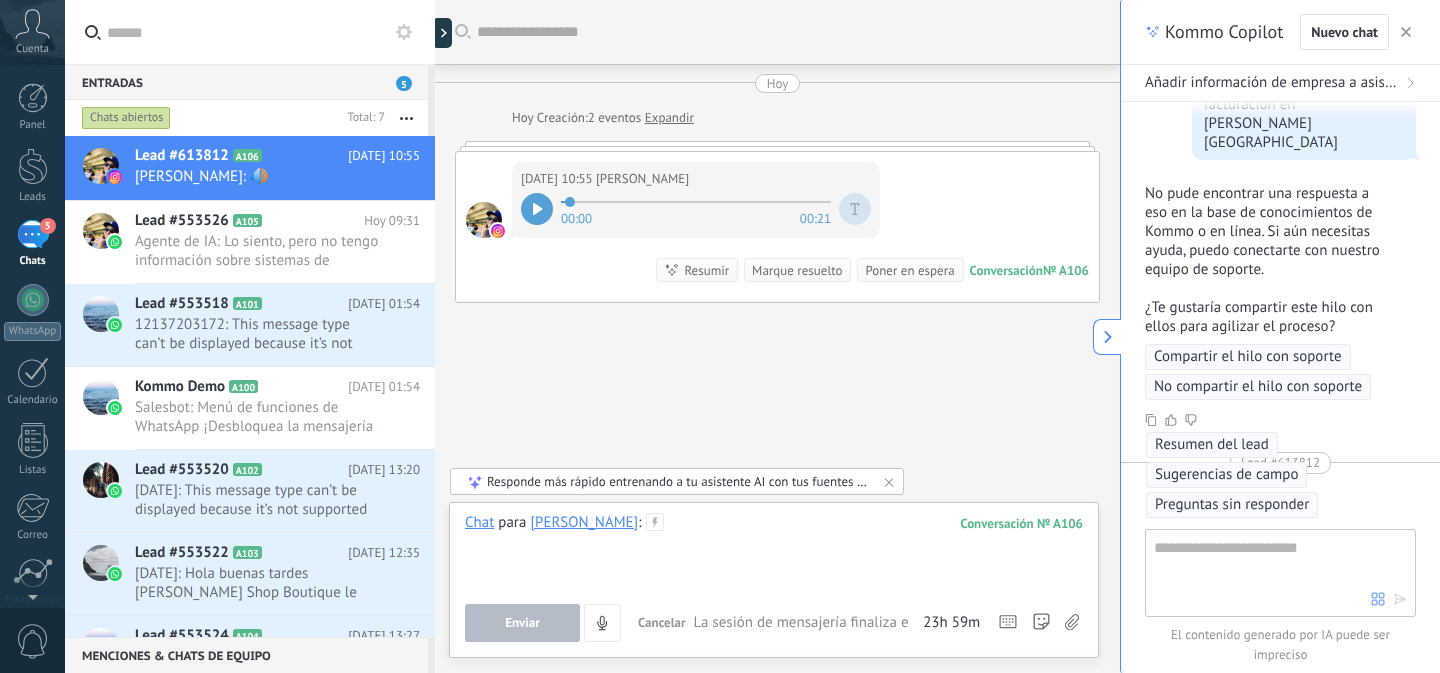 click at bounding box center [774, 551] 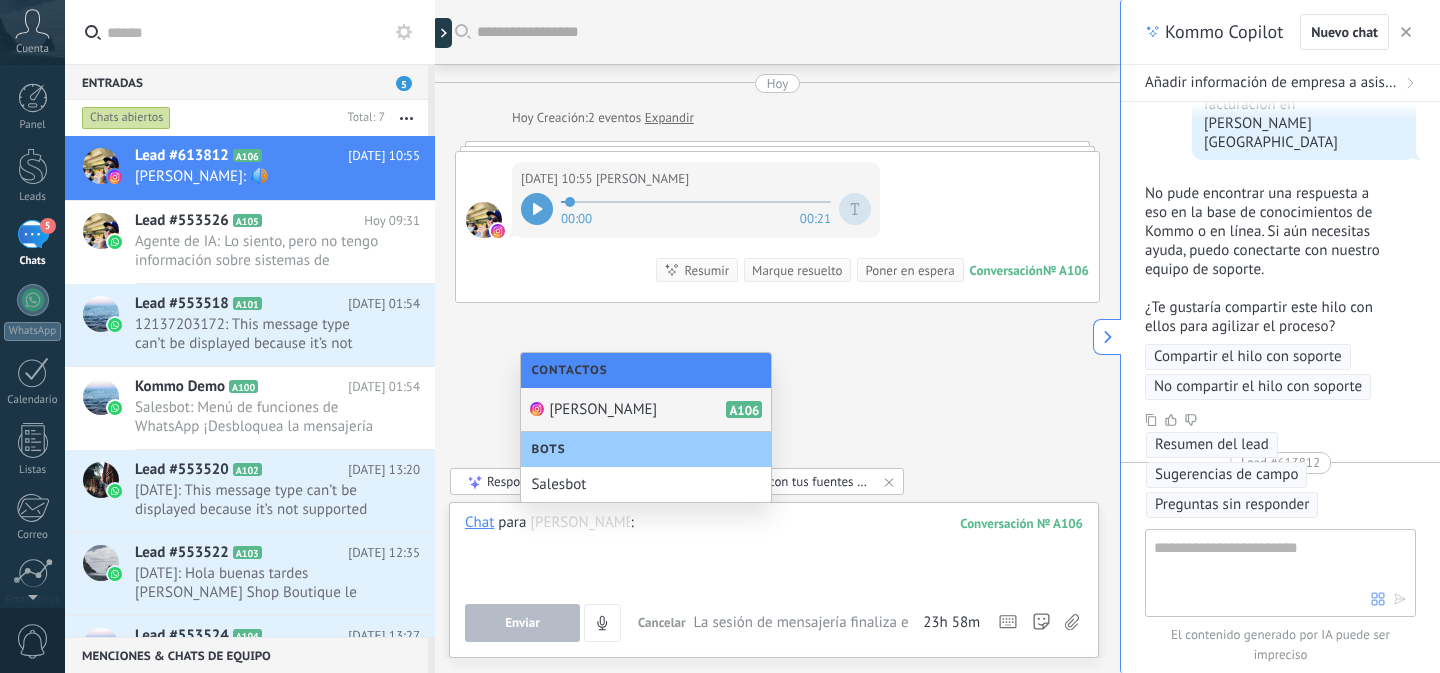 click at bounding box center [774, 551] 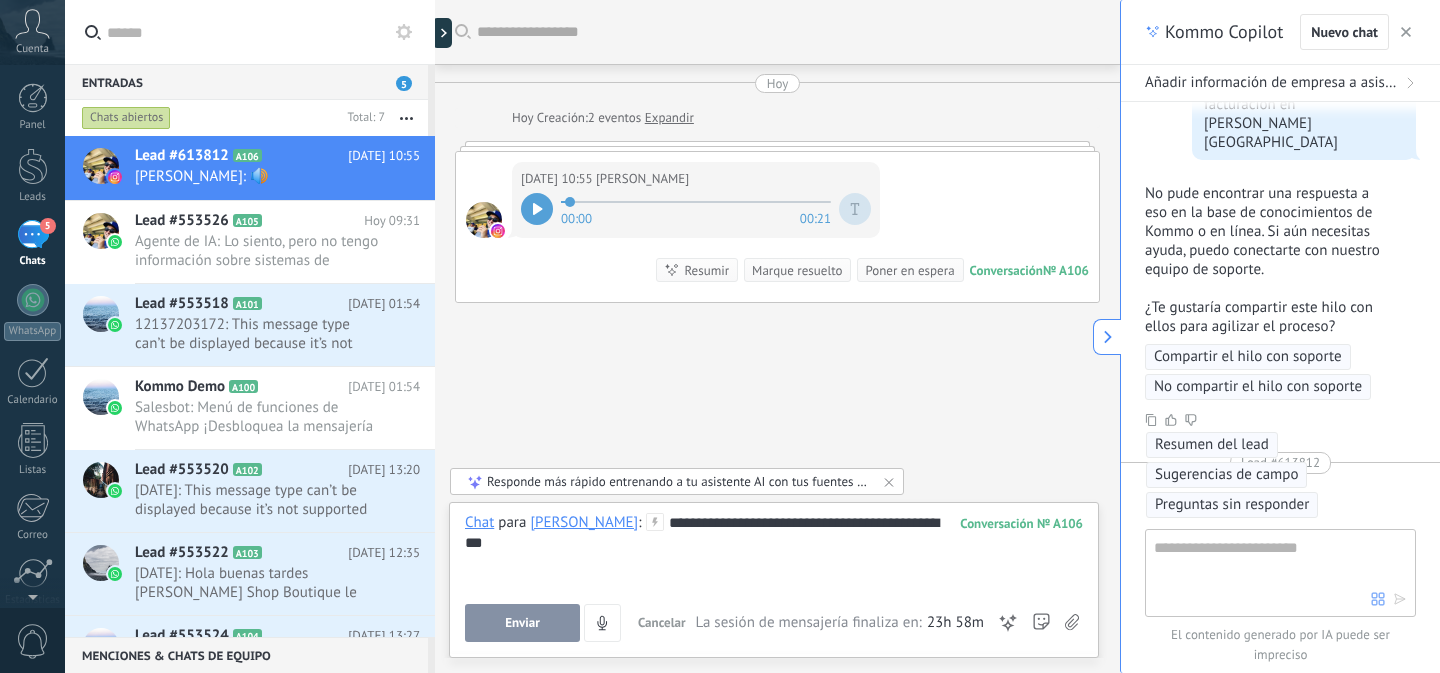 click on "Enviar" at bounding box center (522, 623) 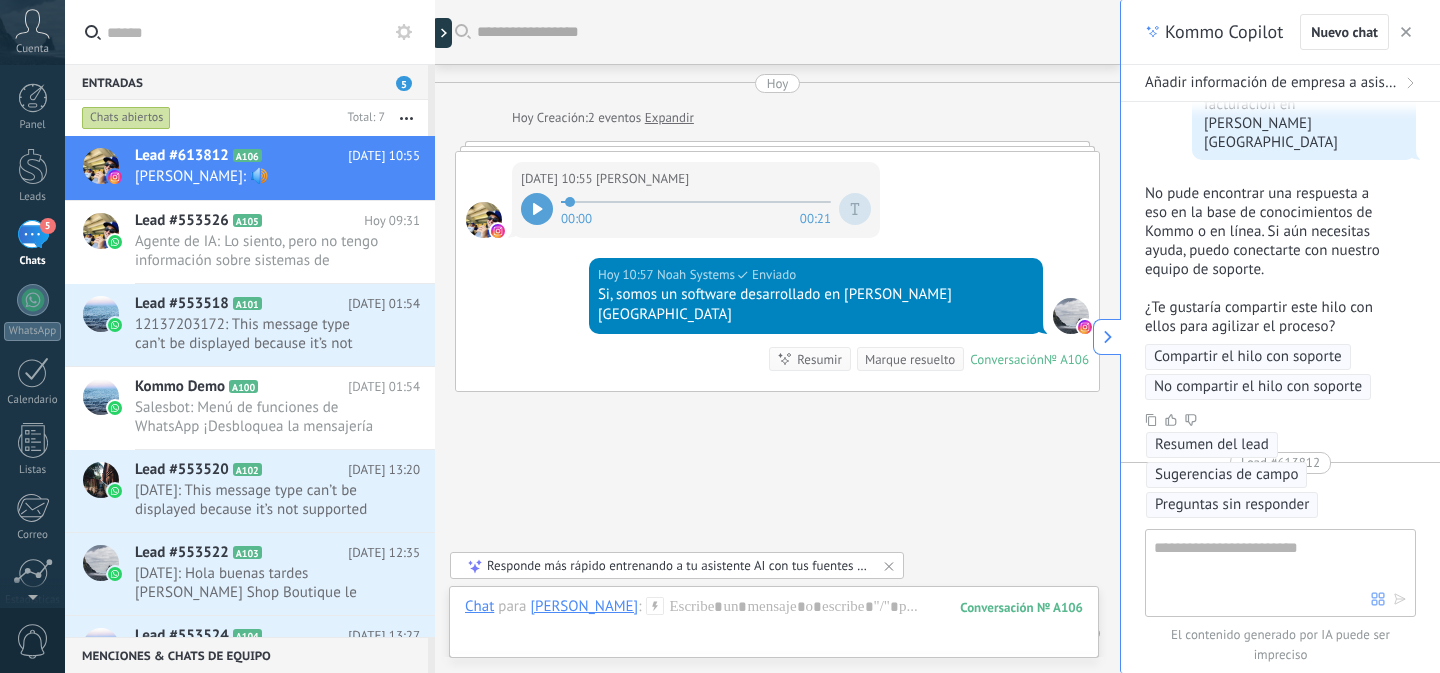 scroll, scrollTop: 47, scrollLeft: 0, axis: vertical 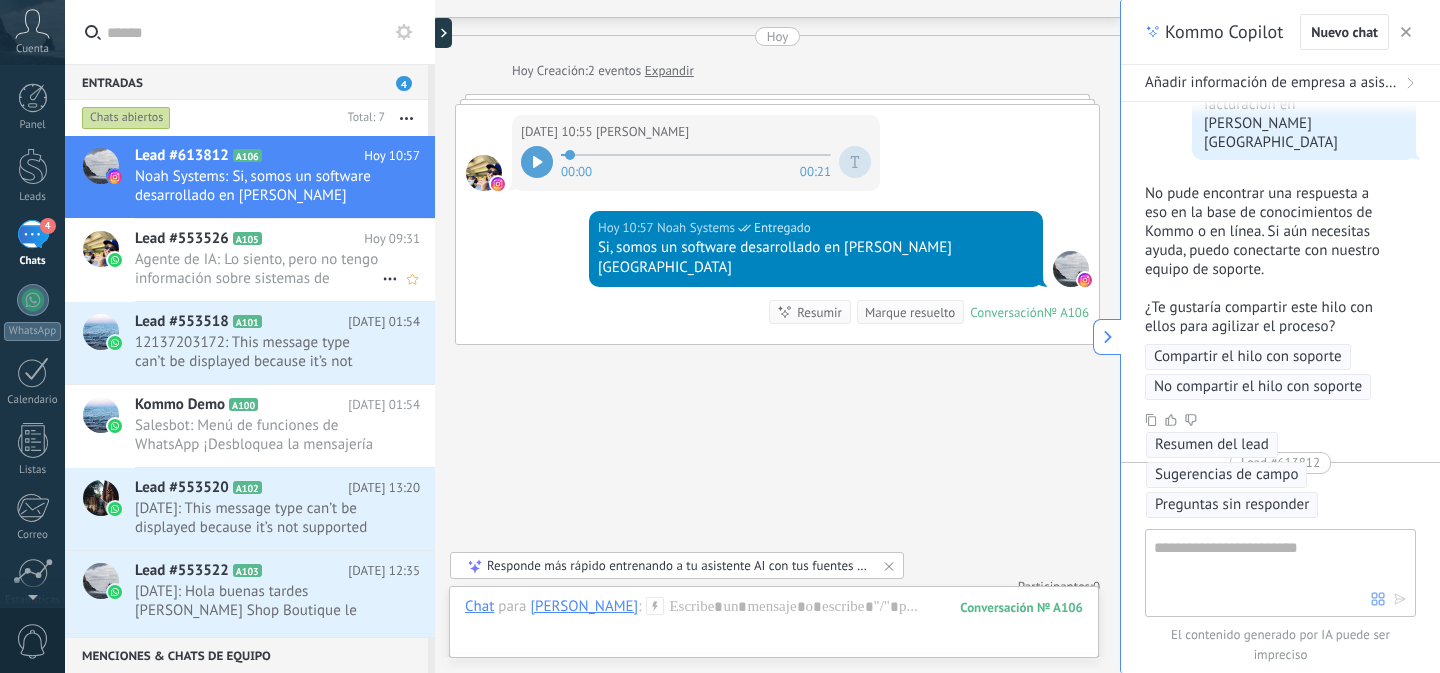 click on "Agente de IA: Lo siento, pero no tengo información sobre sistemas de facturación. ¿Hay algo más en lo que pueda ayudarte?" at bounding box center (258, 269) 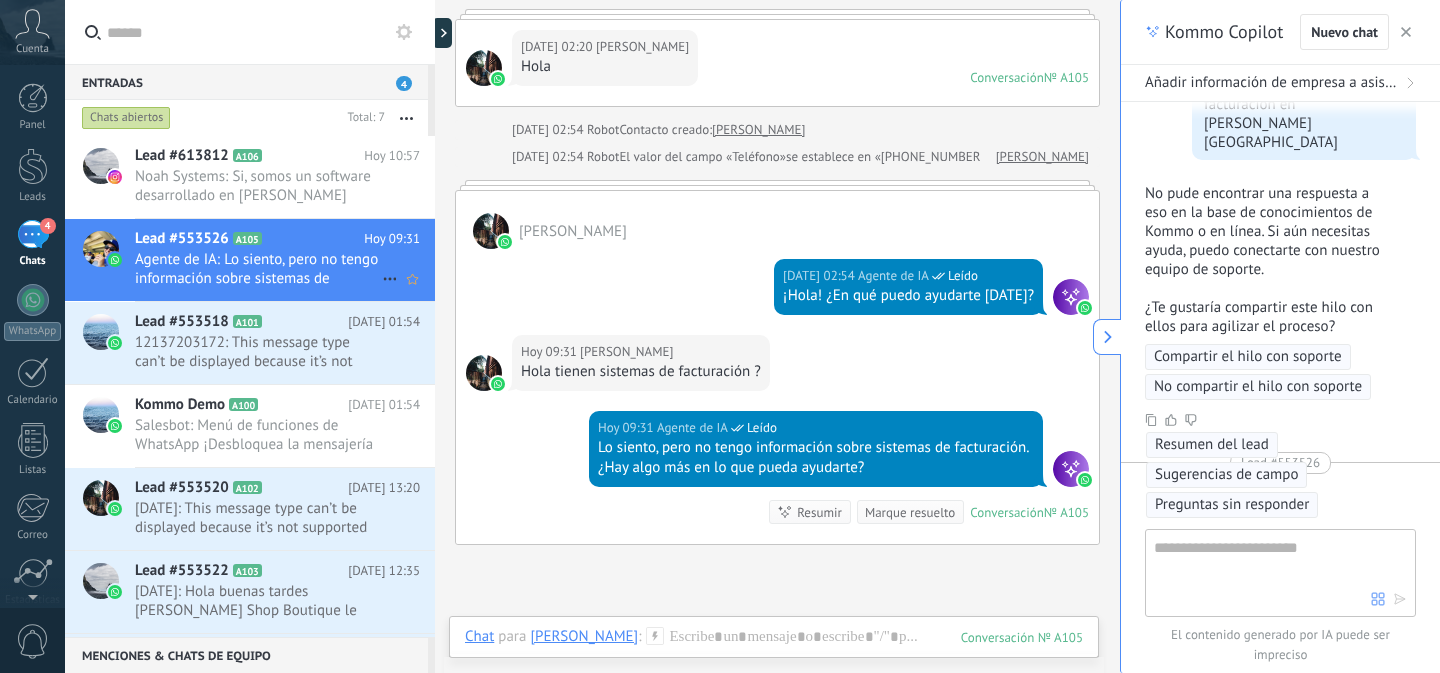 scroll, scrollTop: 139, scrollLeft: 0, axis: vertical 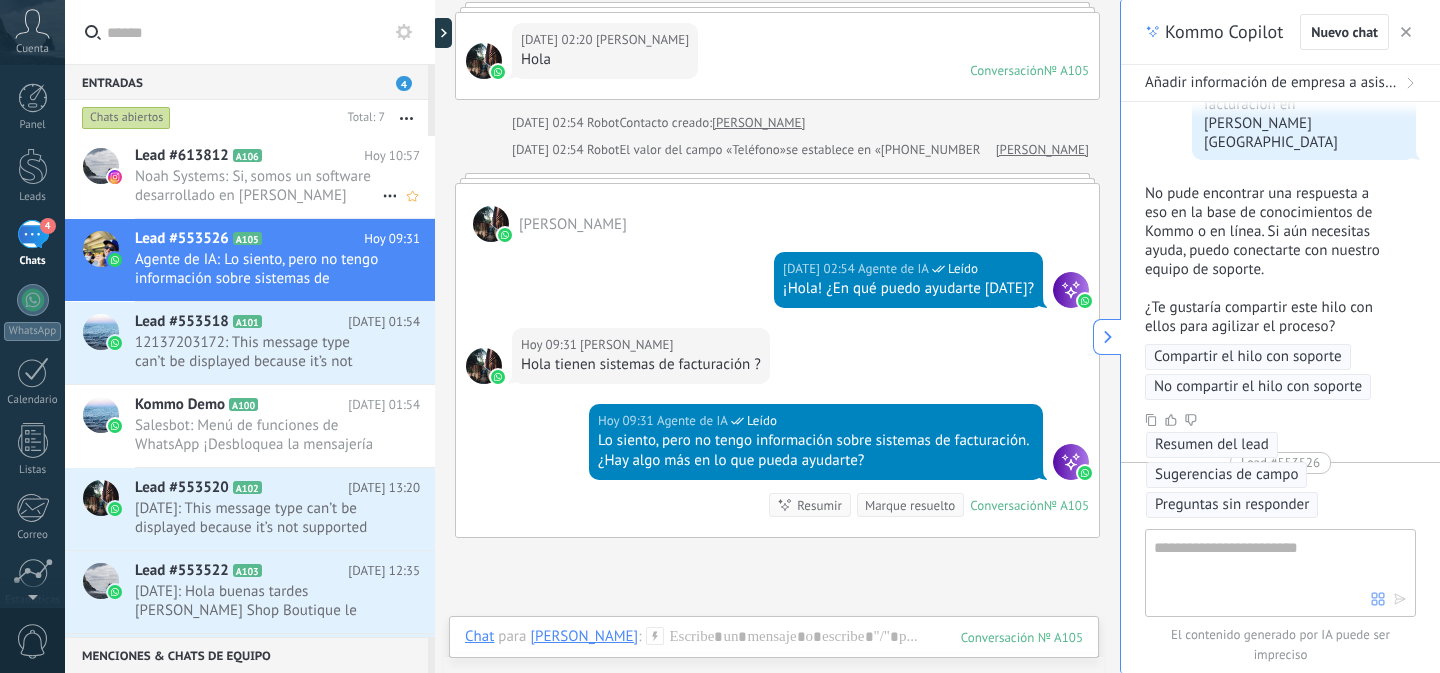 click on "Noah Systems: Si, somos un software desarrollado en [PERSON_NAME][GEOGRAPHIC_DATA]" at bounding box center (258, 186) 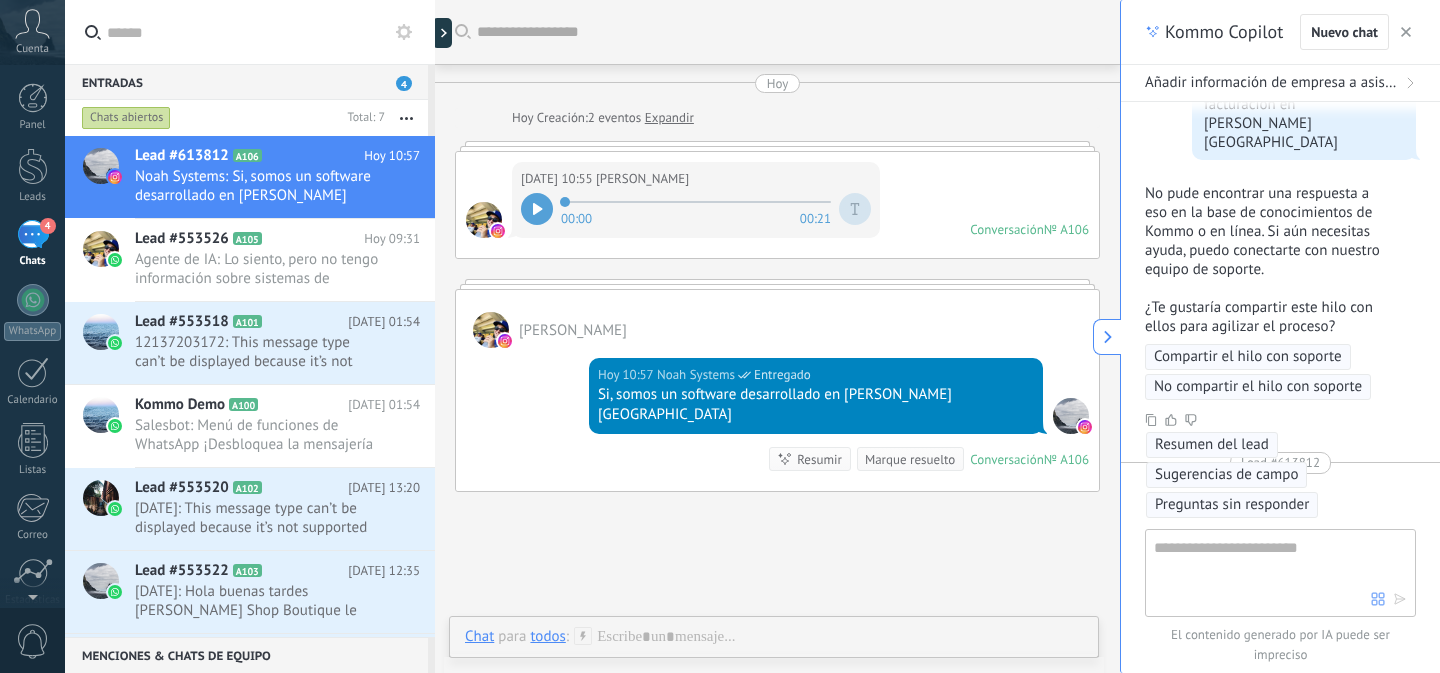 scroll, scrollTop: 38, scrollLeft: 0, axis: vertical 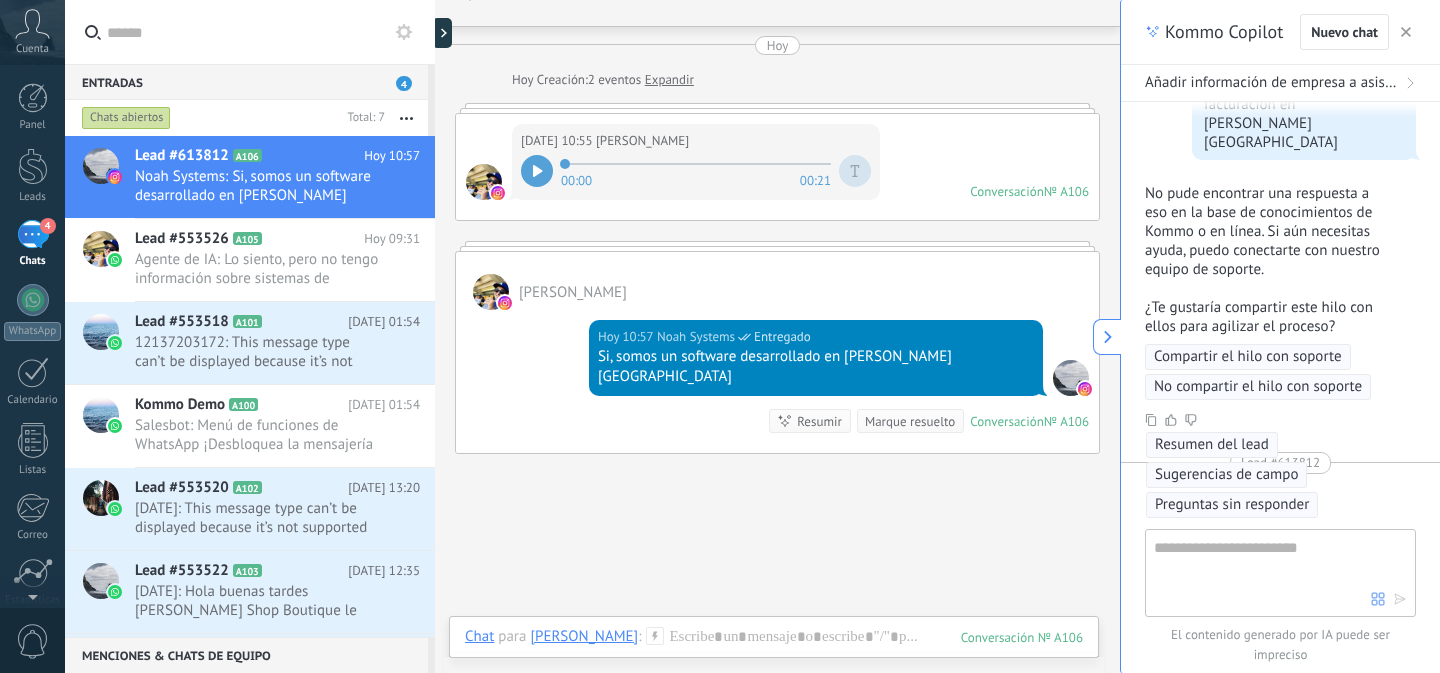 click on "[DATE] 10:55 [PERSON_NAME]  00:00 00:21" at bounding box center (696, 162) 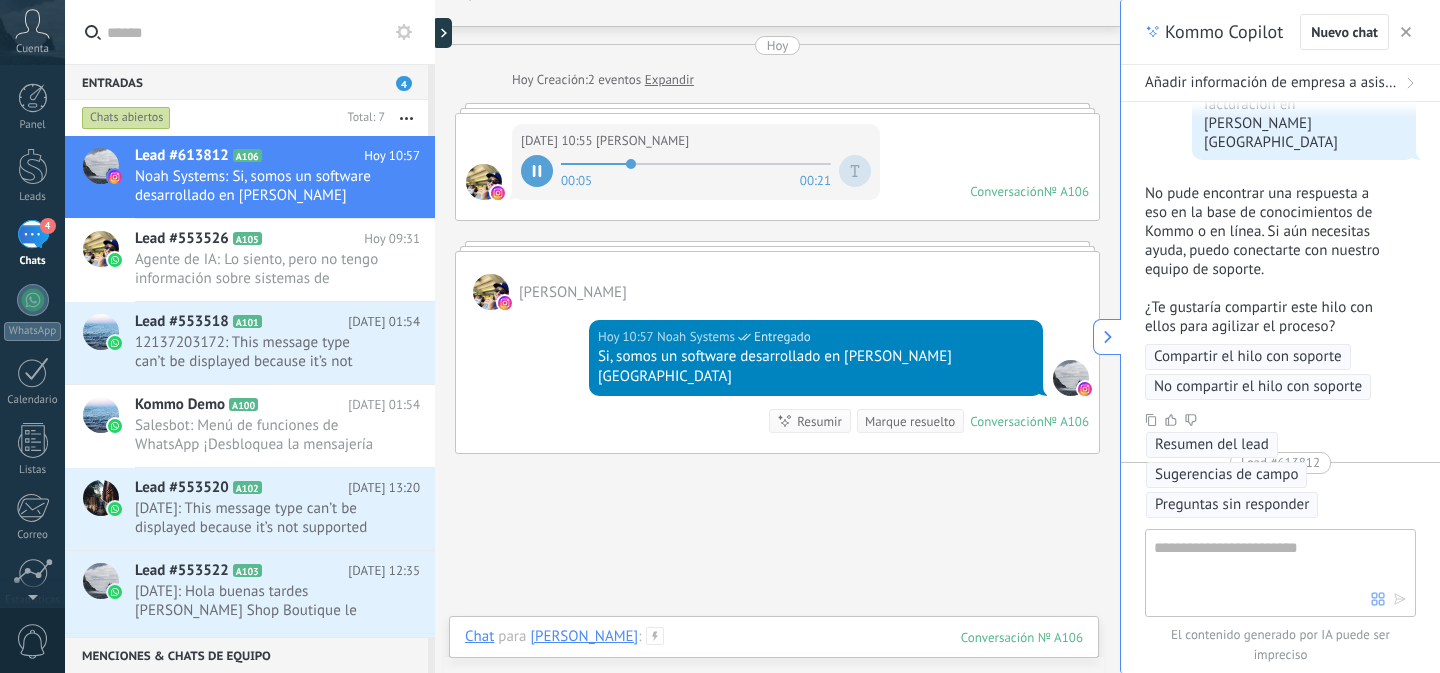 click at bounding box center (774, 657) 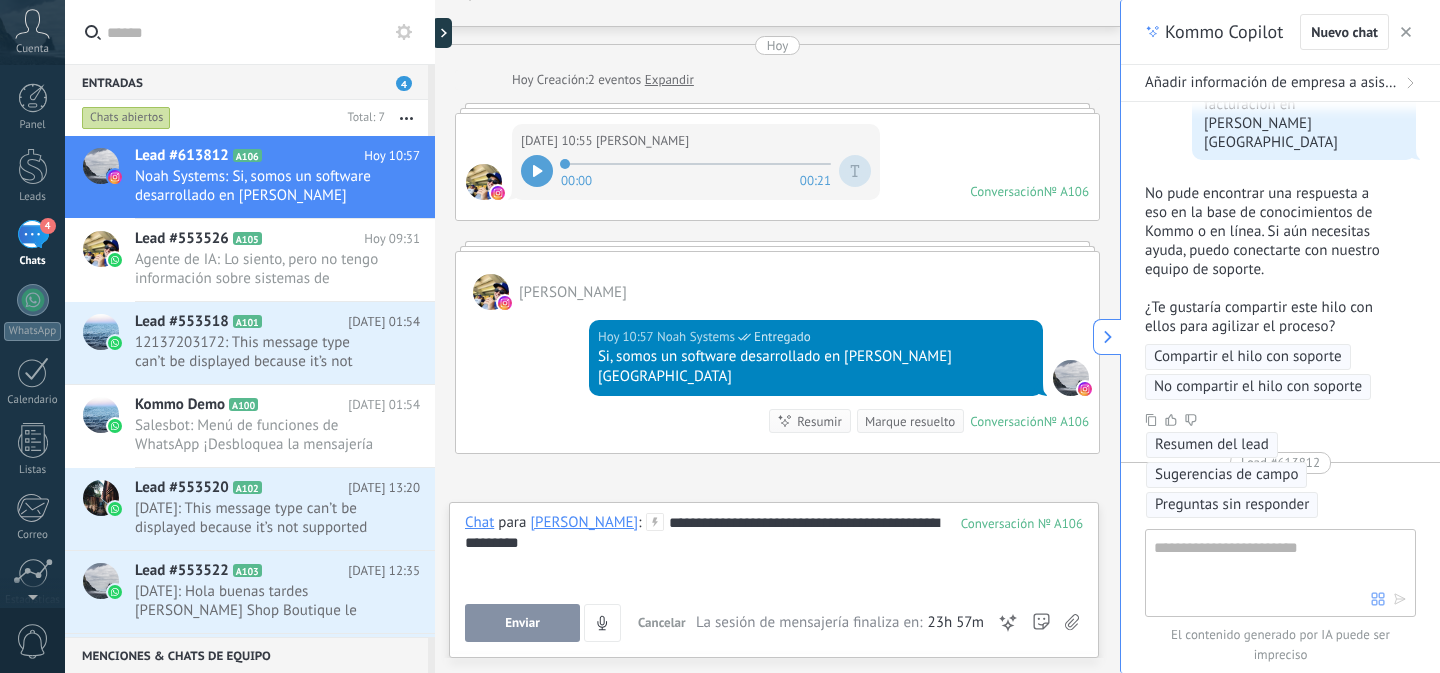 click on "Enviar" at bounding box center (522, 623) 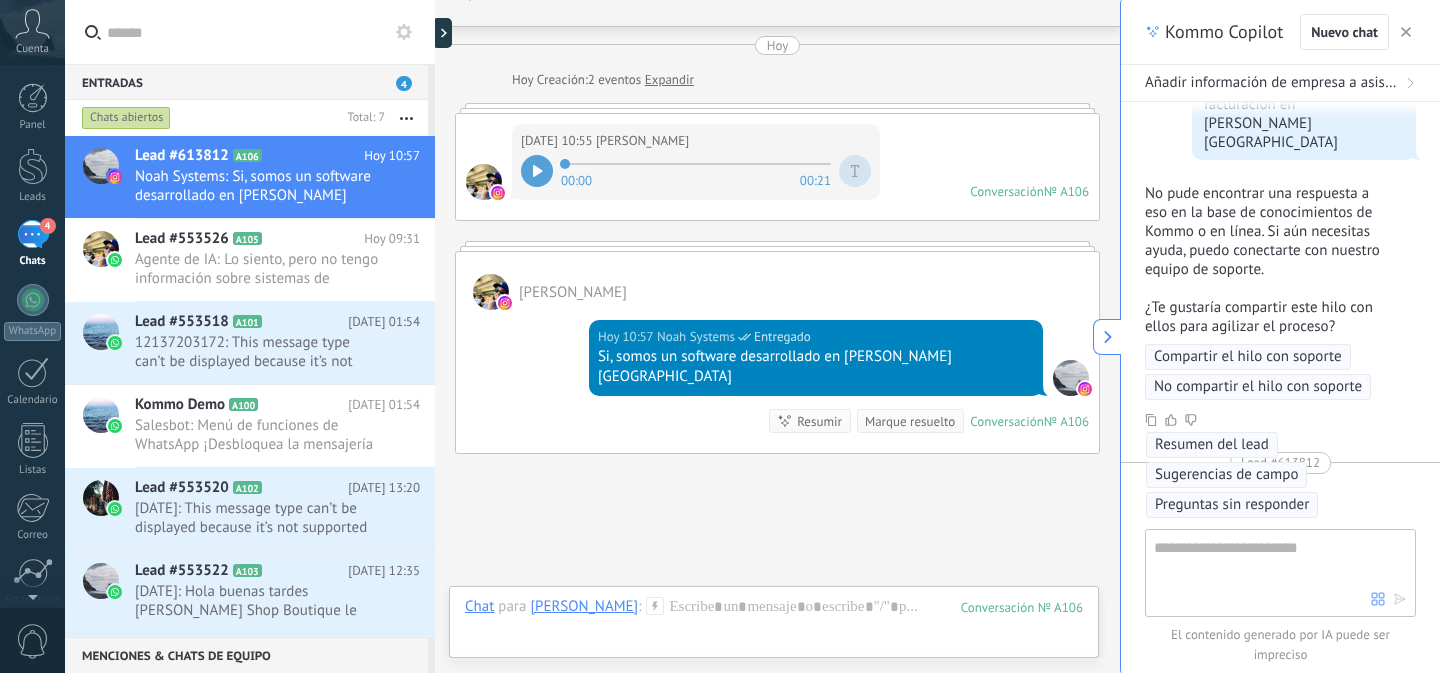 scroll, scrollTop: 208, scrollLeft: 0, axis: vertical 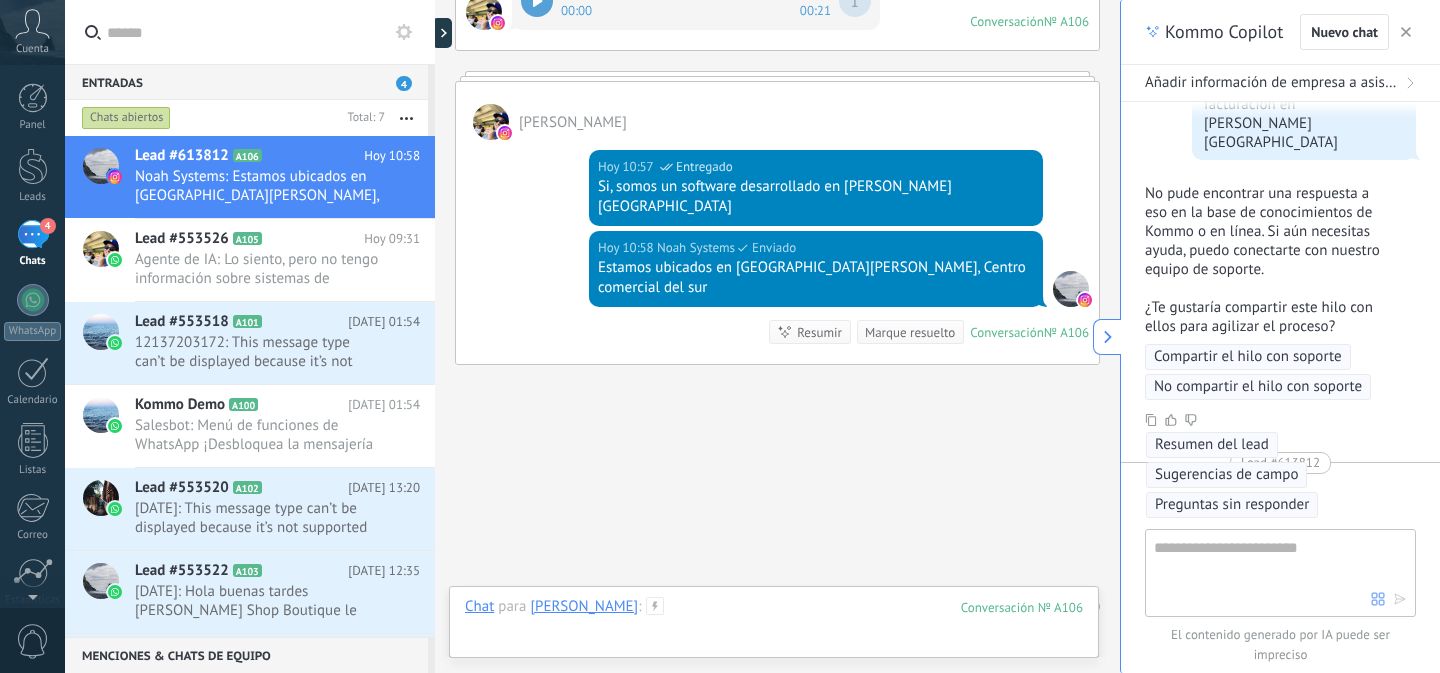 click at bounding box center (774, 627) 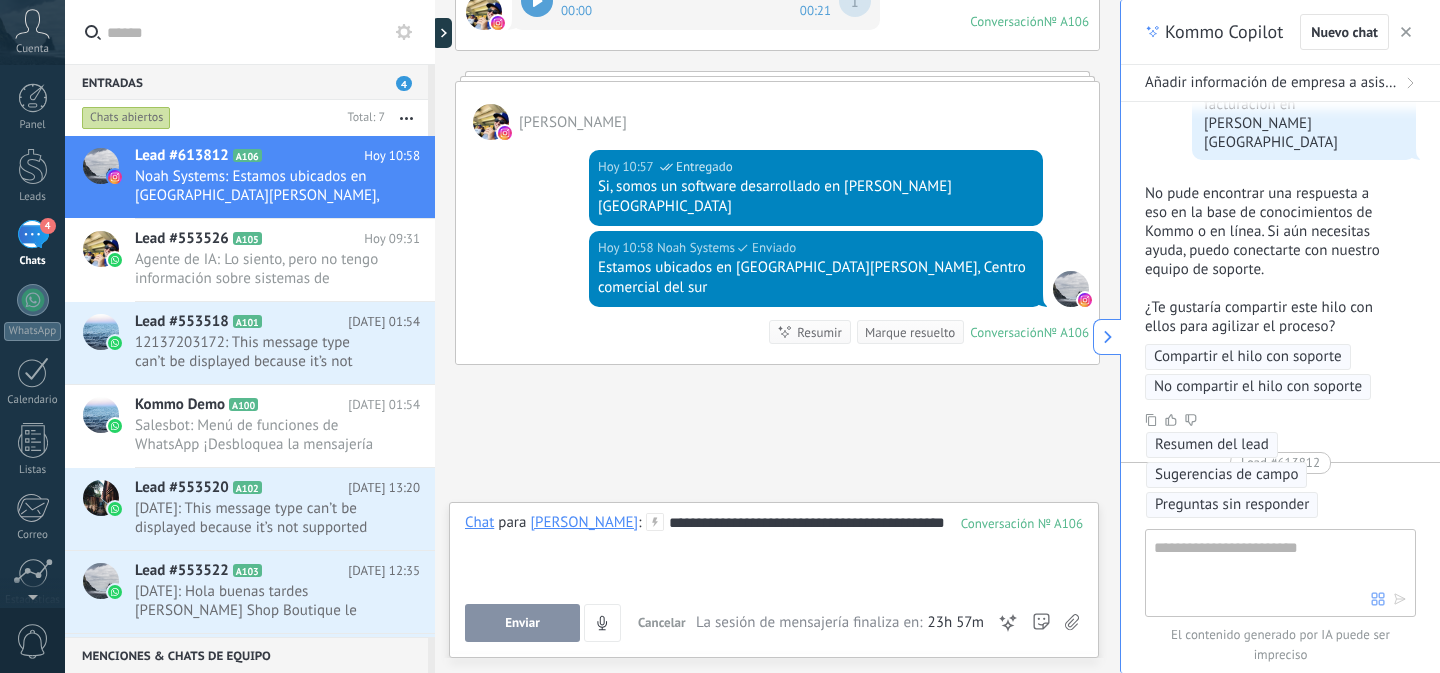 click on "Enviar" at bounding box center [522, 623] 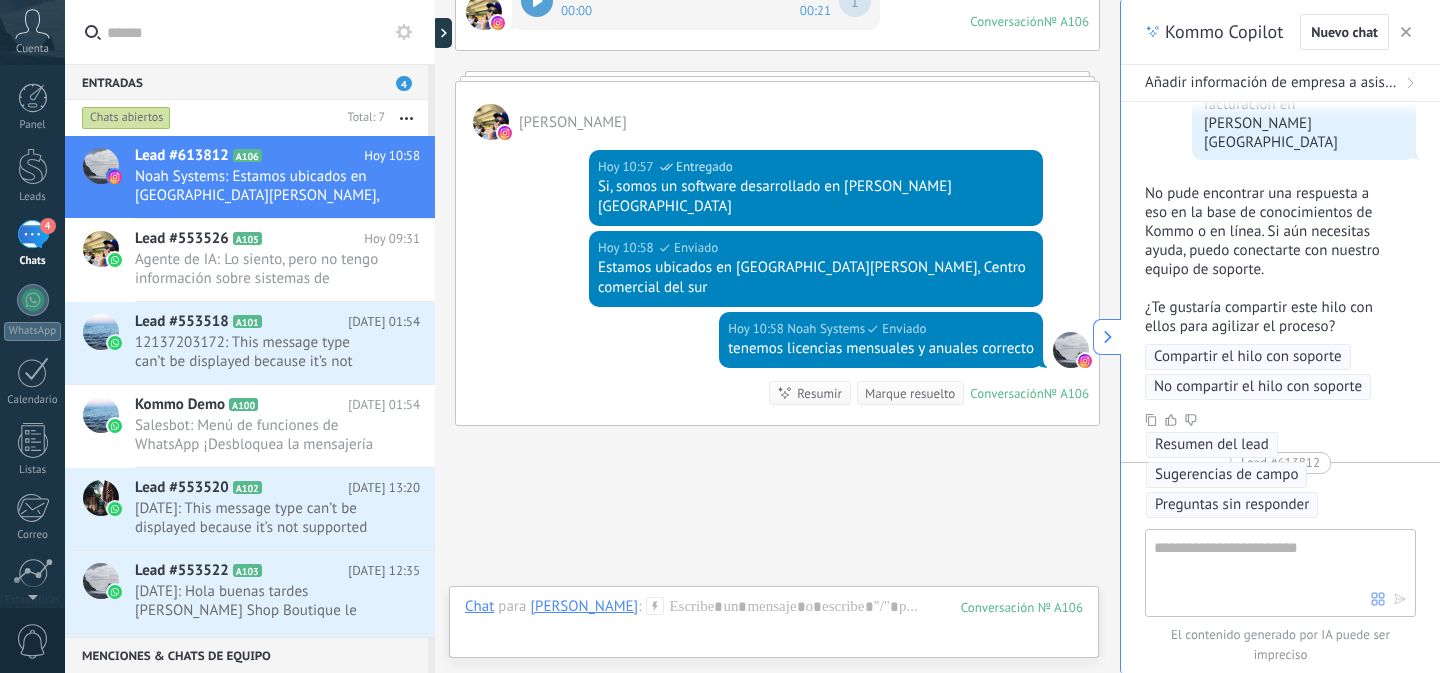 scroll, scrollTop: 269, scrollLeft: 0, axis: vertical 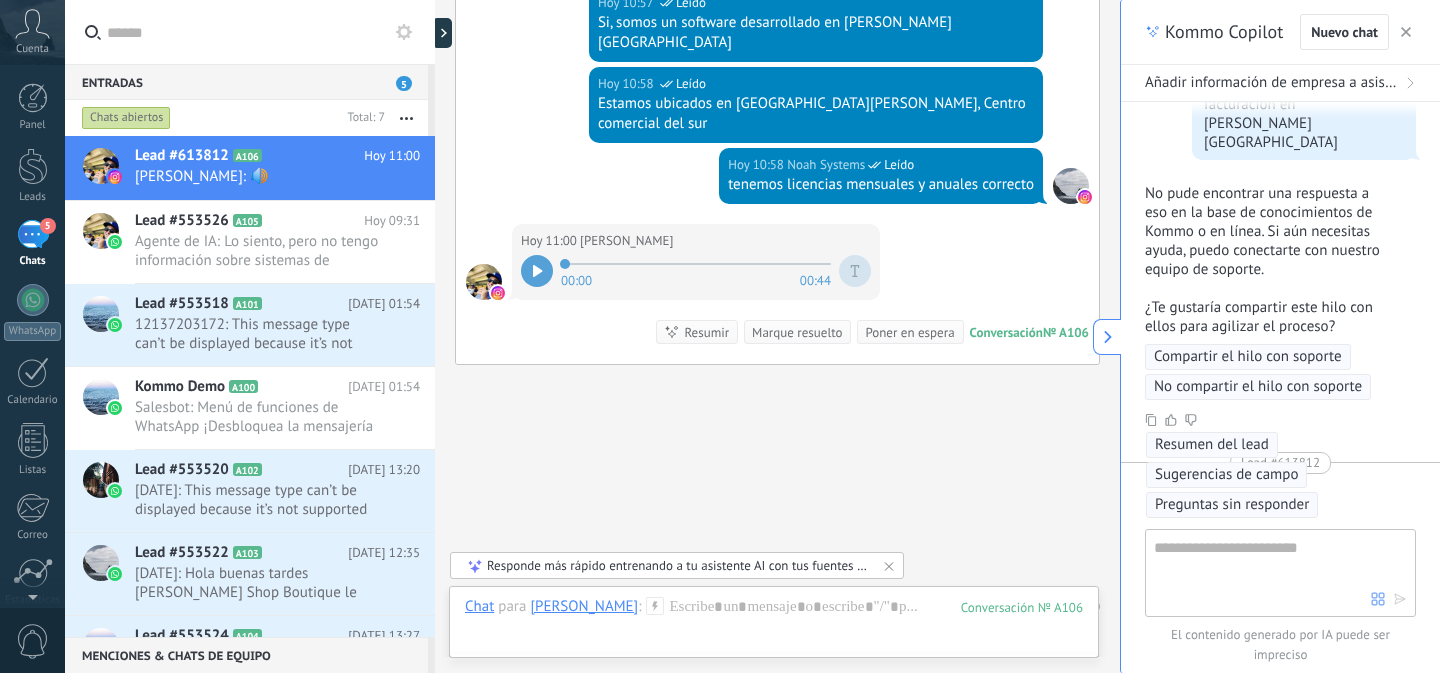 click at bounding box center [537, 271] 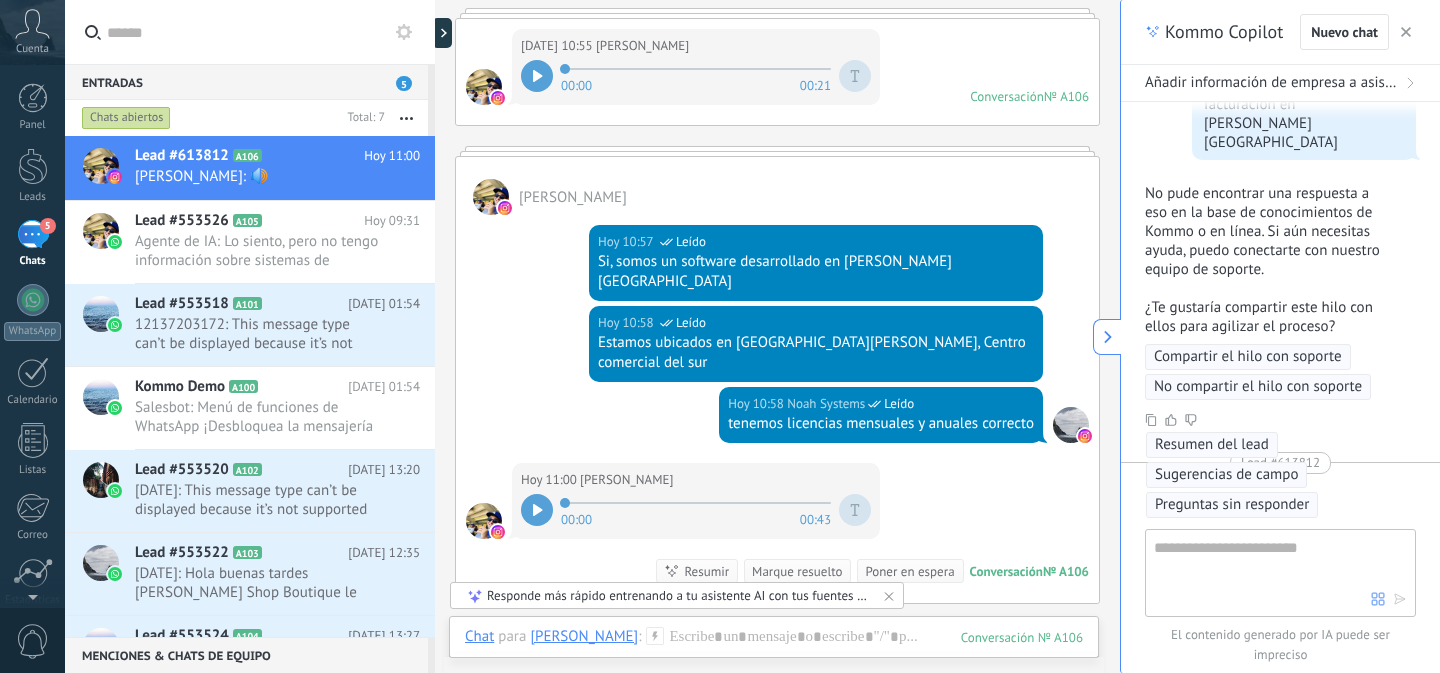 scroll, scrollTop: 140, scrollLeft: 0, axis: vertical 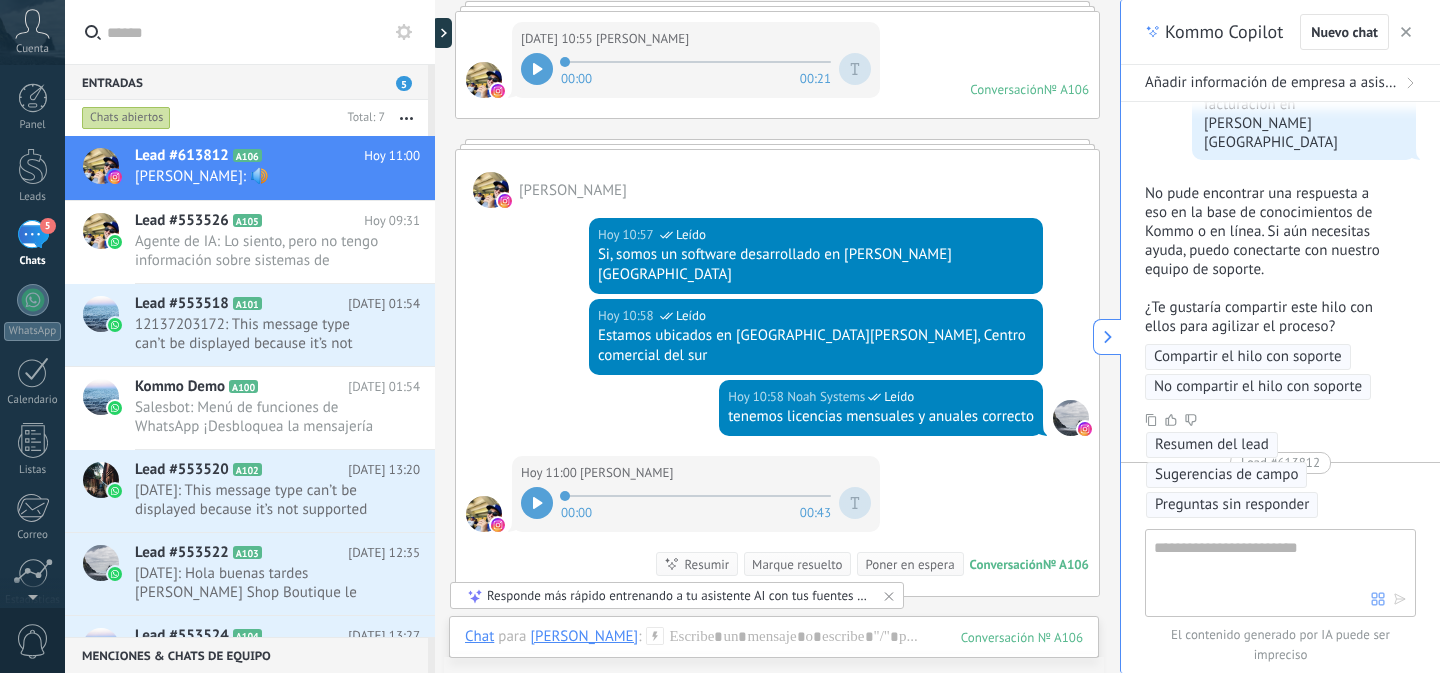 click at bounding box center [537, 503] 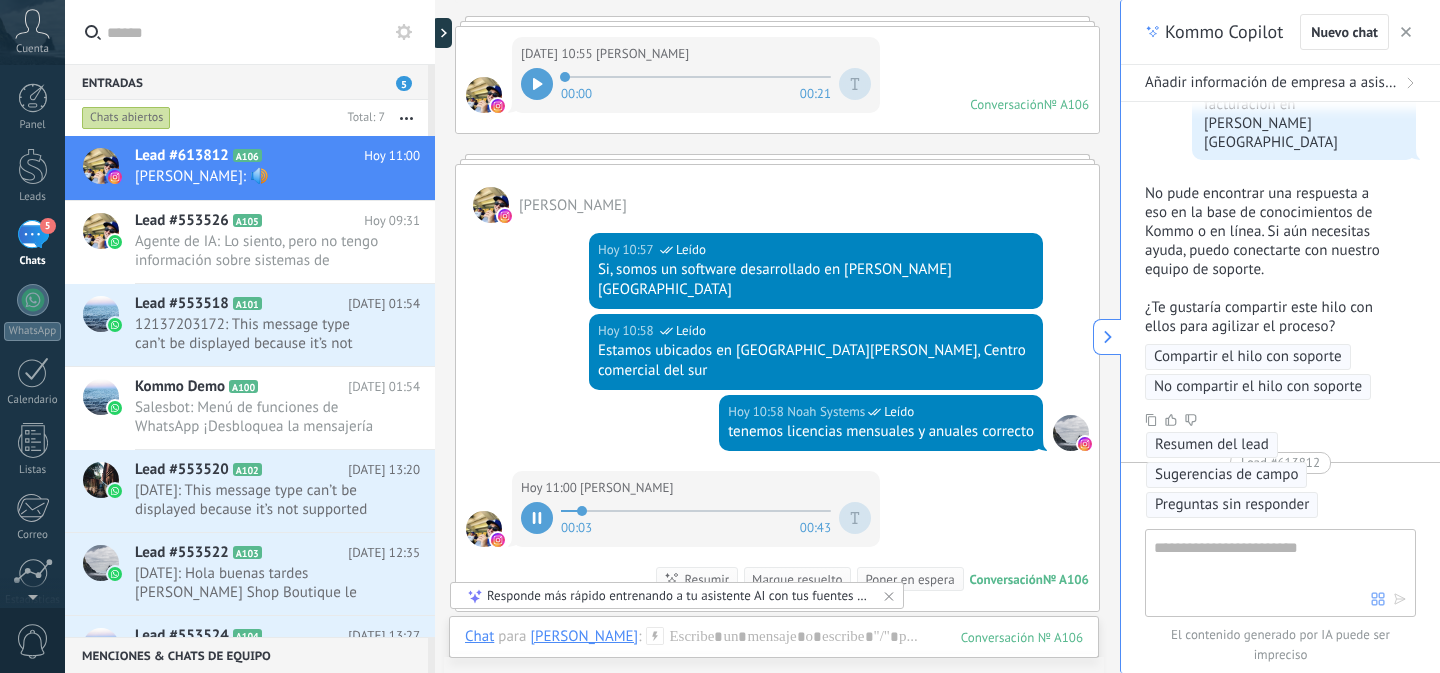 scroll, scrollTop: 126, scrollLeft: 0, axis: vertical 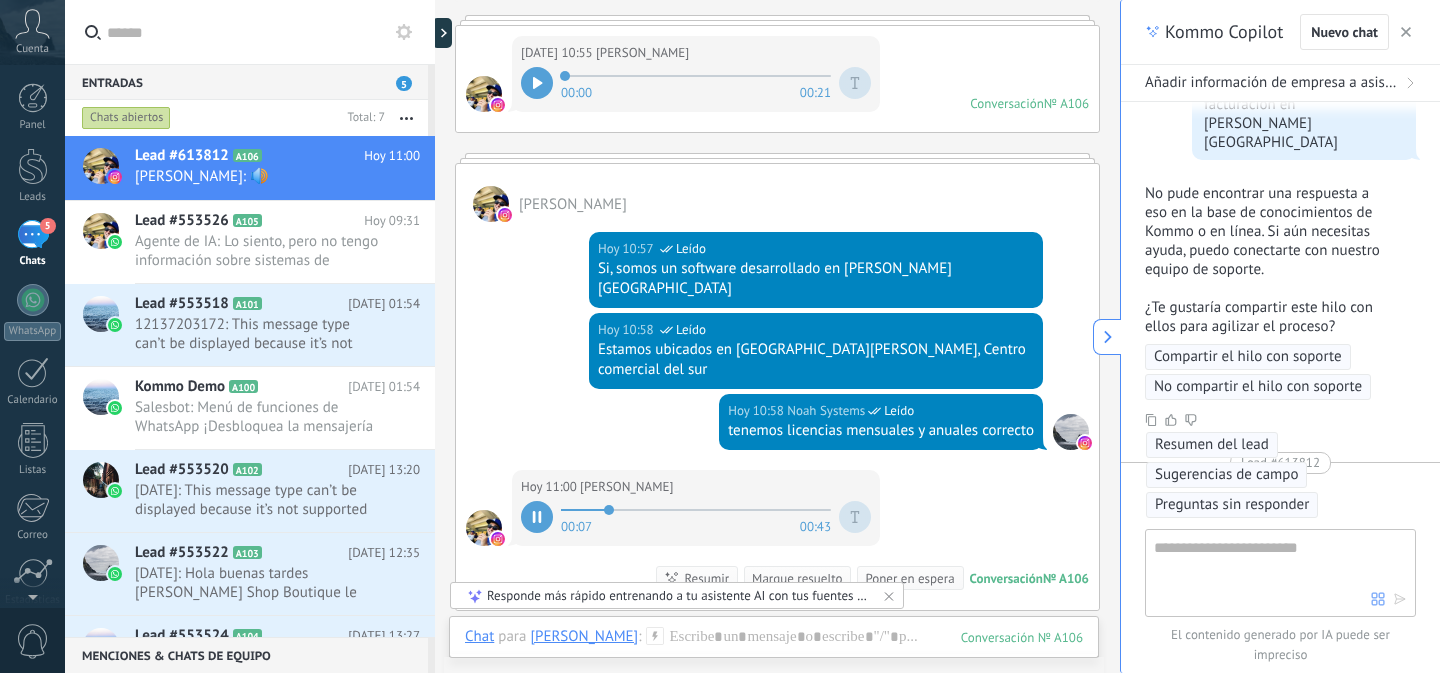 click on "Buscar Carga más [DATE] [DATE] Creación:  2  eventos   Expandir [DATE] 10:55 [PERSON_NAME]  00:00 00:21 Conversación  № A106 Conversación № A106 [PERSON_NAME][DATE] 10:57 Noah Systems  Leído Si, somos un software desarrollado en [PERSON_NAME][GEOGRAPHIC_DATA] [DATE] 10:58 Noah Systems  Leído Estamos ubicados en [GEOGRAPHIC_DATA][PERSON_NAME], Centro comercial del sur [DATE] 10:58 Noah Systems  Leído tenemos licencias mensuales y anuales correcto [DATE] 11:00 [PERSON_NAME]  00:07 00:43 Conversación  № A106 Conversación № A106 Resumir Resumir Marque resuelto Poner en espera [DATE] 11:00 [PERSON_NAME]:  Conversación № A106 No hay tareas.  Crear una Participantes:  0 Agregar usuario Bots:  0" at bounding box center (777, 417) 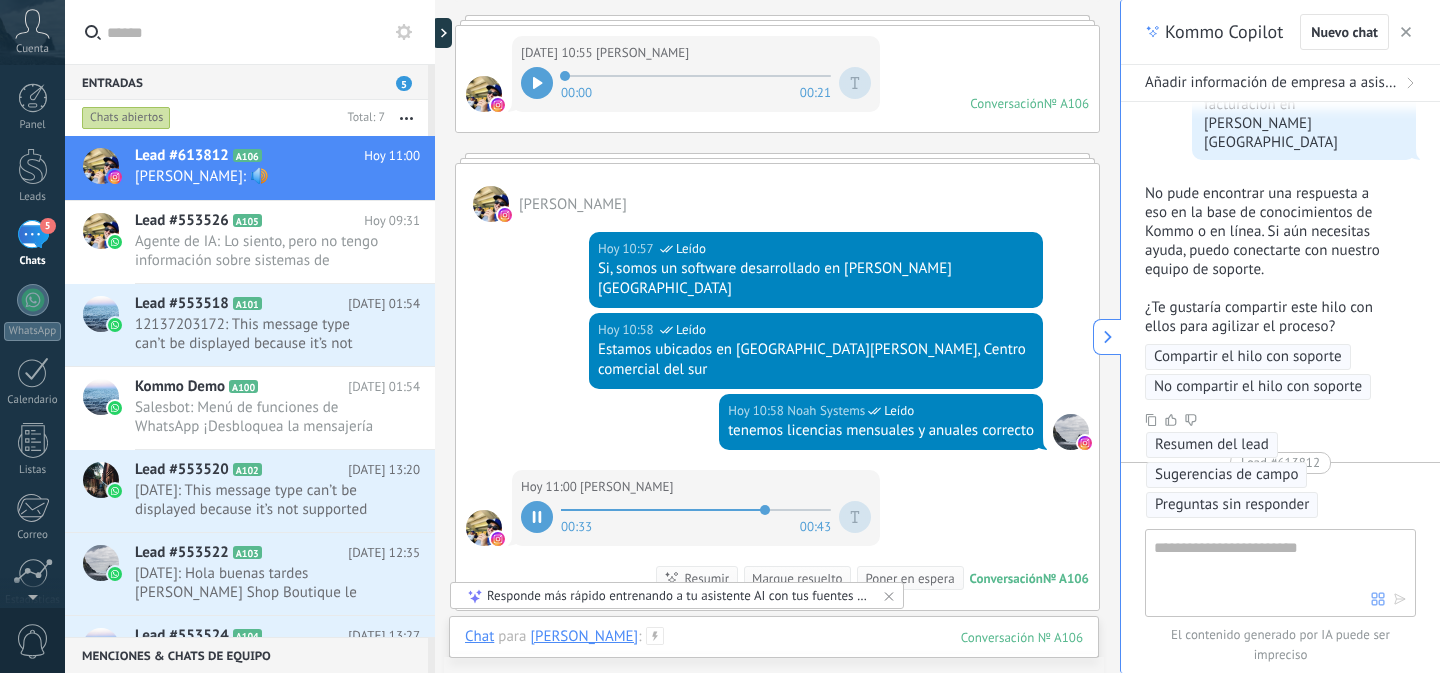 click at bounding box center (774, 657) 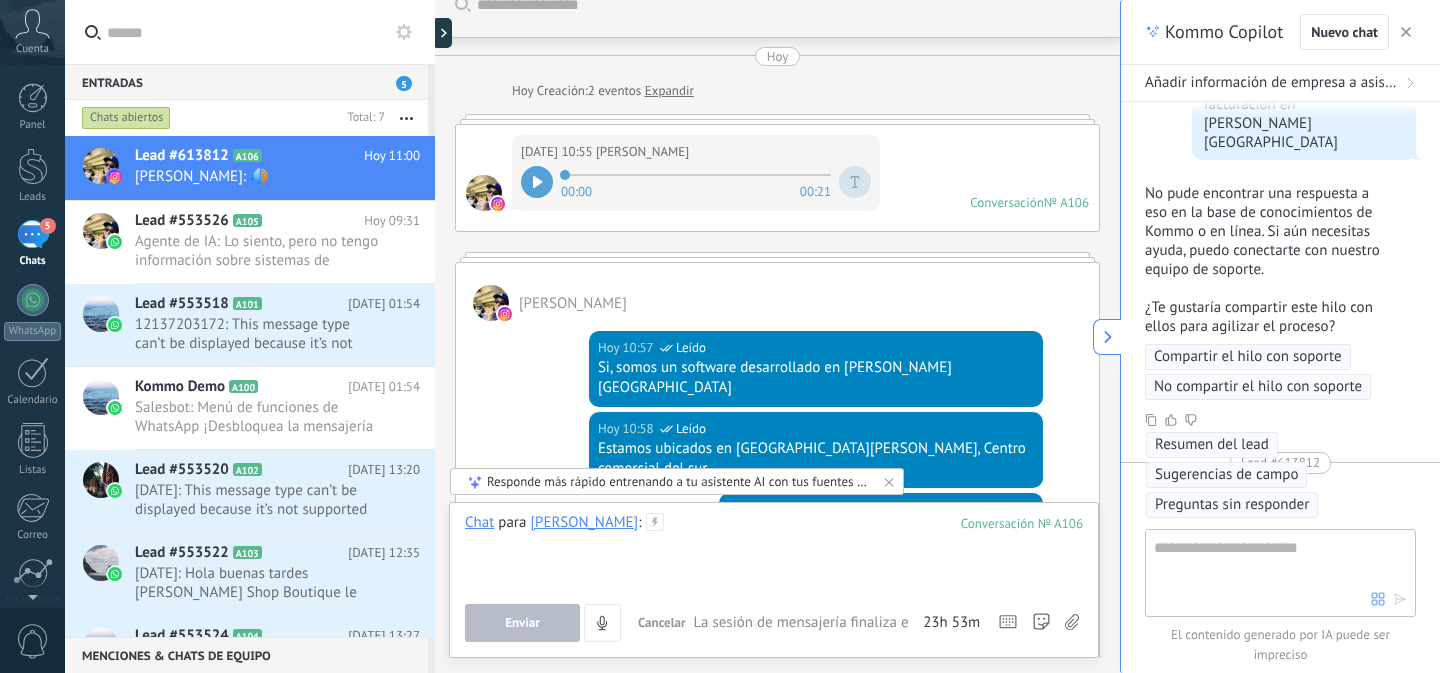 scroll, scrollTop: 0, scrollLeft: 0, axis: both 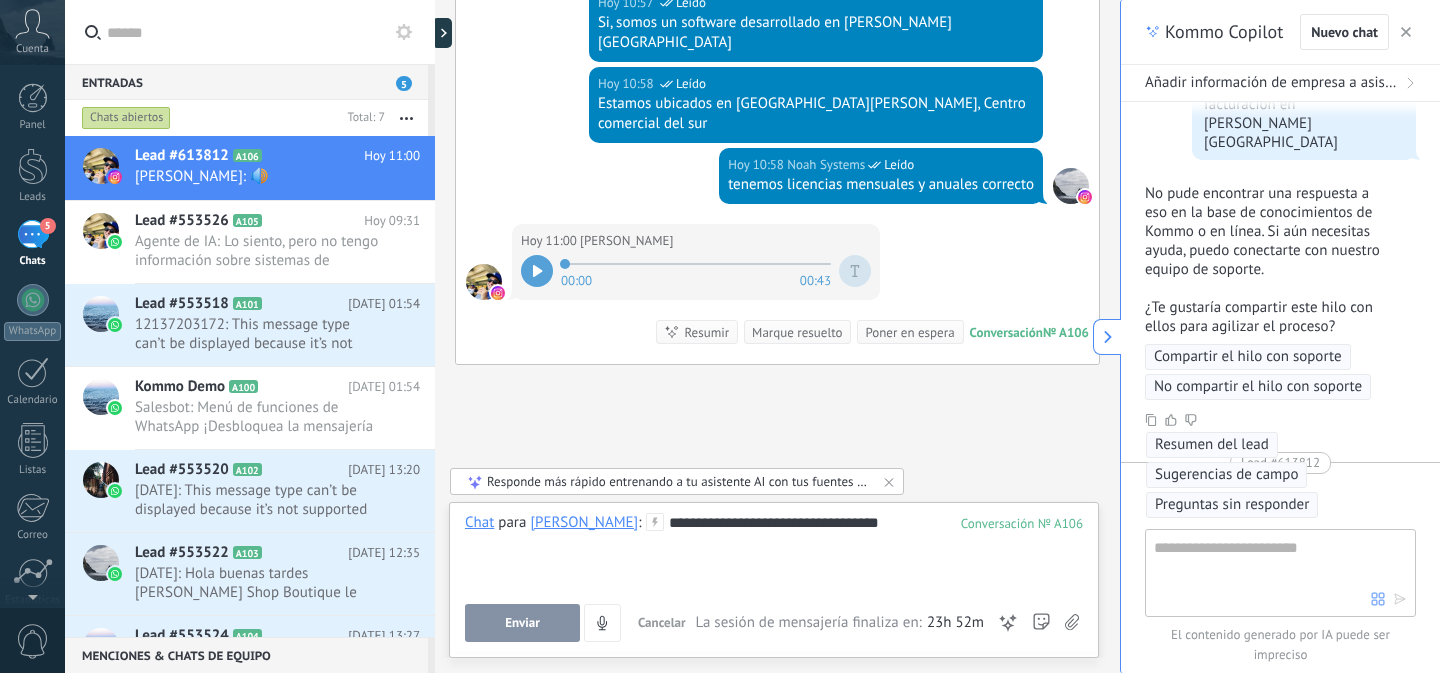 click on "**********" at bounding box center (774, 551) 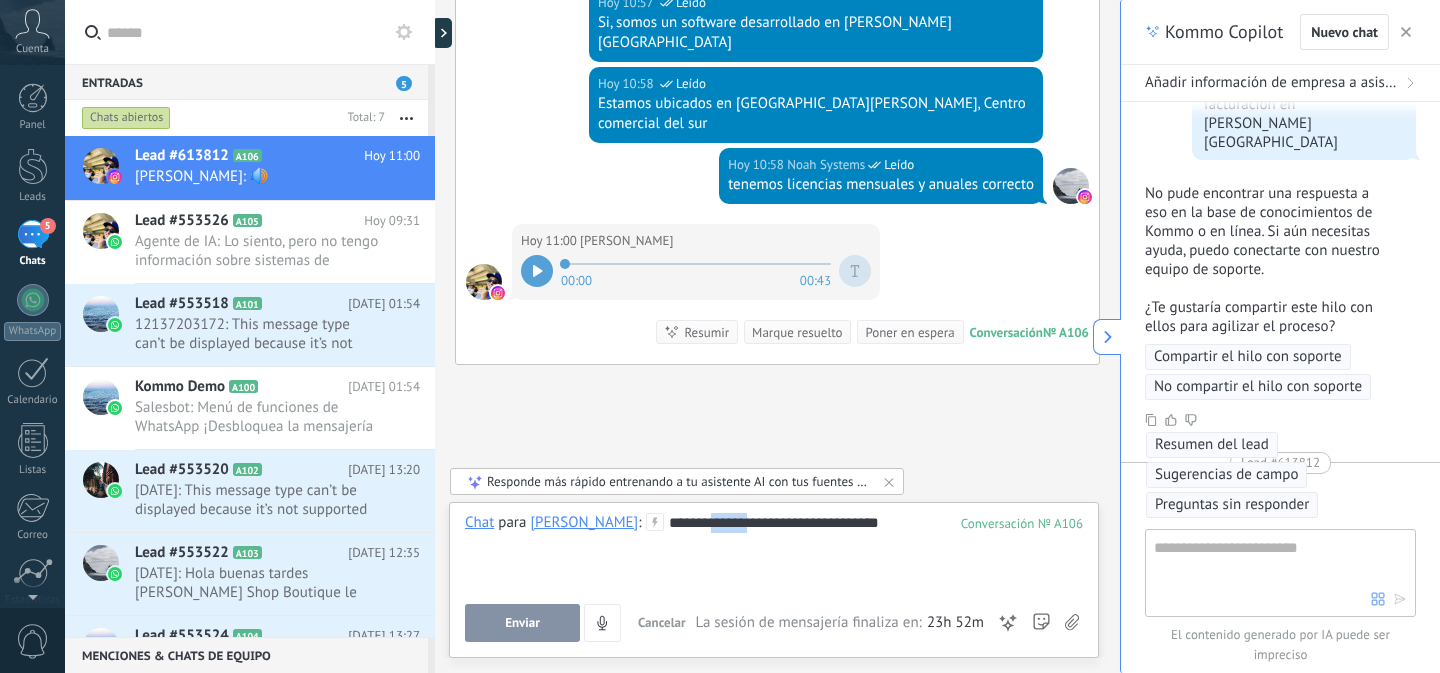 click on "**********" at bounding box center (774, 551) 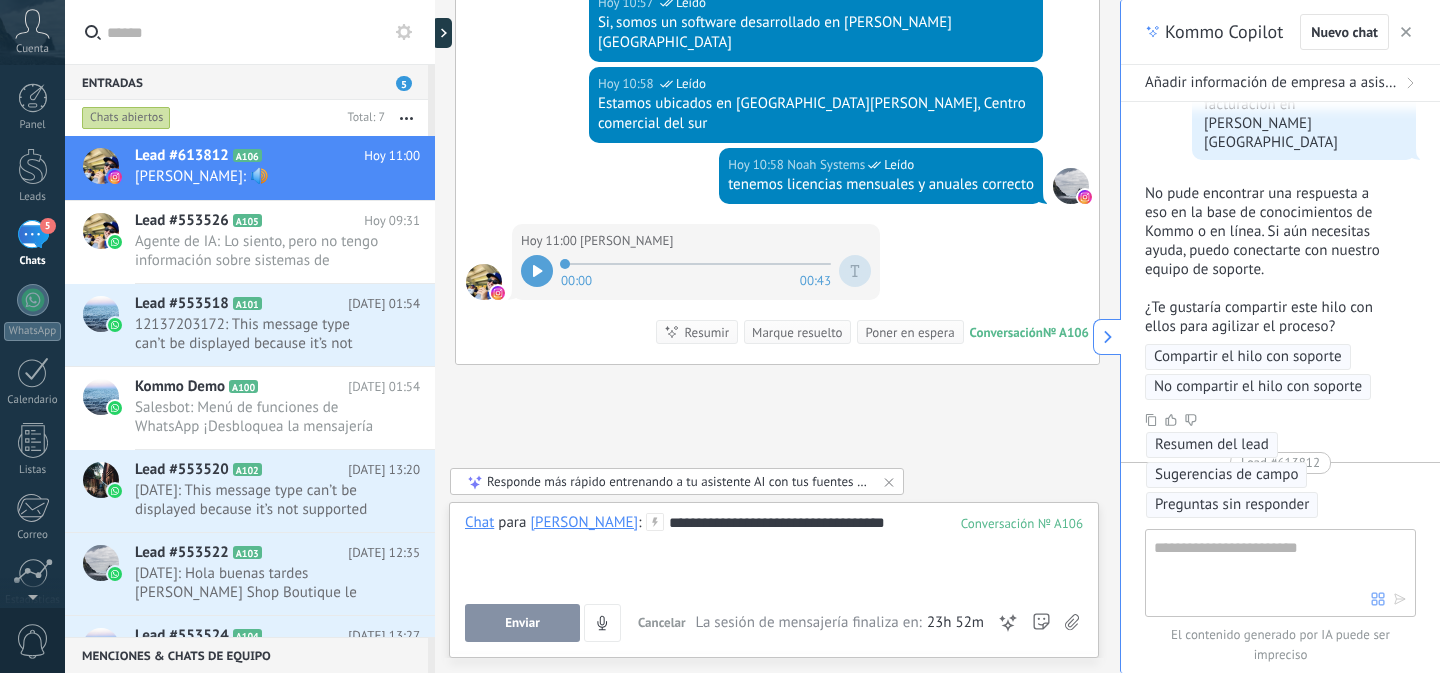 click on "**********" at bounding box center (774, 551) 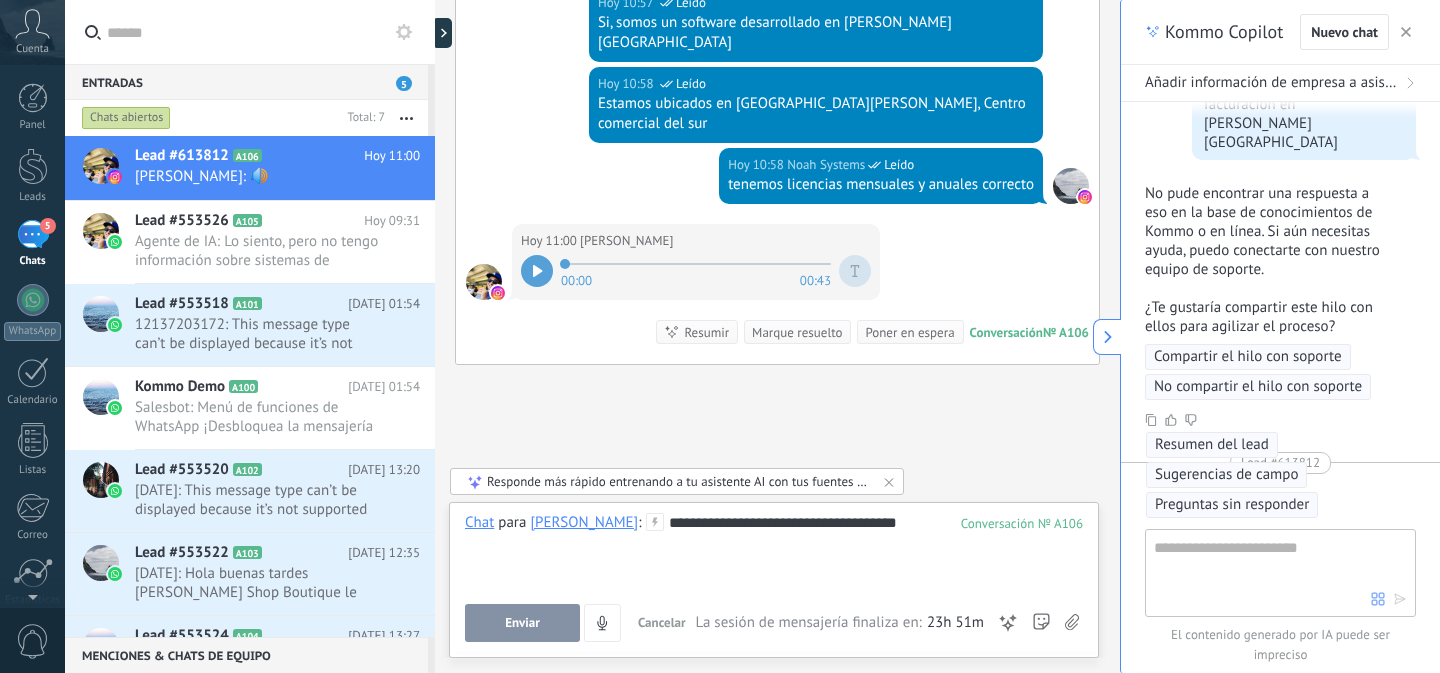 click on "**********" at bounding box center [774, 551] 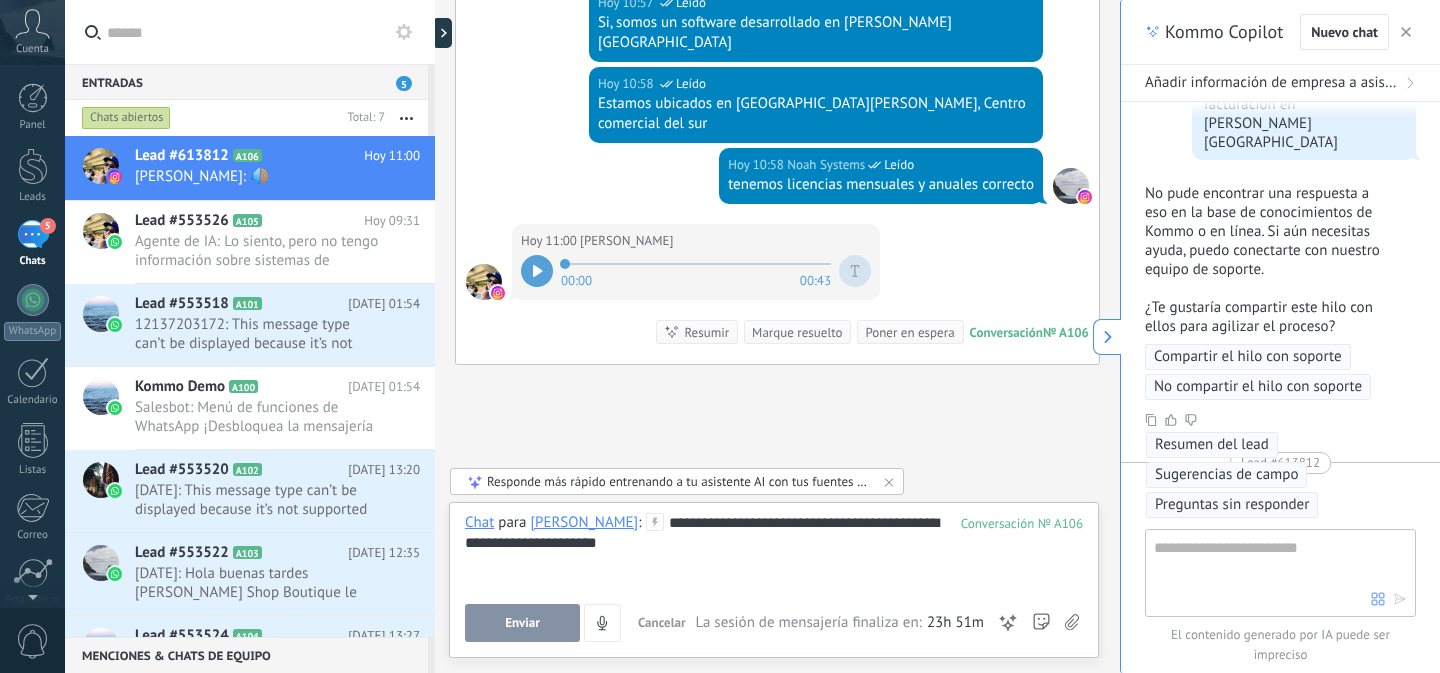 click on "Enviar" at bounding box center [522, 623] 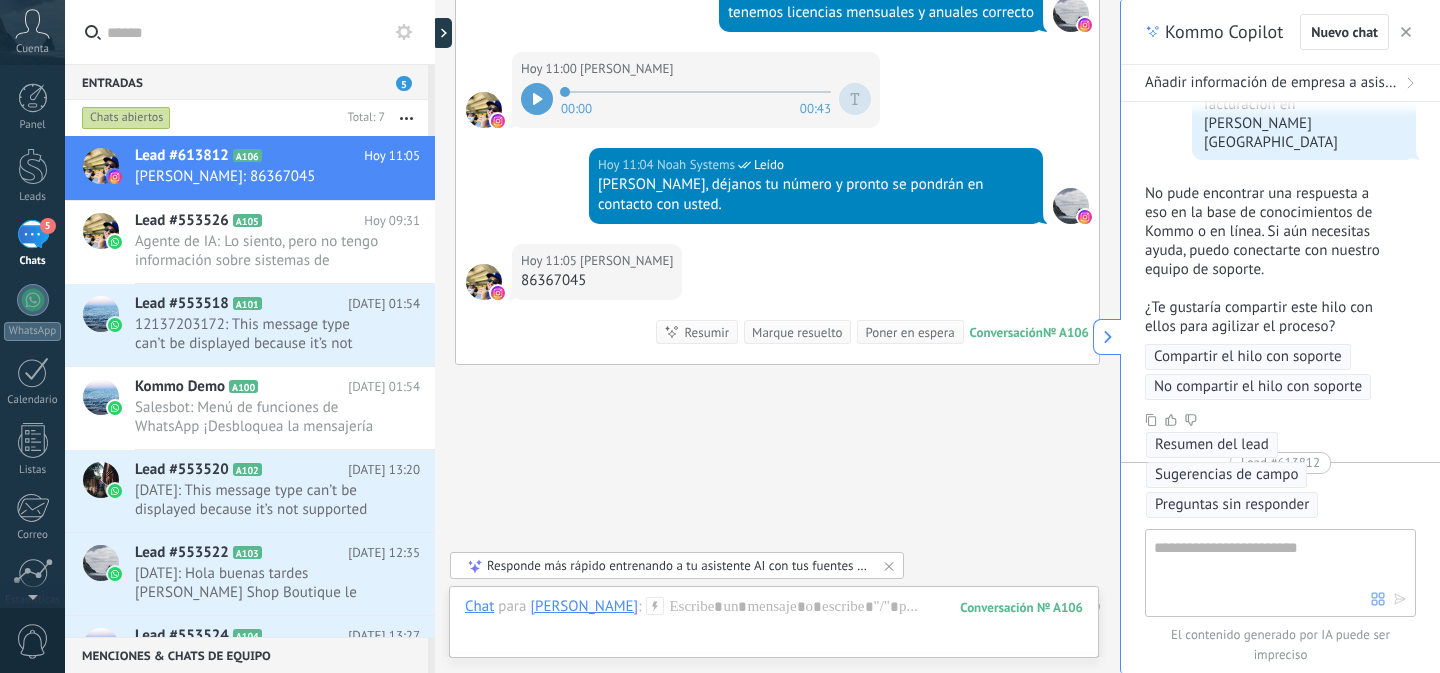 scroll, scrollTop: 665, scrollLeft: 0, axis: vertical 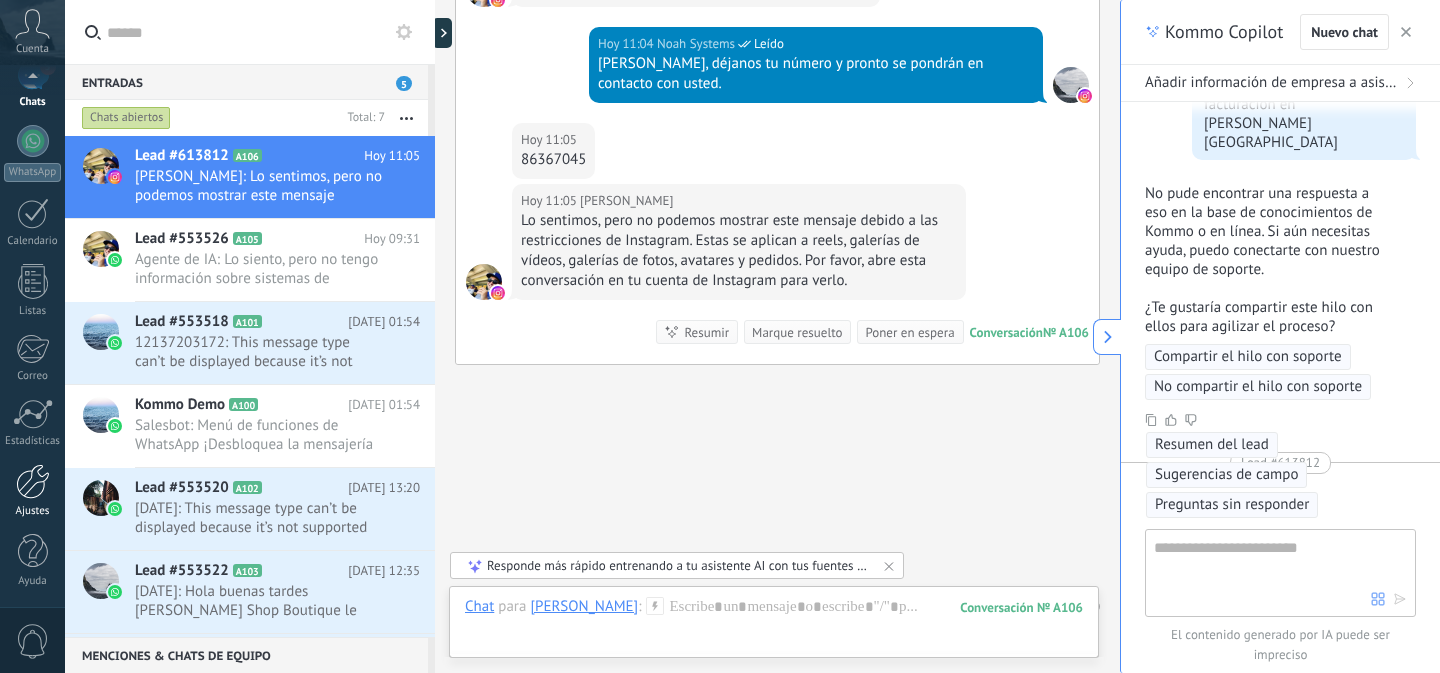 click on "Ajustes" at bounding box center [32, 491] 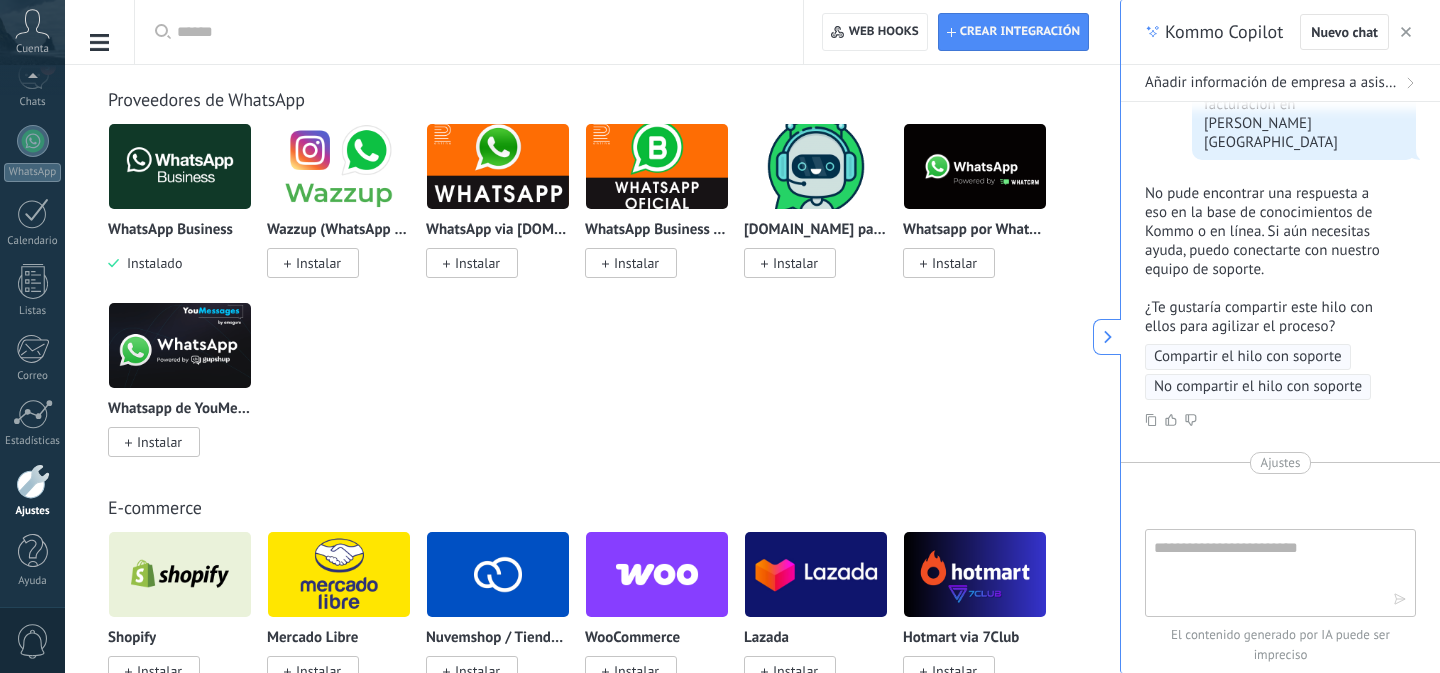 scroll, scrollTop: 792, scrollLeft: 0, axis: vertical 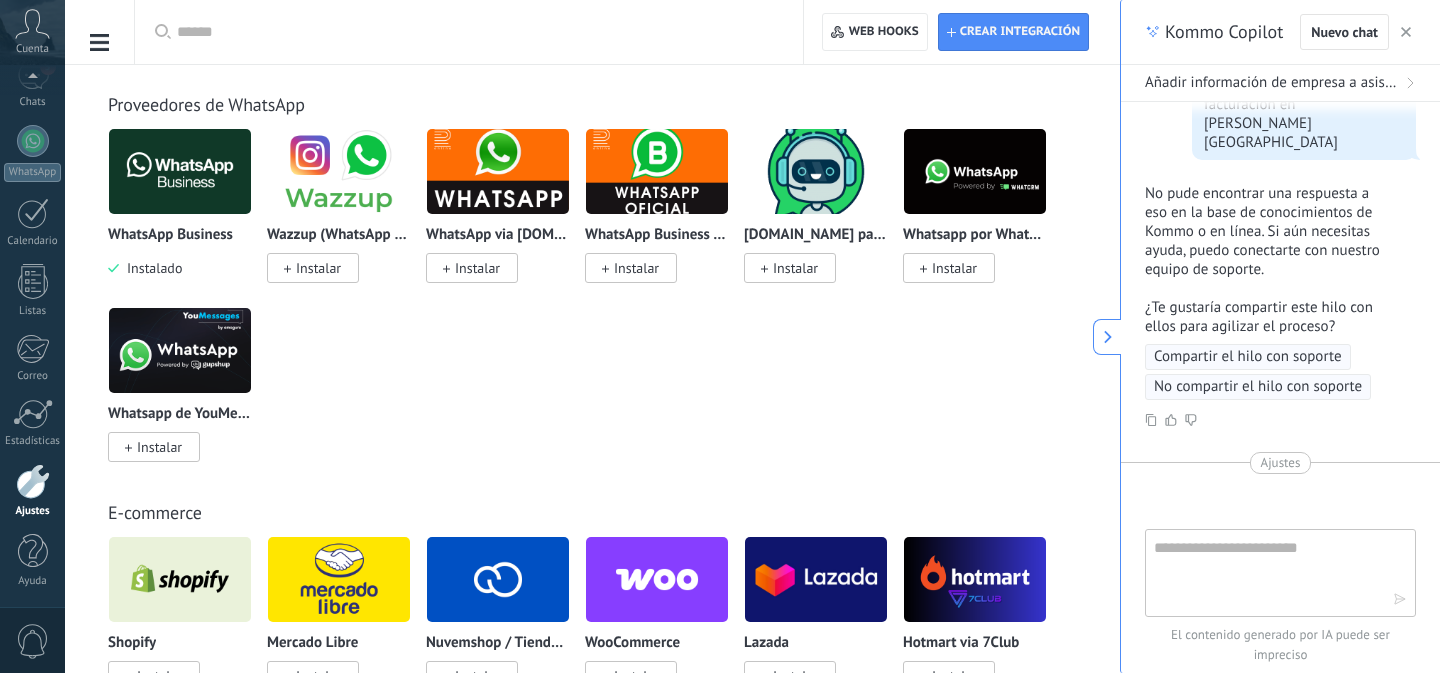 click at bounding box center (975, 171) 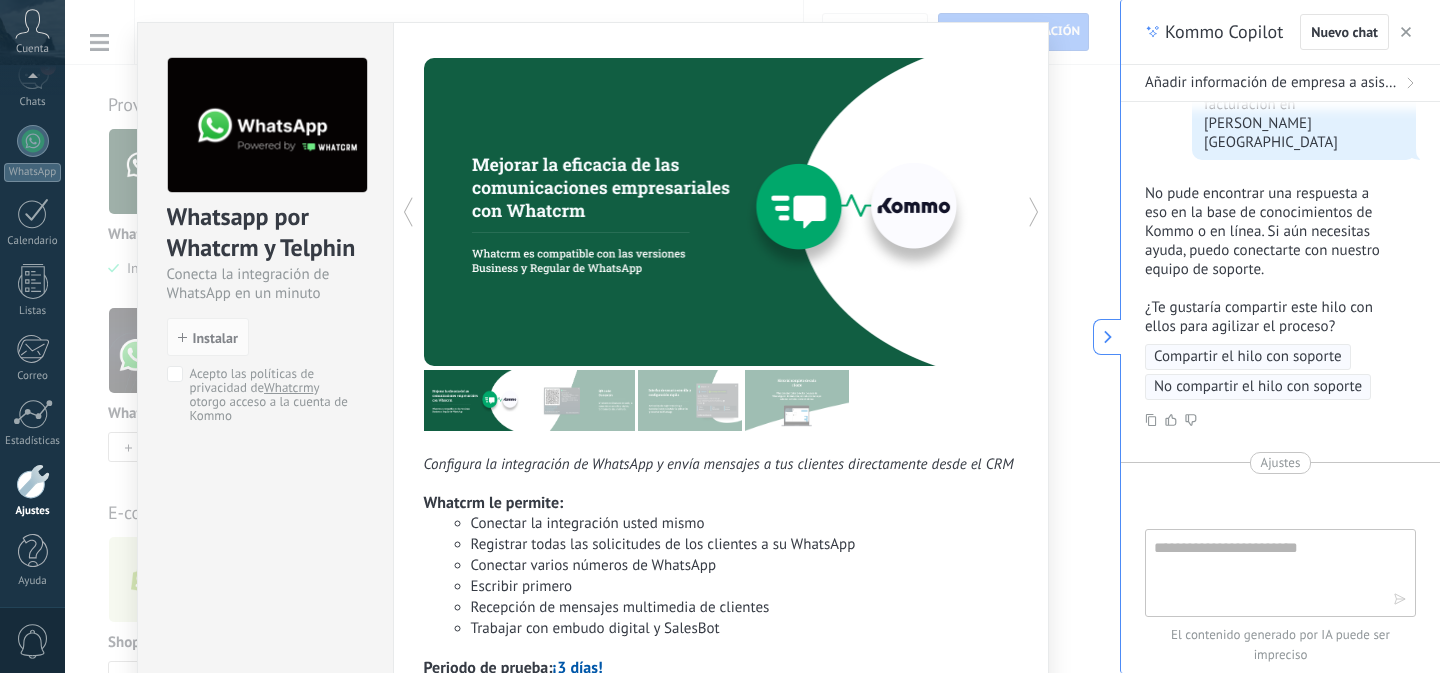 scroll, scrollTop: 34, scrollLeft: 0, axis: vertical 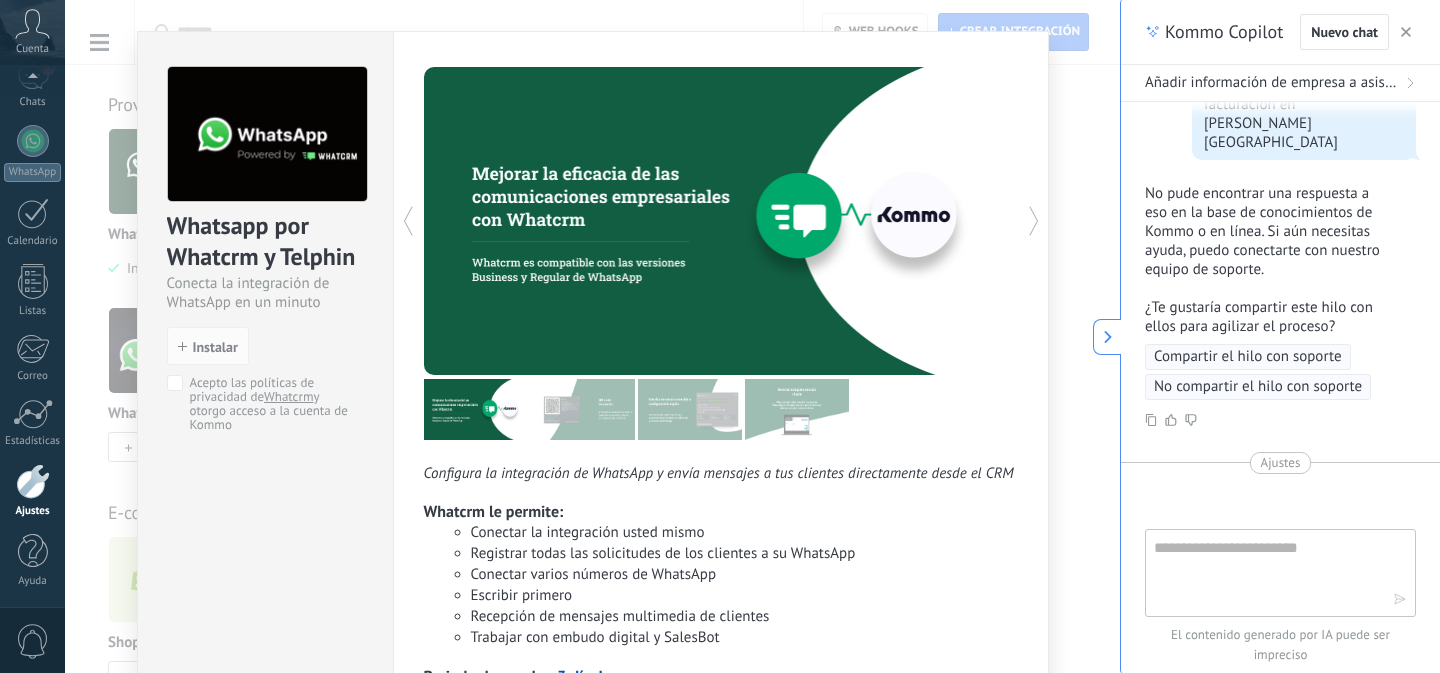 click on "Whatsapp por Whatcrm y Telphin Conecta la integración de WhatsApp en un minuto install Instalar Acepto las políticas de privacidad de  Whatcrm  y otorgo acceso a la cuenta de Kommo
Configura la integración de WhatsApp y envía mensajes a tus clientes directamente desde el CRM
Whatcrm le permite:
Conectar la integración usted mismo
Registrar todas las solicitudes de los clientes a su WhatsApp
Conectar varios números de WhatsApp
Escribir primero
Recepción de mensajes multimedia de clientes
Trabajar con embudo digital y SalesBot
Periodo de prueba:   ¡3 días!
Precio desde $15.9
más" at bounding box center (592, 336) 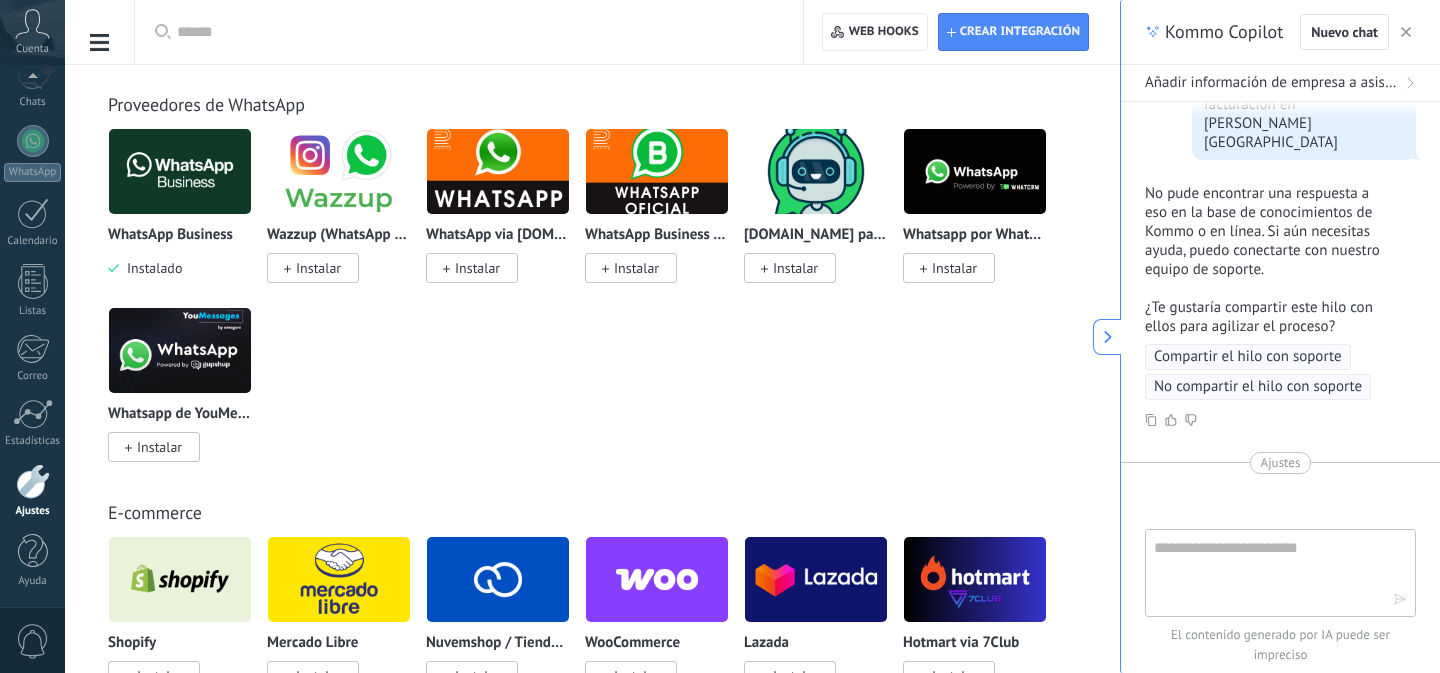 scroll, scrollTop: 0, scrollLeft: 0, axis: both 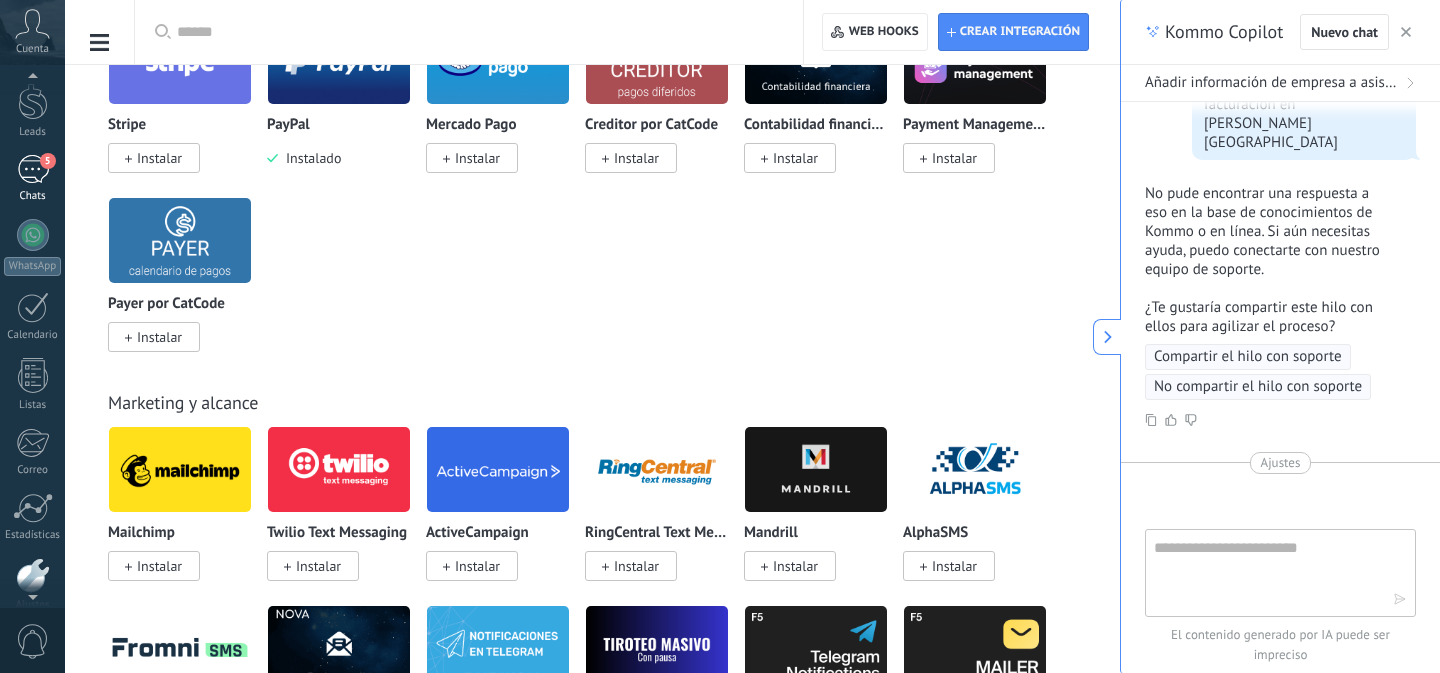 click on "Chats" at bounding box center (33, 196) 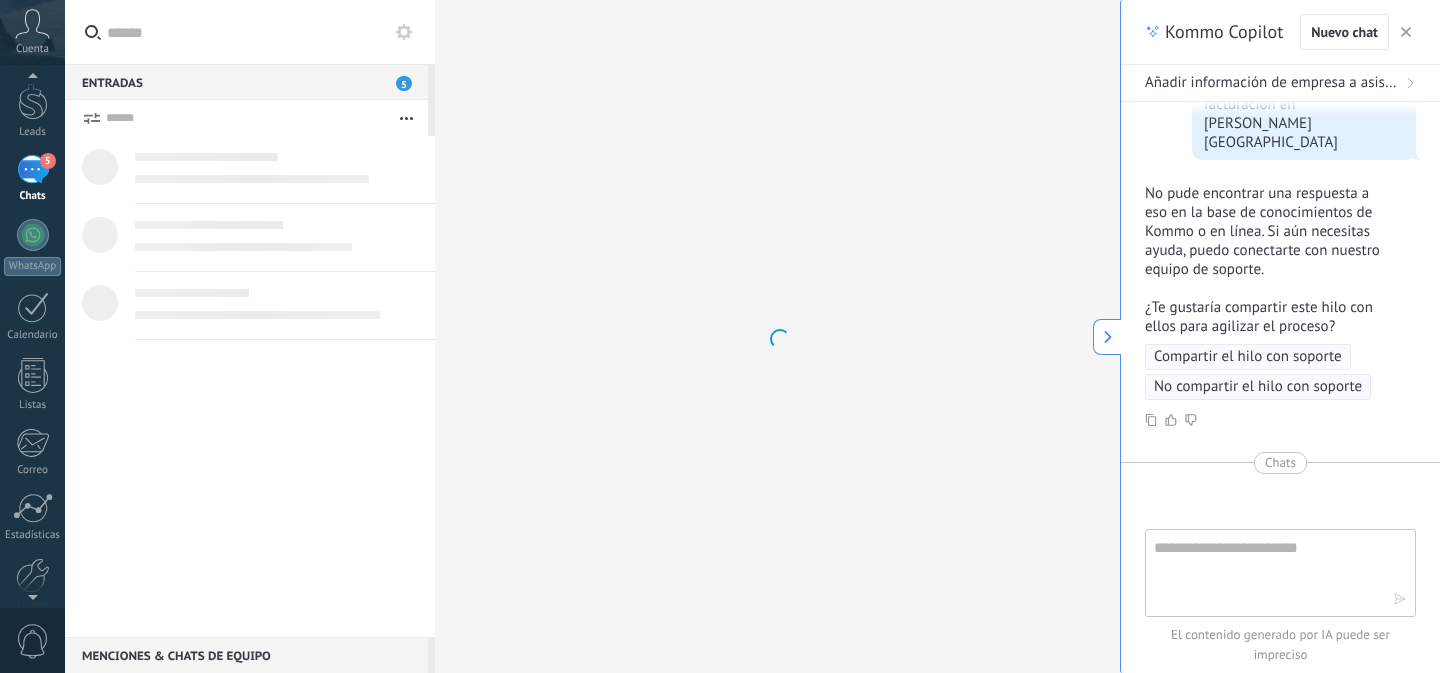 scroll, scrollTop: 0, scrollLeft: 0, axis: both 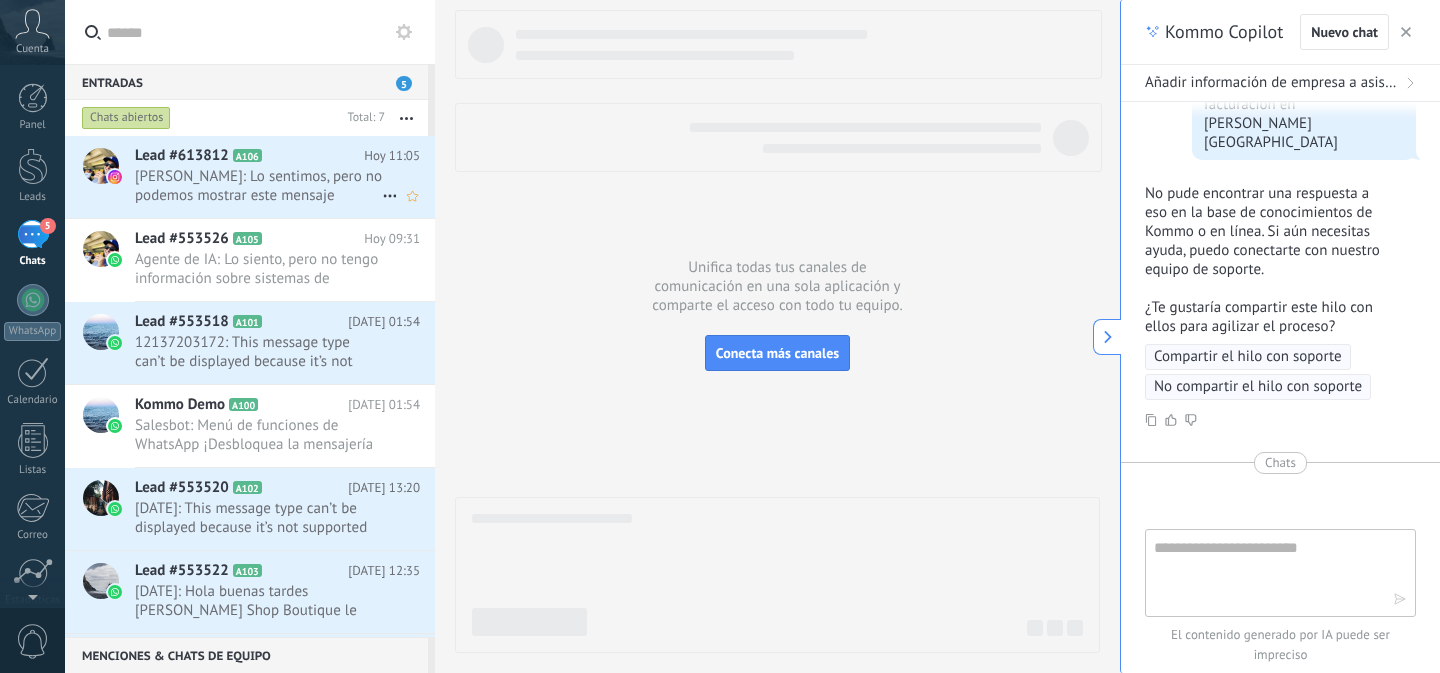 click on "[PERSON_NAME]: Lo sentimos, pero no podemos mostrar este mensaje debido a las restricciones de Instagram. Estas se aplican a ..." at bounding box center [258, 186] 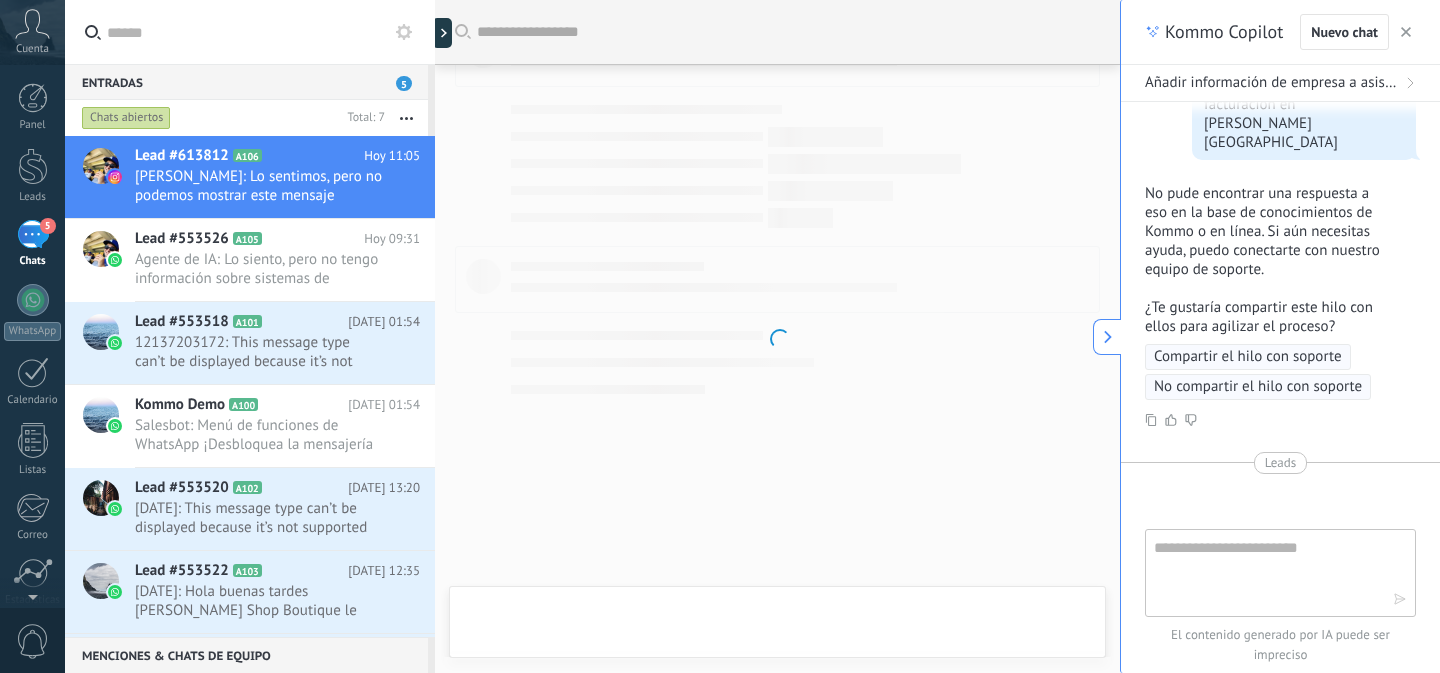 scroll, scrollTop: 562, scrollLeft: 0, axis: vertical 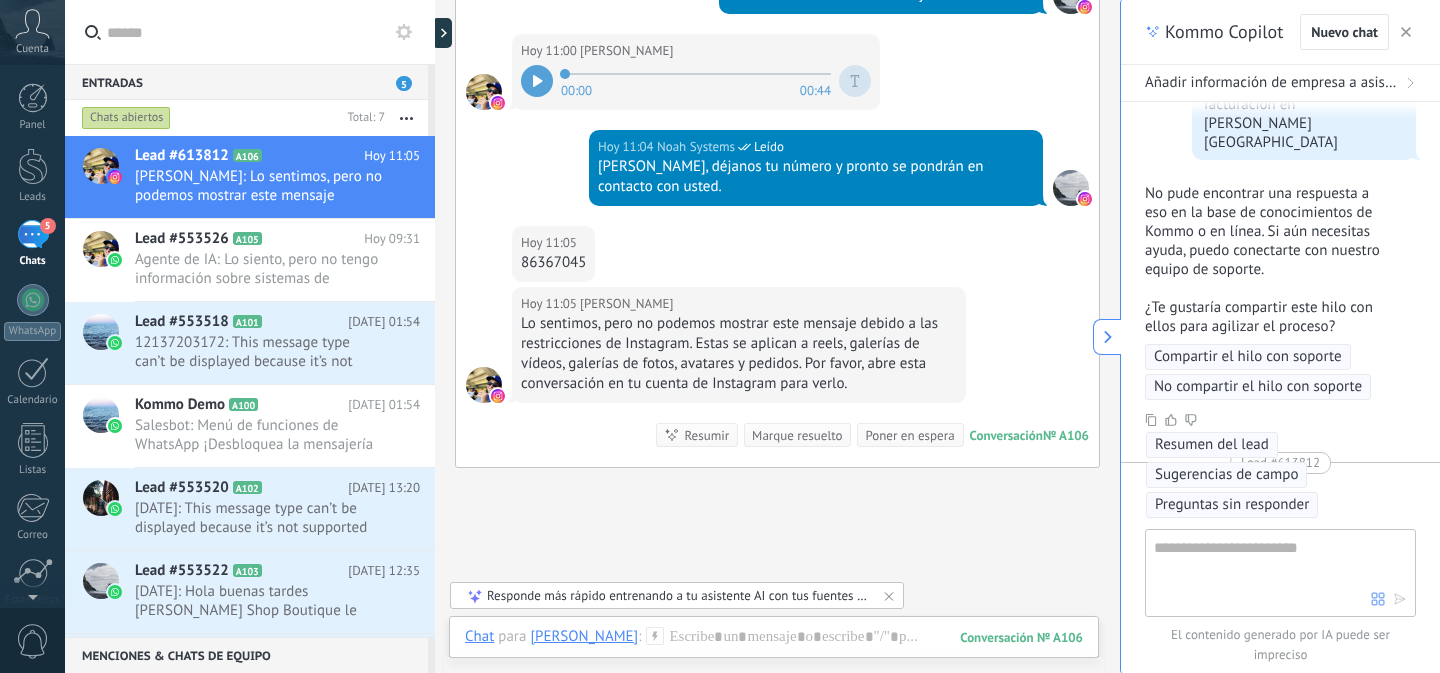 click on "Responde más rápido entrenando a tu asistente AI con tus fuentes de datos" at bounding box center [678, 595] 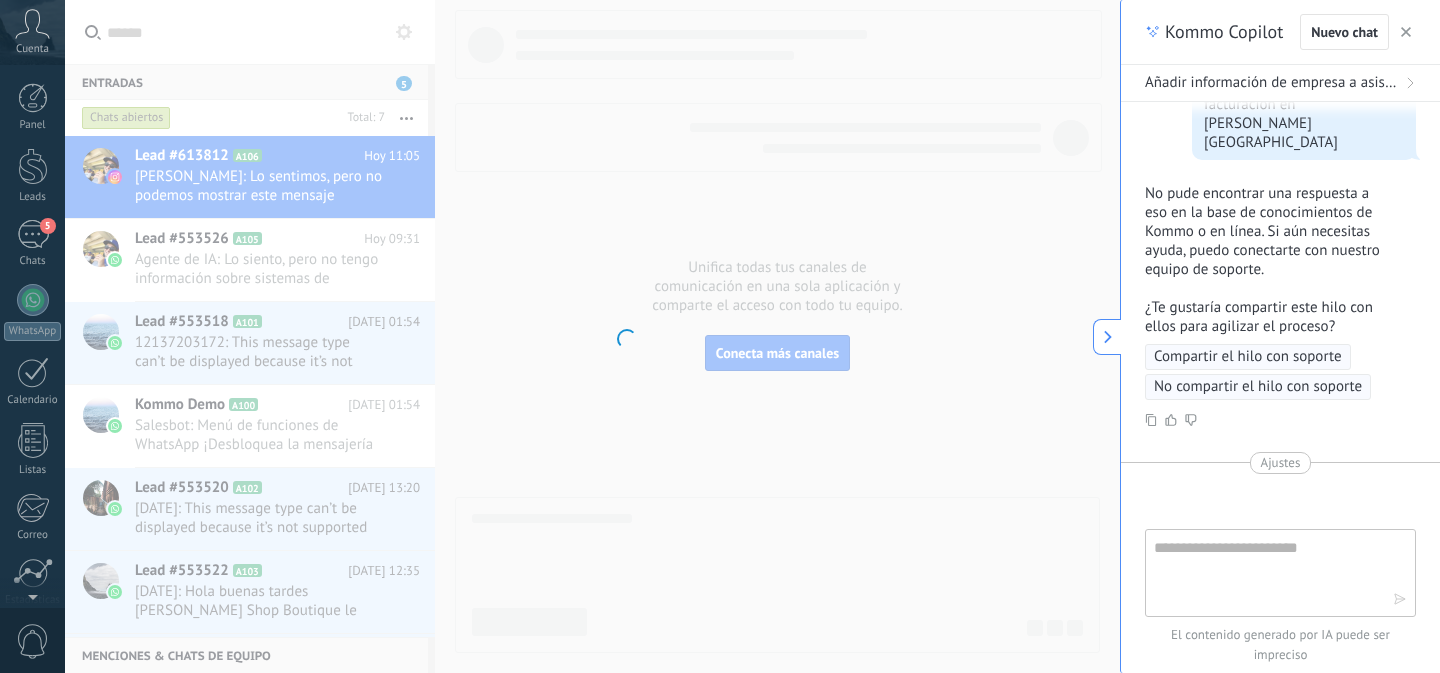 scroll, scrollTop: 159, scrollLeft: 0, axis: vertical 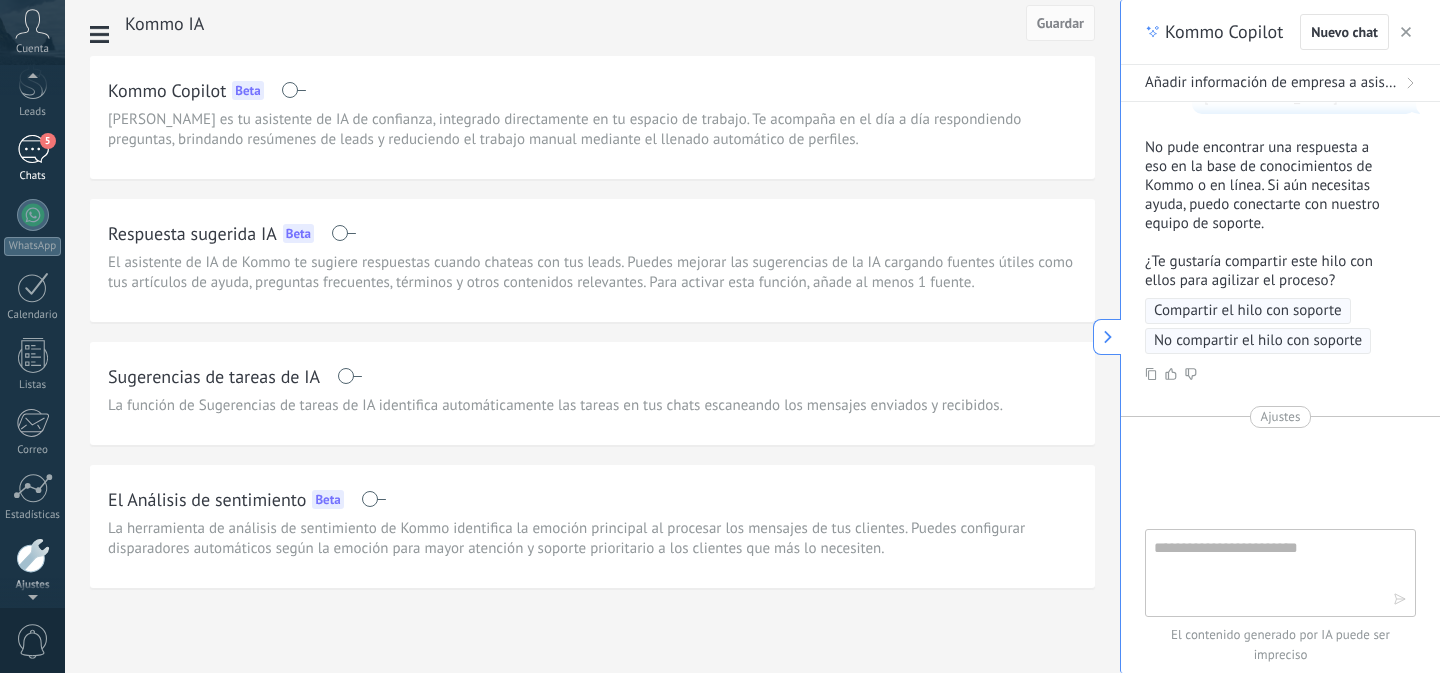 click on "5" at bounding box center (33, 149) 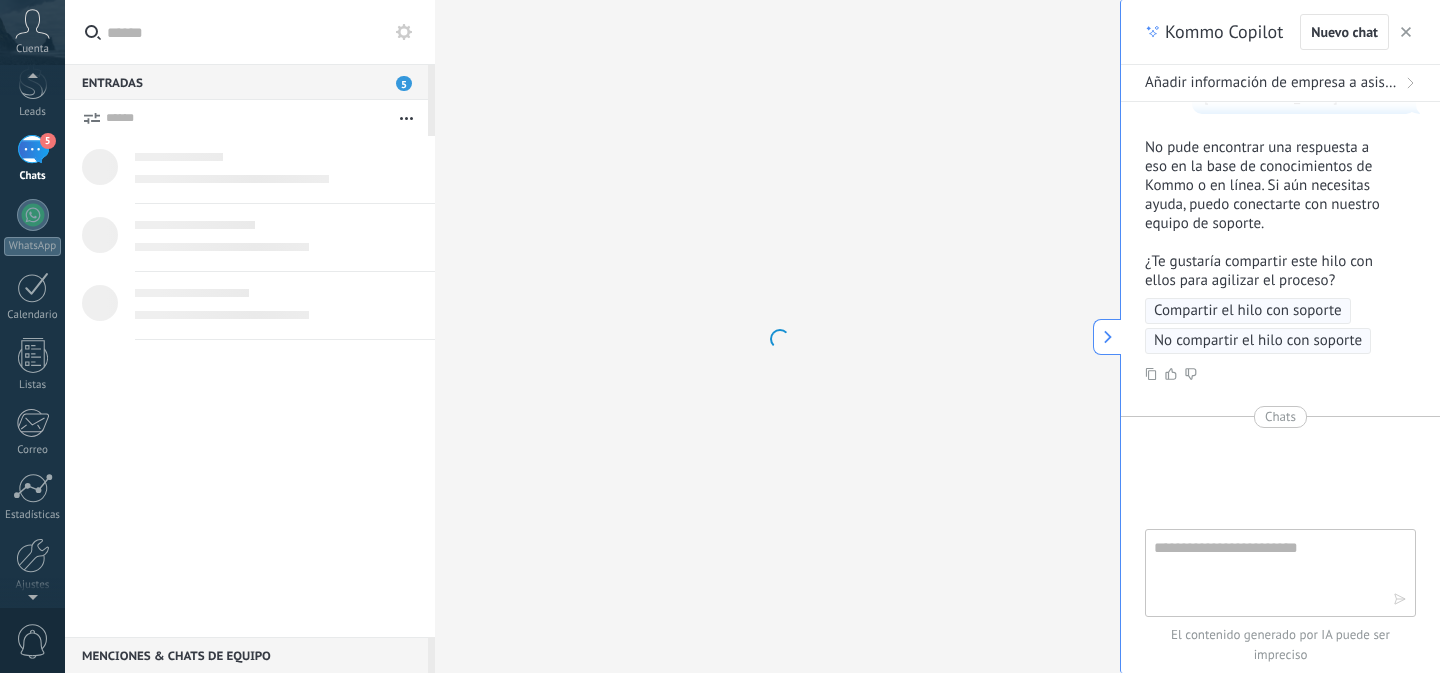 scroll, scrollTop: 0, scrollLeft: 0, axis: both 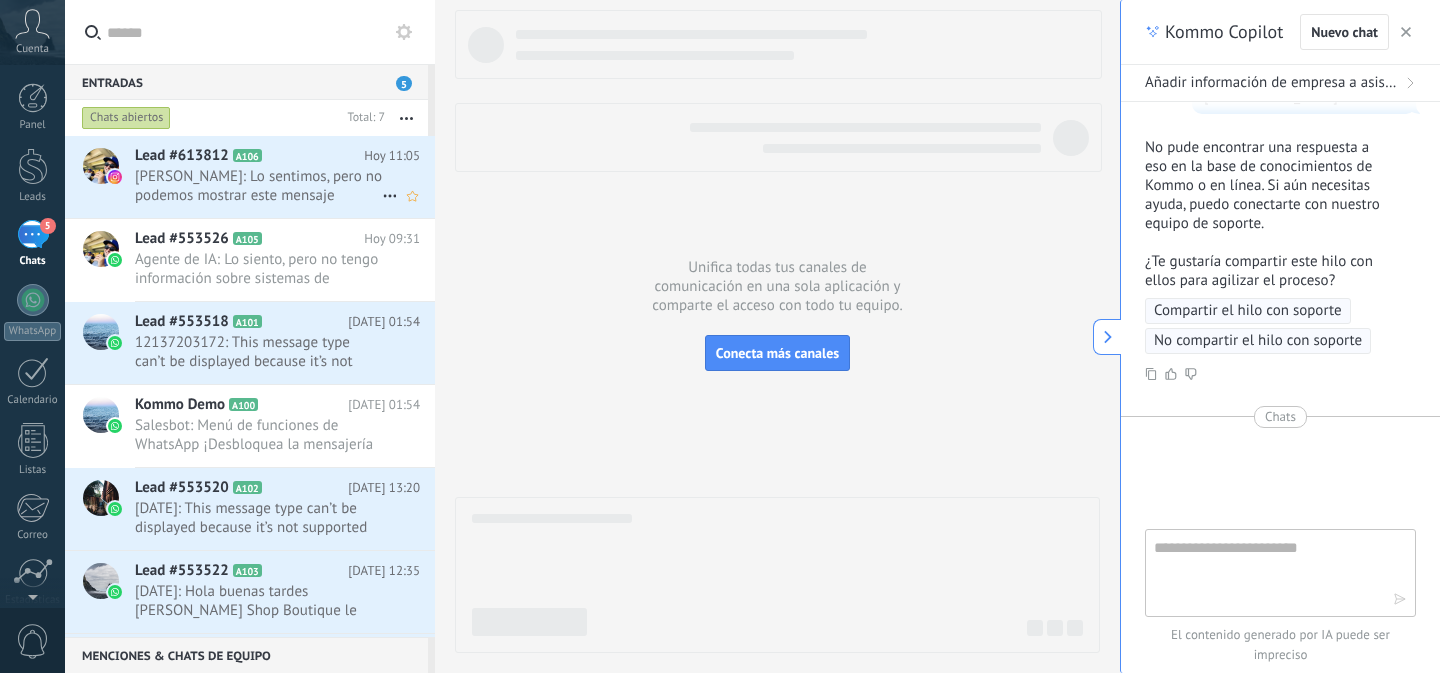 click on "[PERSON_NAME]: Lo sentimos, pero no podemos mostrar este mensaje debido a las restricciones de Instagram. Estas se aplican a ..." at bounding box center [258, 186] 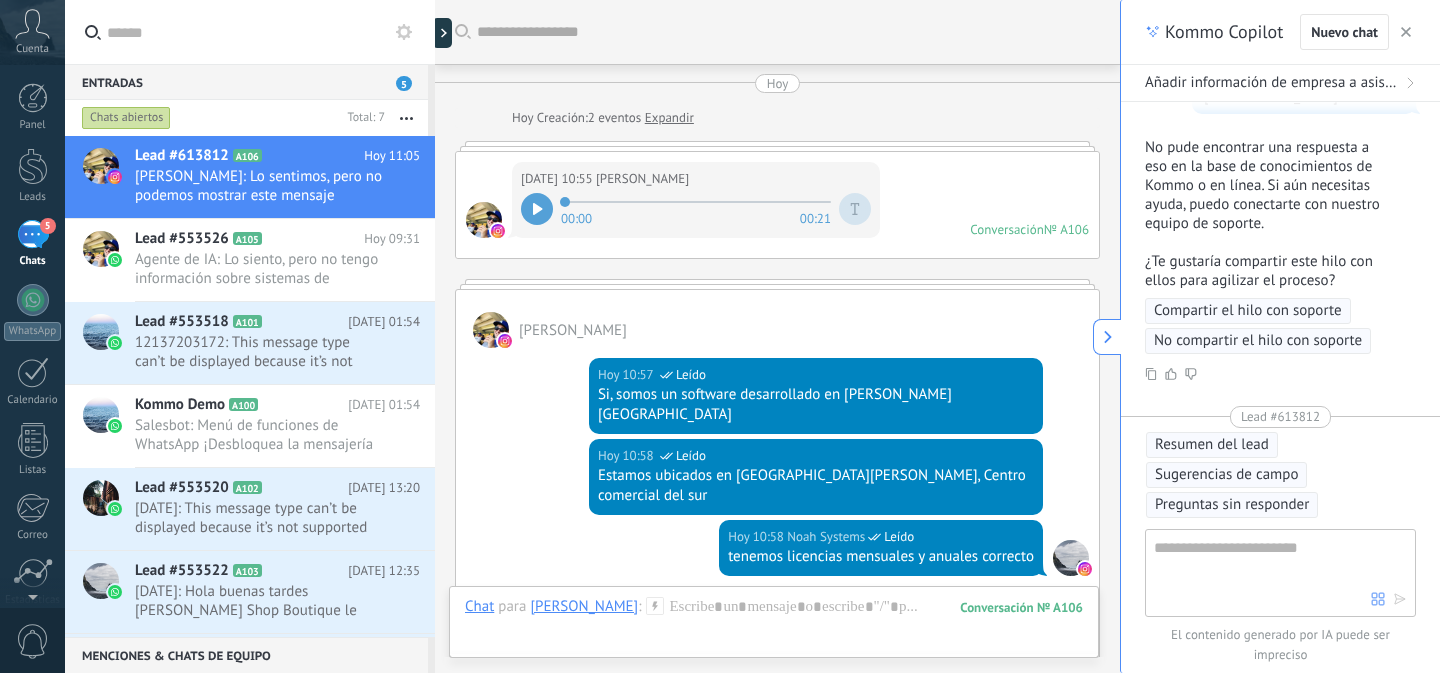 scroll, scrollTop: 665, scrollLeft: 0, axis: vertical 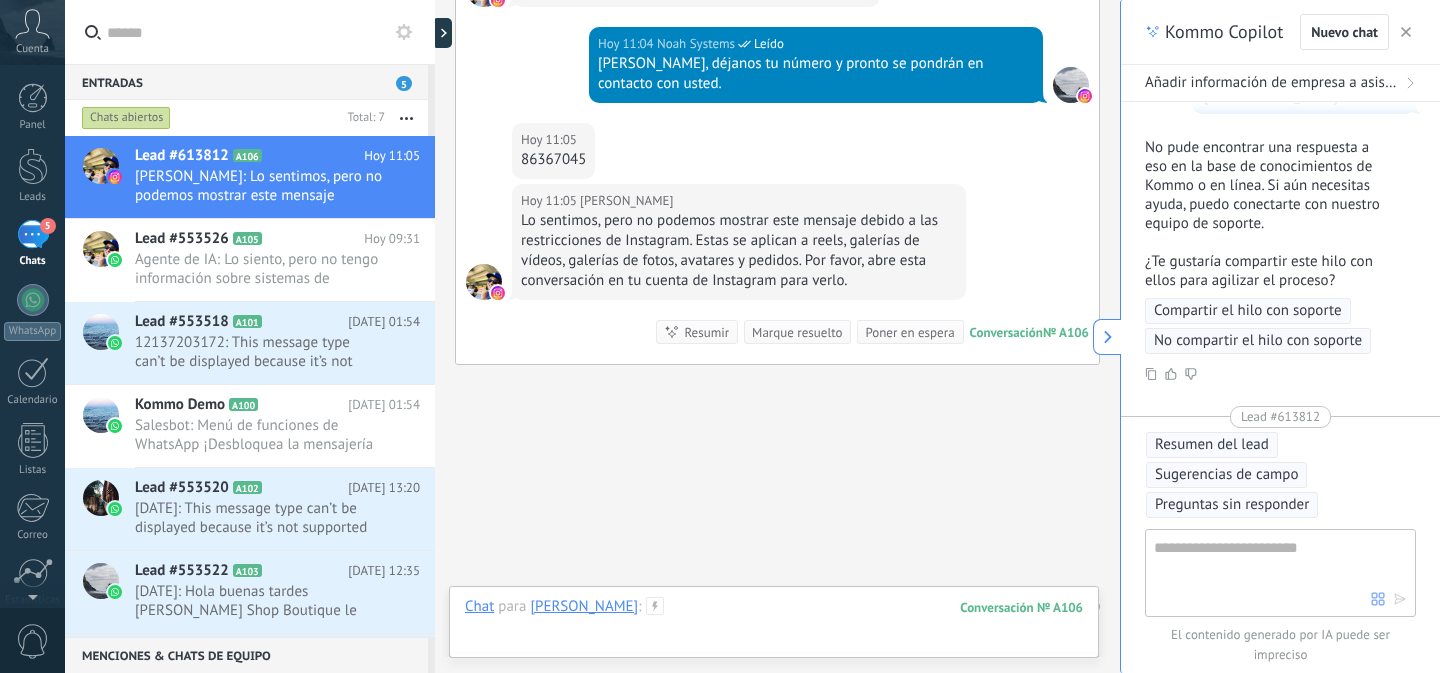 click at bounding box center [774, 627] 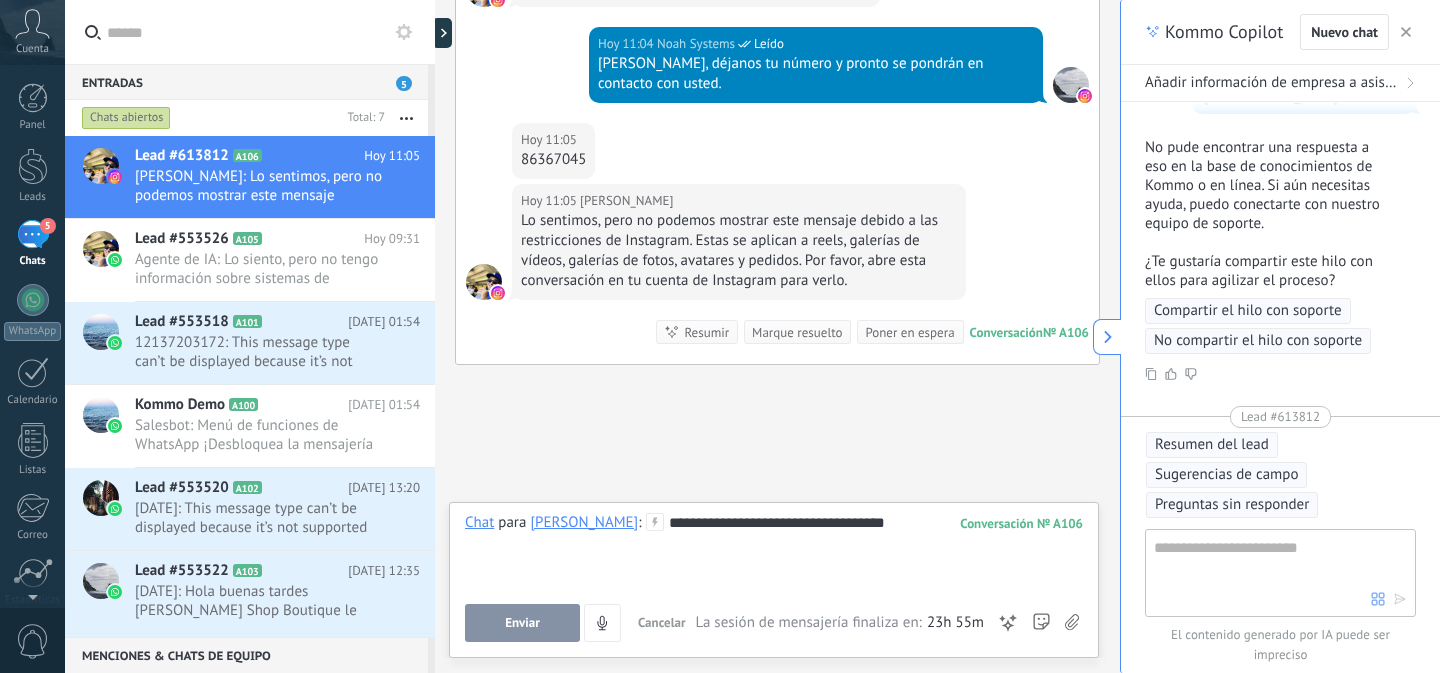 click on "Enviar" at bounding box center [522, 623] 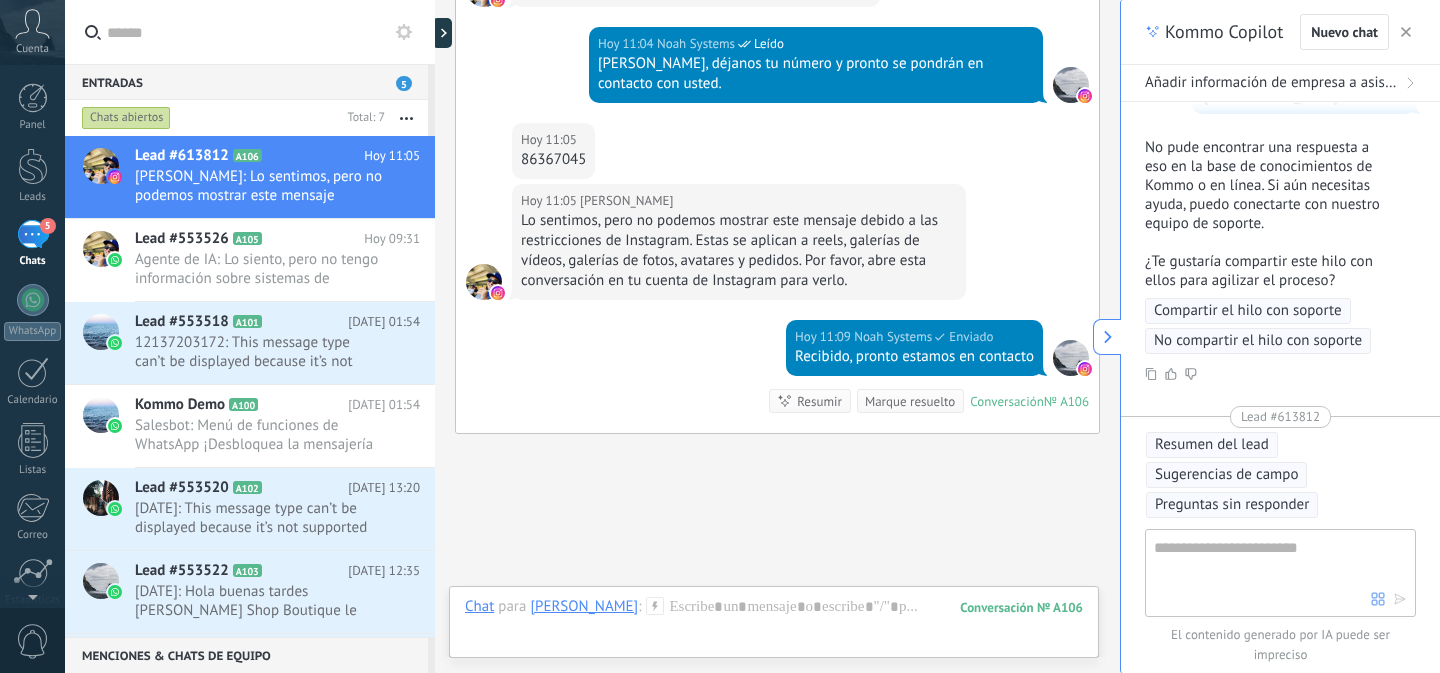 scroll, scrollTop: 734, scrollLeft: 0, axis: vertical 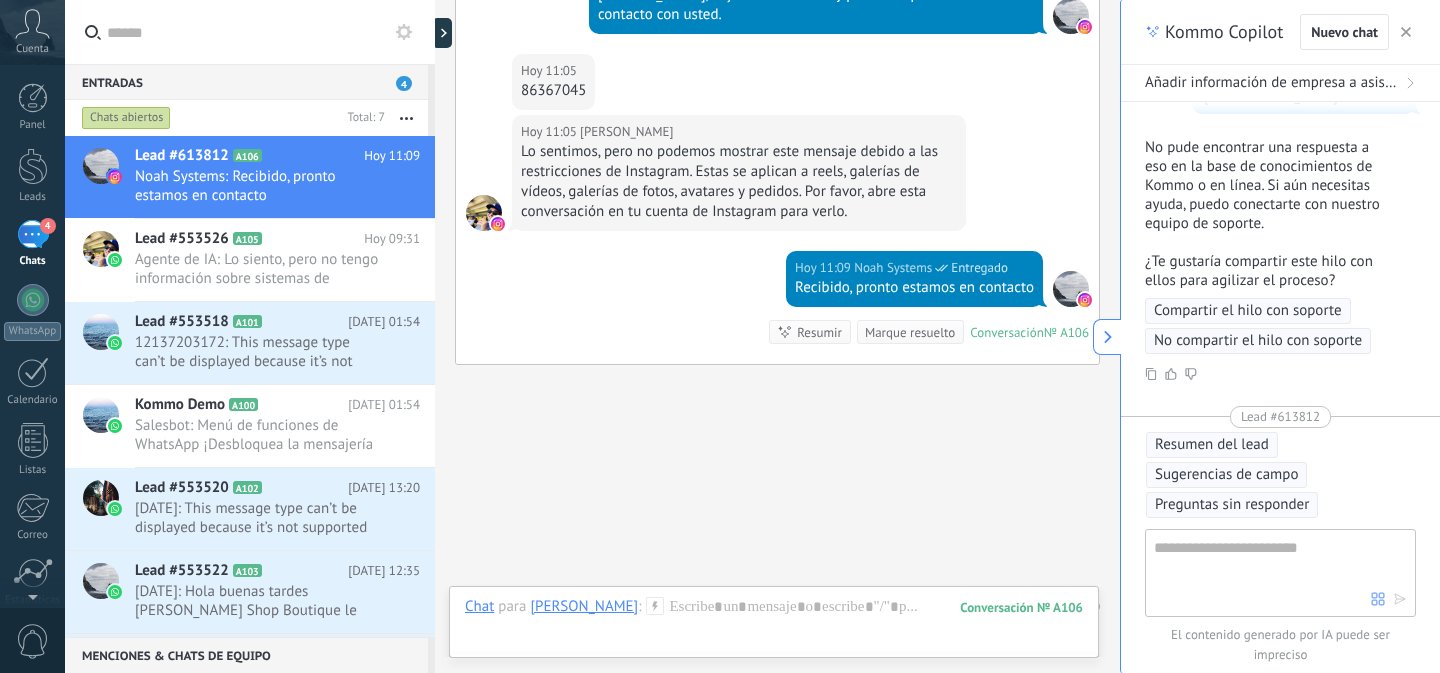 click on "Marque resuelto" at bounding box center (910, 332) 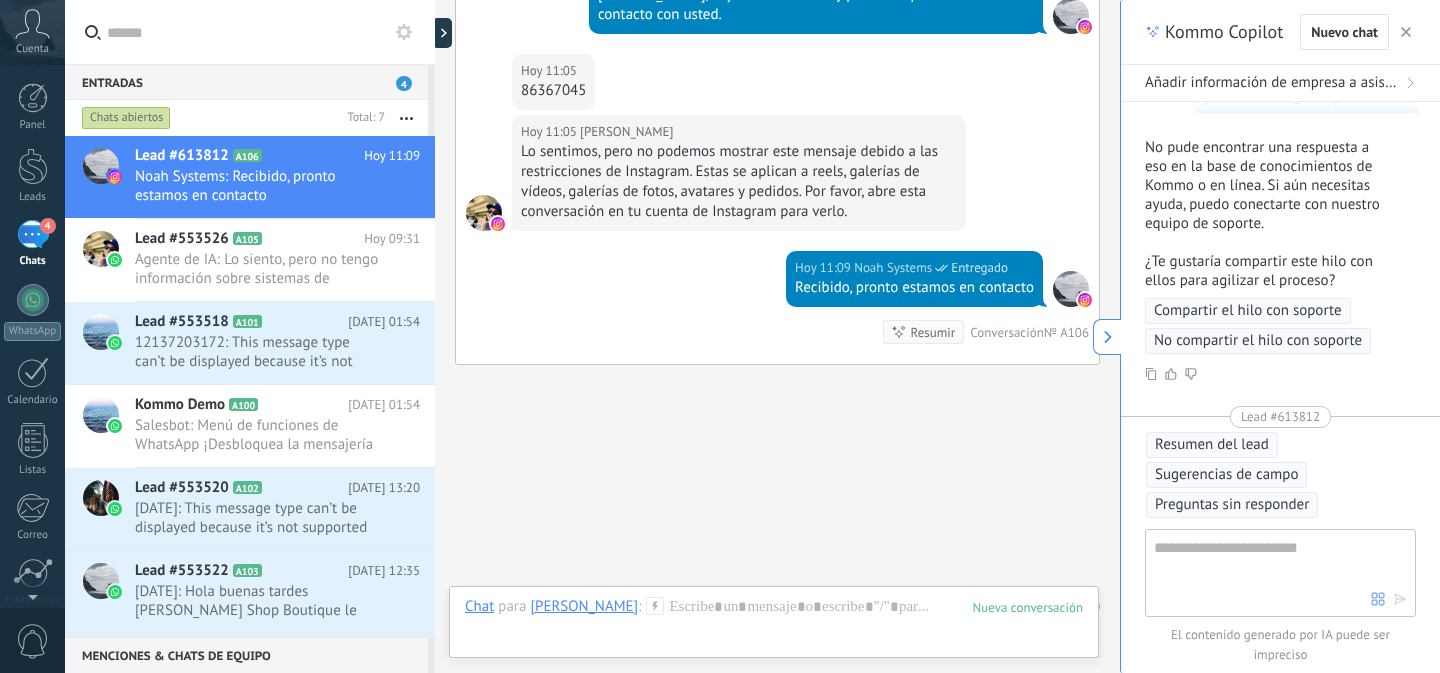 scroll, scrollTop: 767, scrollLeft: 0, axis: vertical 